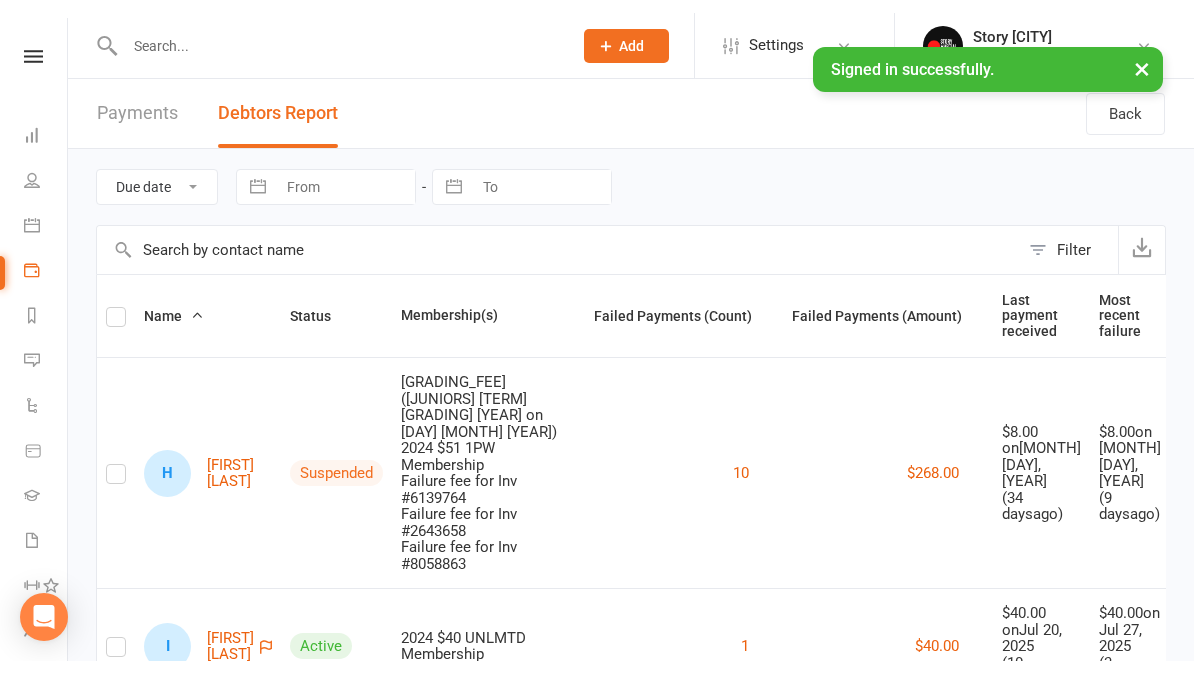 scroll, scrollTop: 0, scrollLeft: 0, axis: both 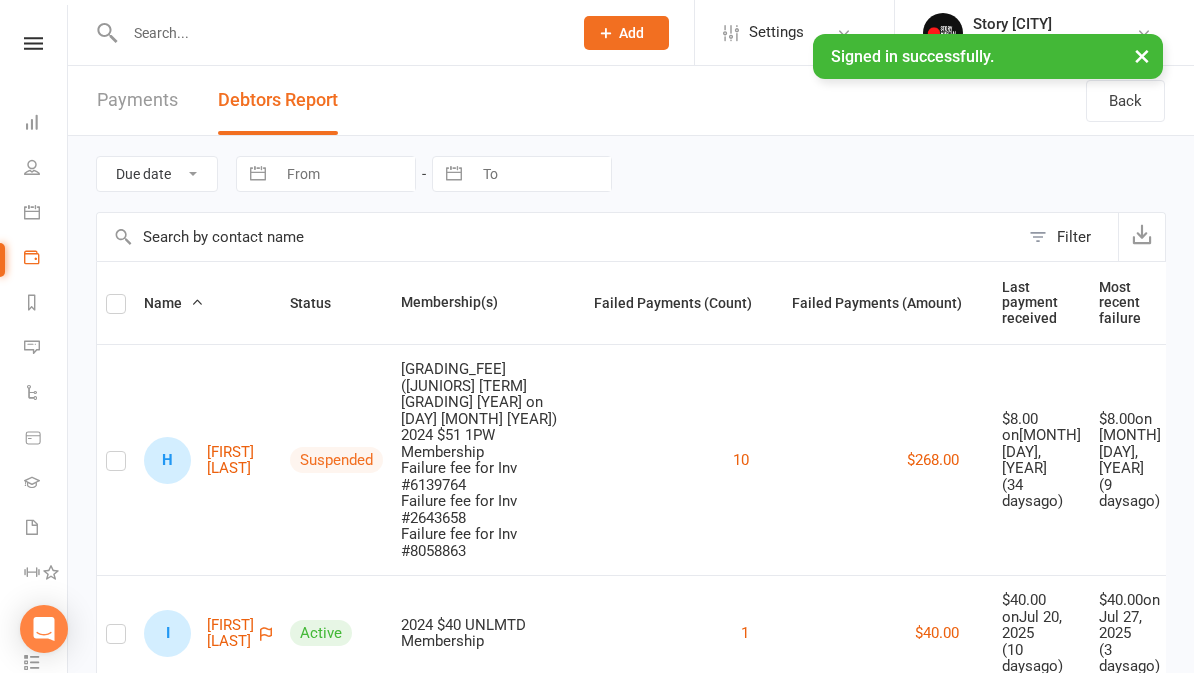 click at bounding box center (338, 33) 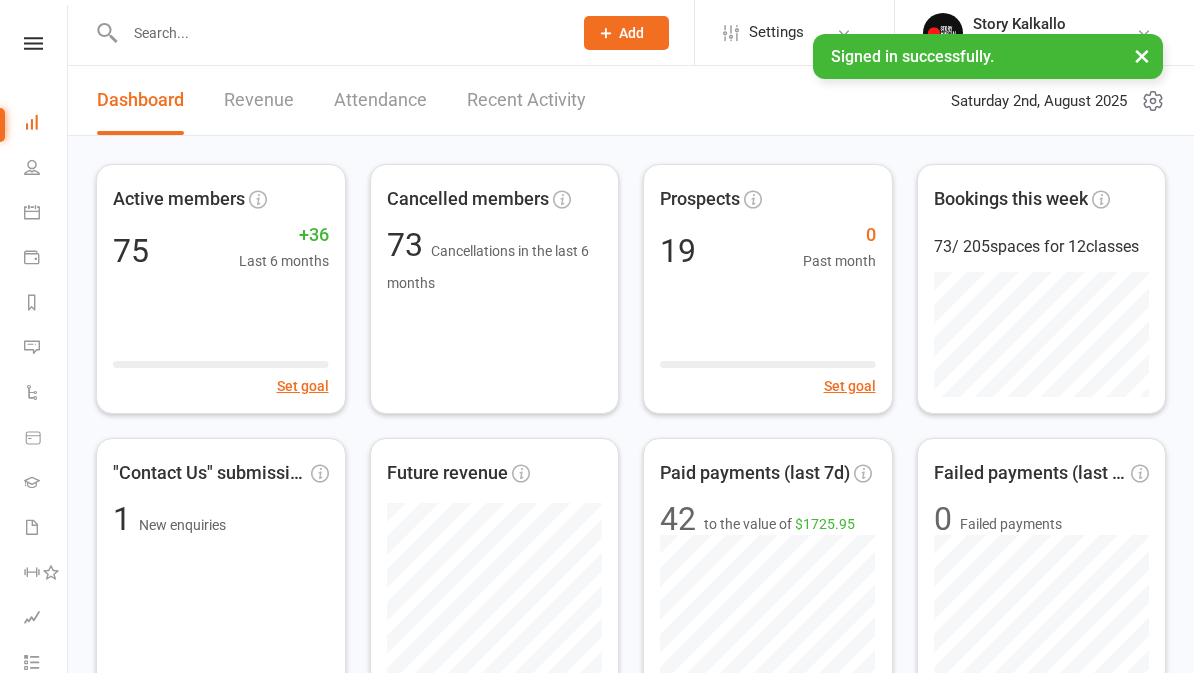 scroll, scrollTop: 0, scrollLeft: 0, axis: both 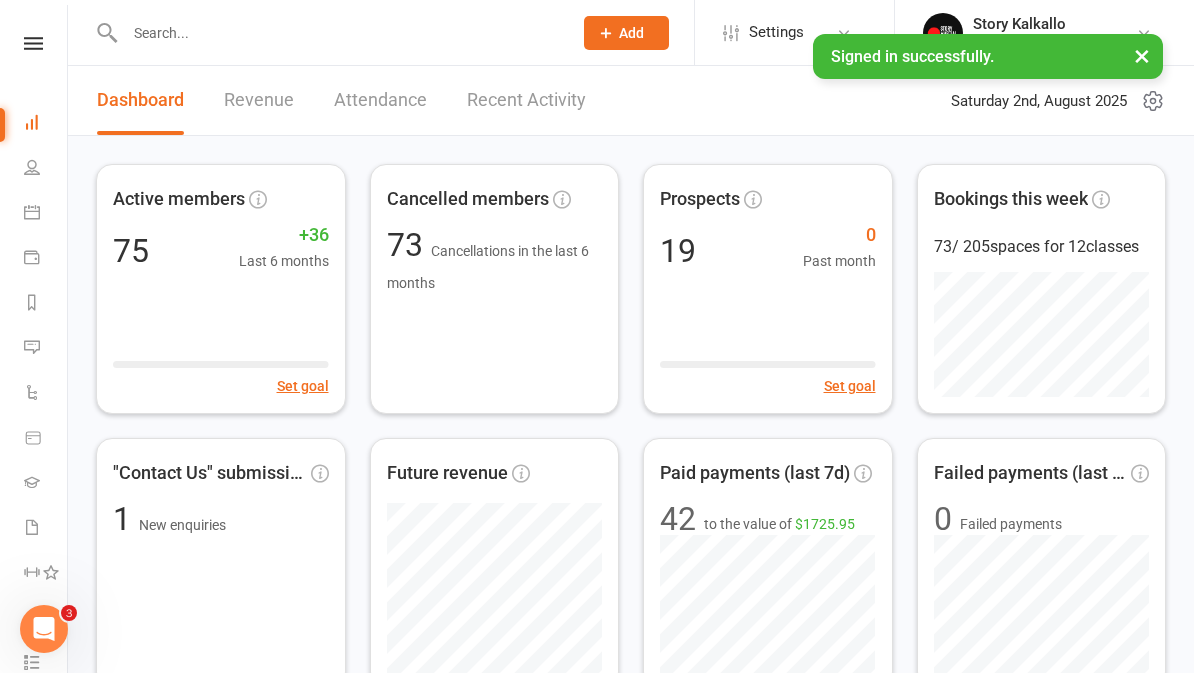 click at bounding box center (338, 33) 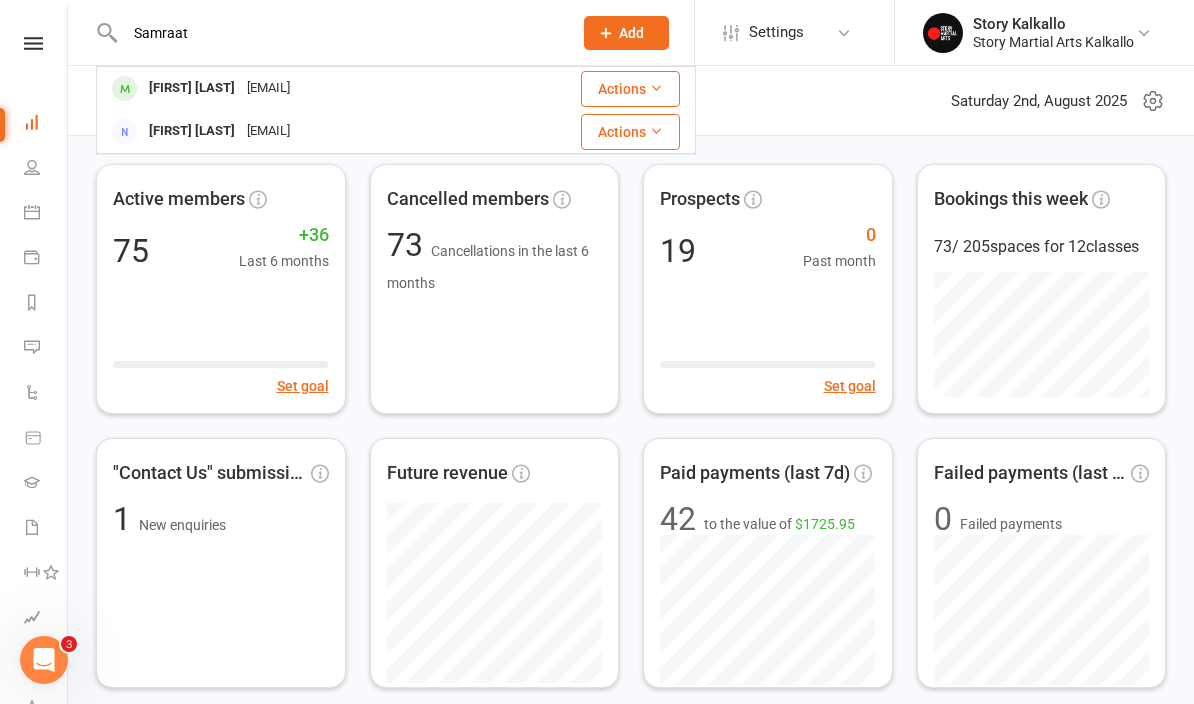 type on "Samraat" 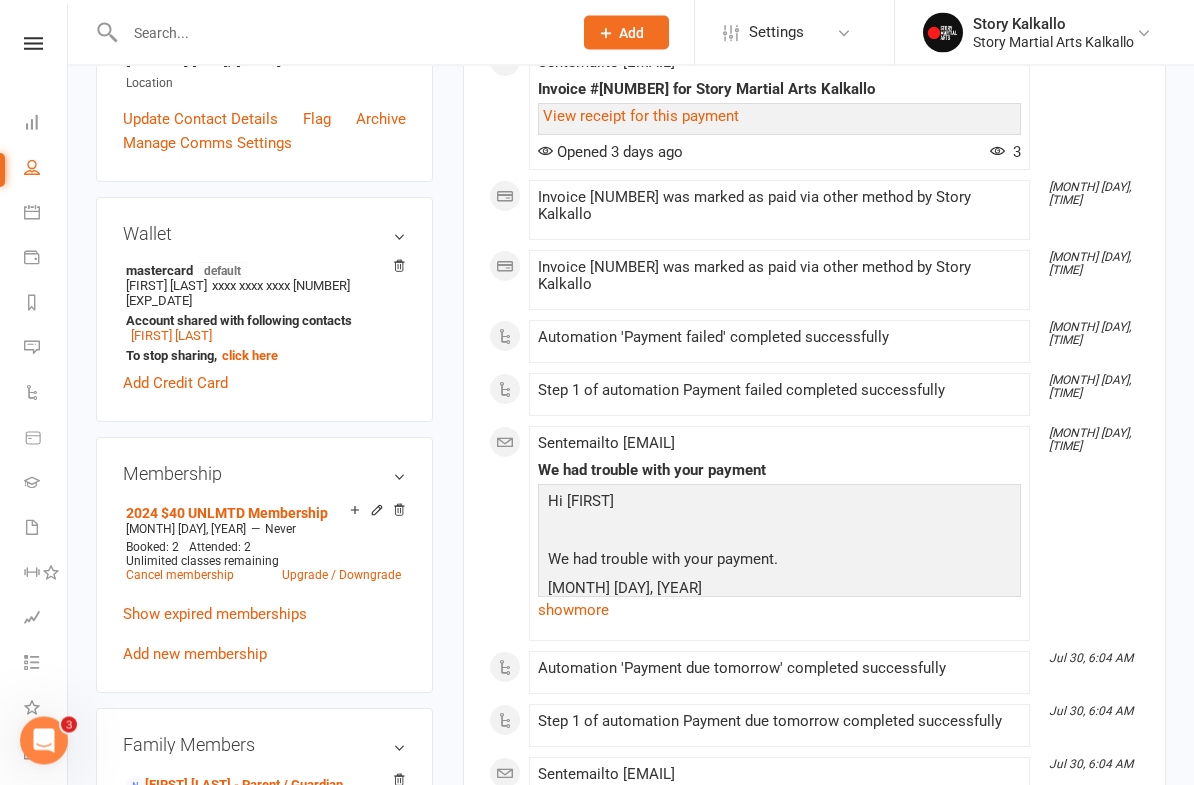 scroll, scrollTop: 522, scrollLeft: 0, axis: vertical 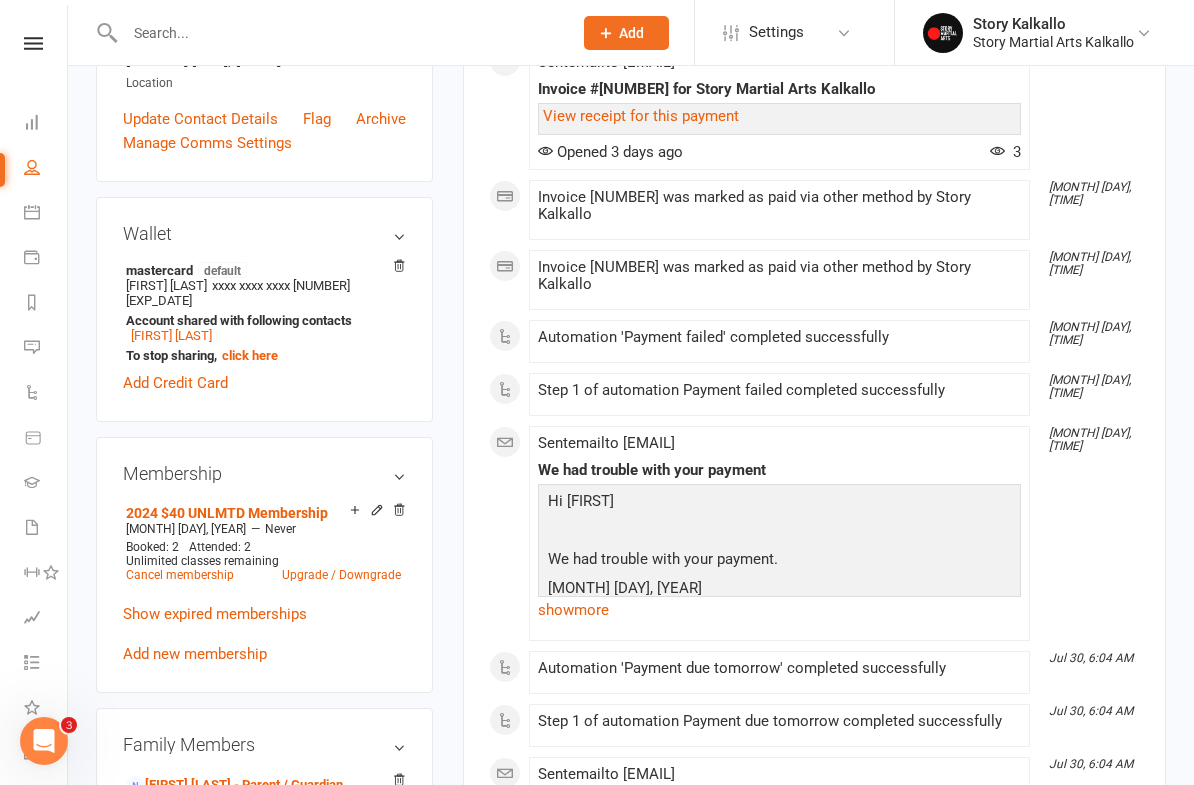 click on "upload photo Samraat Bhangu Activated 5 May, 2025 Added 5 May, 2025   Active member 6 years old  Contact information Owner   Email  Hkharminderkaur@gmail.com
Mobile Number  04214 226 426
Address  18 Olympic Drive Donnybrook Australia 3064
Member Number  -
Date of Birth  December 1, 2018
Location
Update Contact Details Flag Archive Manage Comms Settings
Wallet mastercard  default   Harminder Kaur  xxxx xxxx xxxx 2363 10/2026 Account shared with following contacts Harminder Bhangu To stop sharing, click here
Add Credit Card
Membership      2024 $40 UNLMTD Membership Jul 24 2025 — Never Booked: 2 Attended: 2 Unlimited classes remaining   Cancel membership Upgrade / Downgrade Show expired memberships Add new membership
Family Members   Harminder Bhangu - Parent / Guardian Add link to existing contact  Add link to new contact
Suspensions  No active suspensions found. Add new suspension
Email / SMS Subscriptions  edit Unsubscribed from Emails No
Unsubscribed from SMSes No
edit edit" at bounding box center [631, 933] 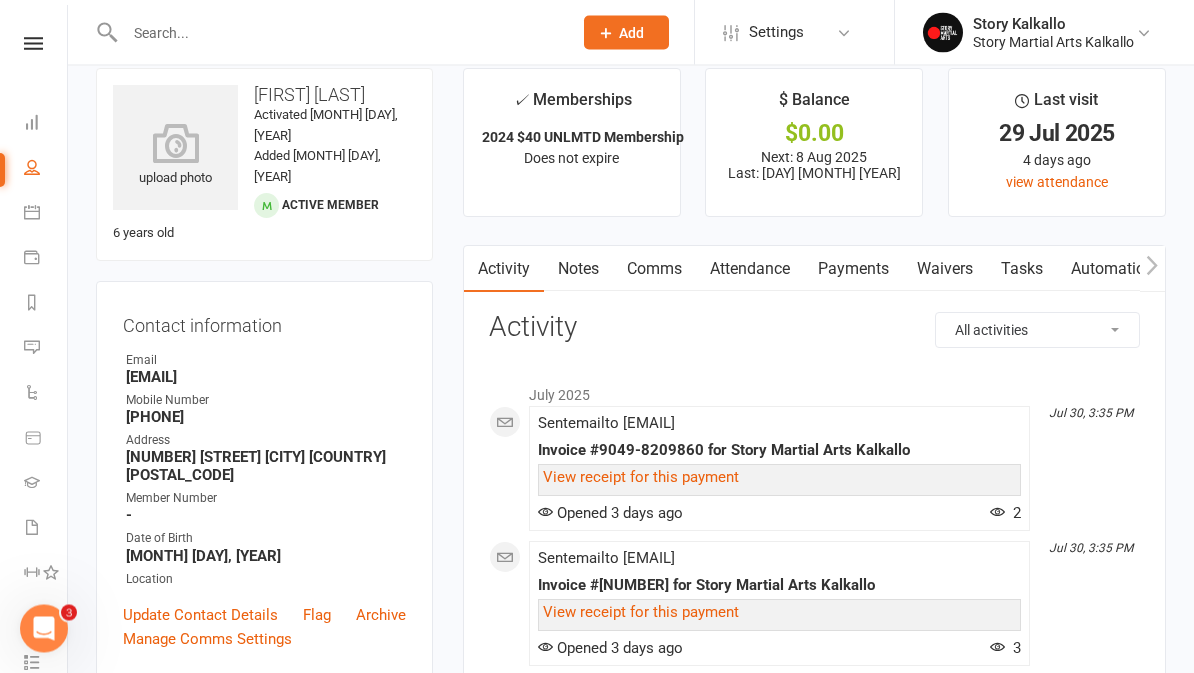 scroll, scrollTop: 0, scrollLeft: 0, axis: both 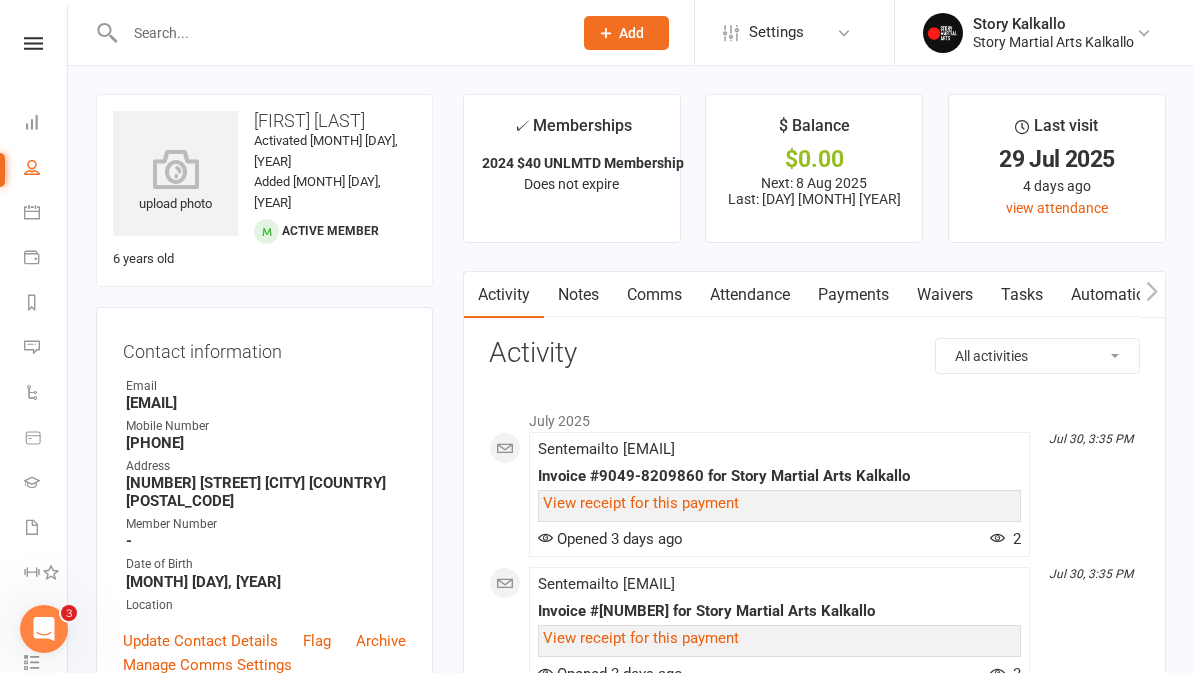 click at bounding box center (338, 33) 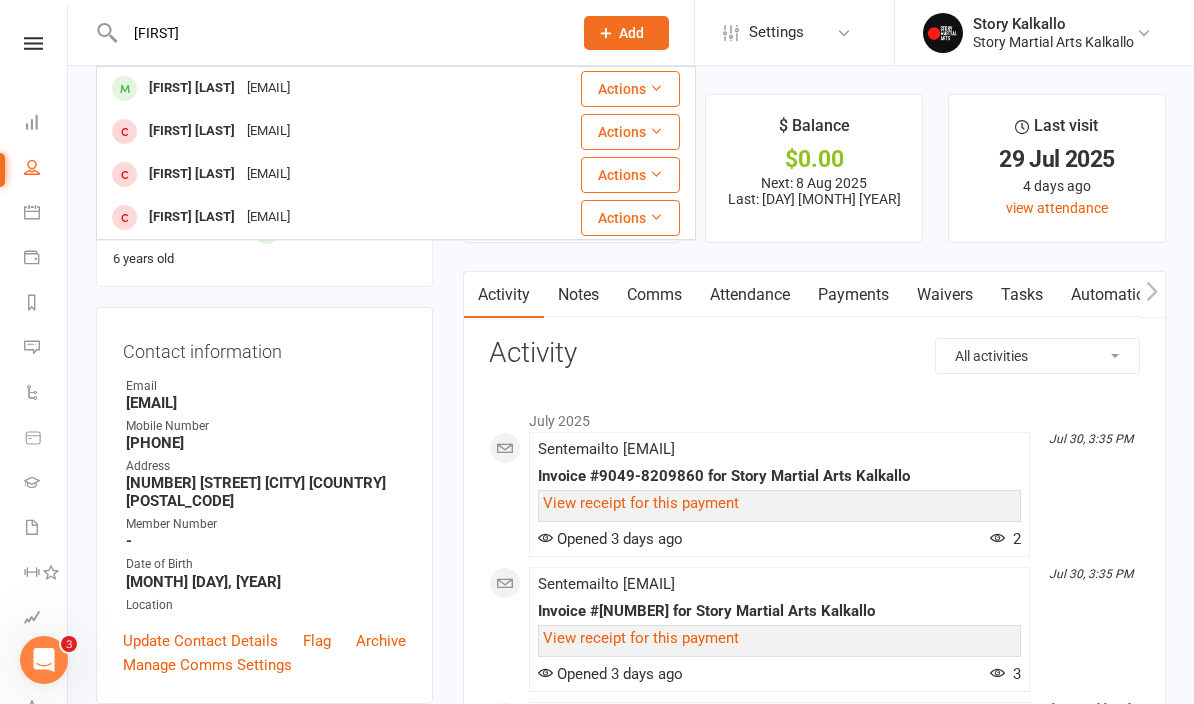 type on "Amra" 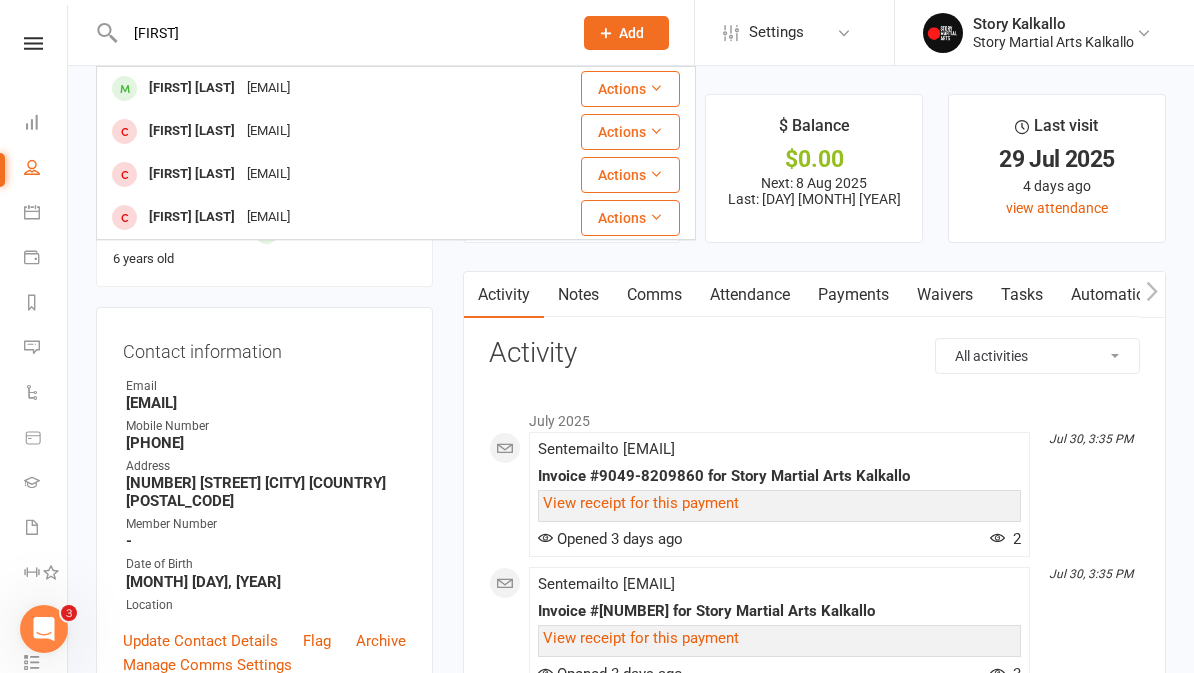 type 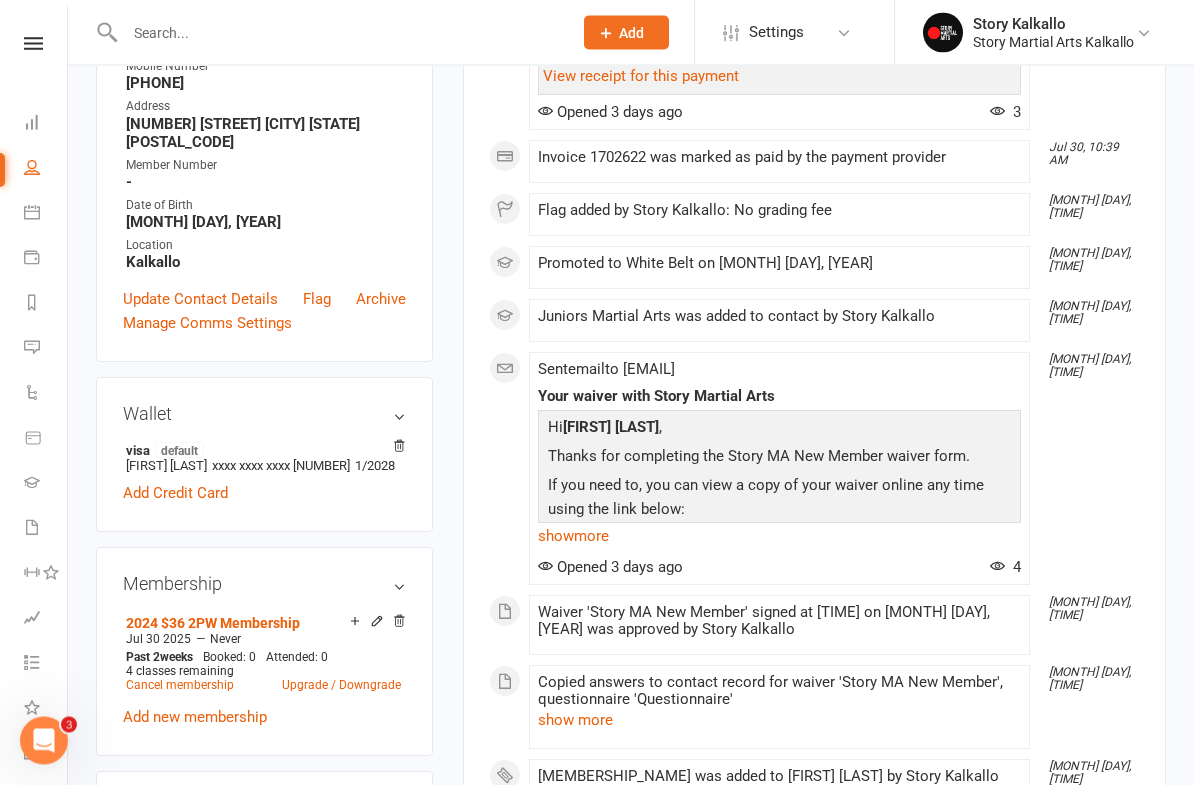 scroll, scrollTop: 409, scrollLeft: 0, axis: vertical 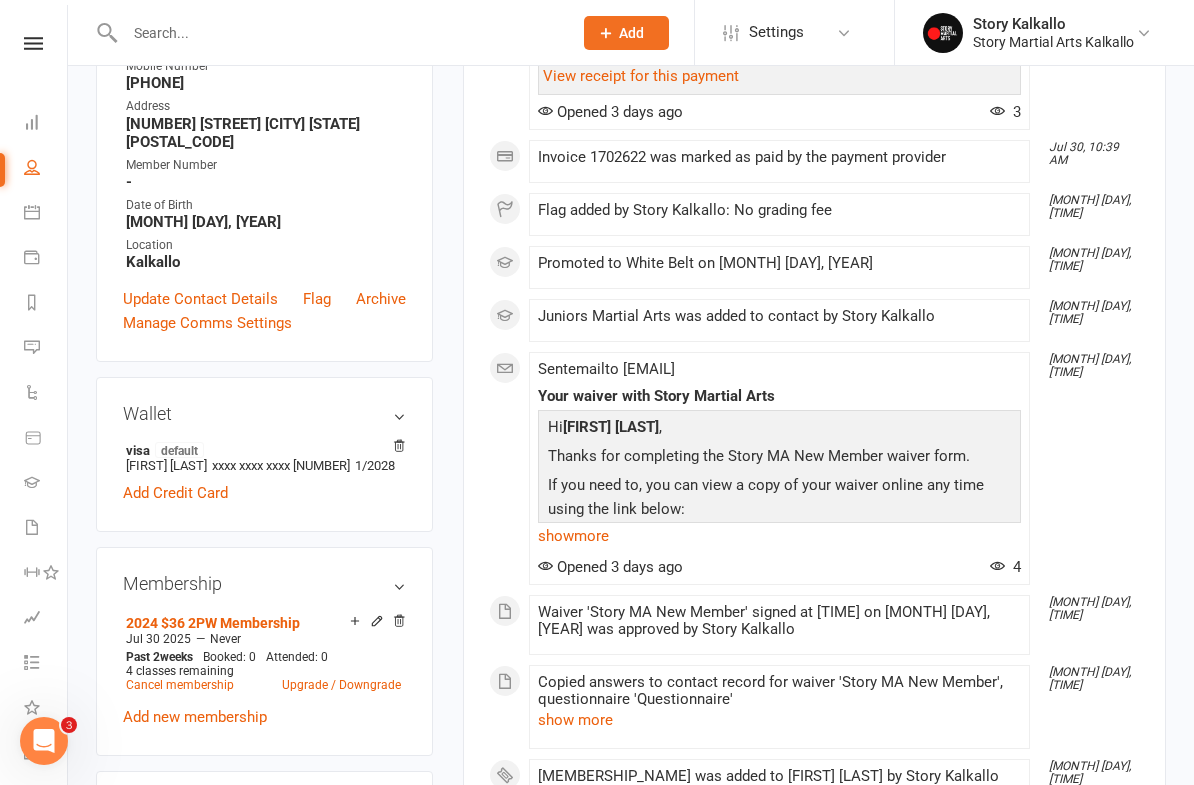 click at bounding box center [33, 43] 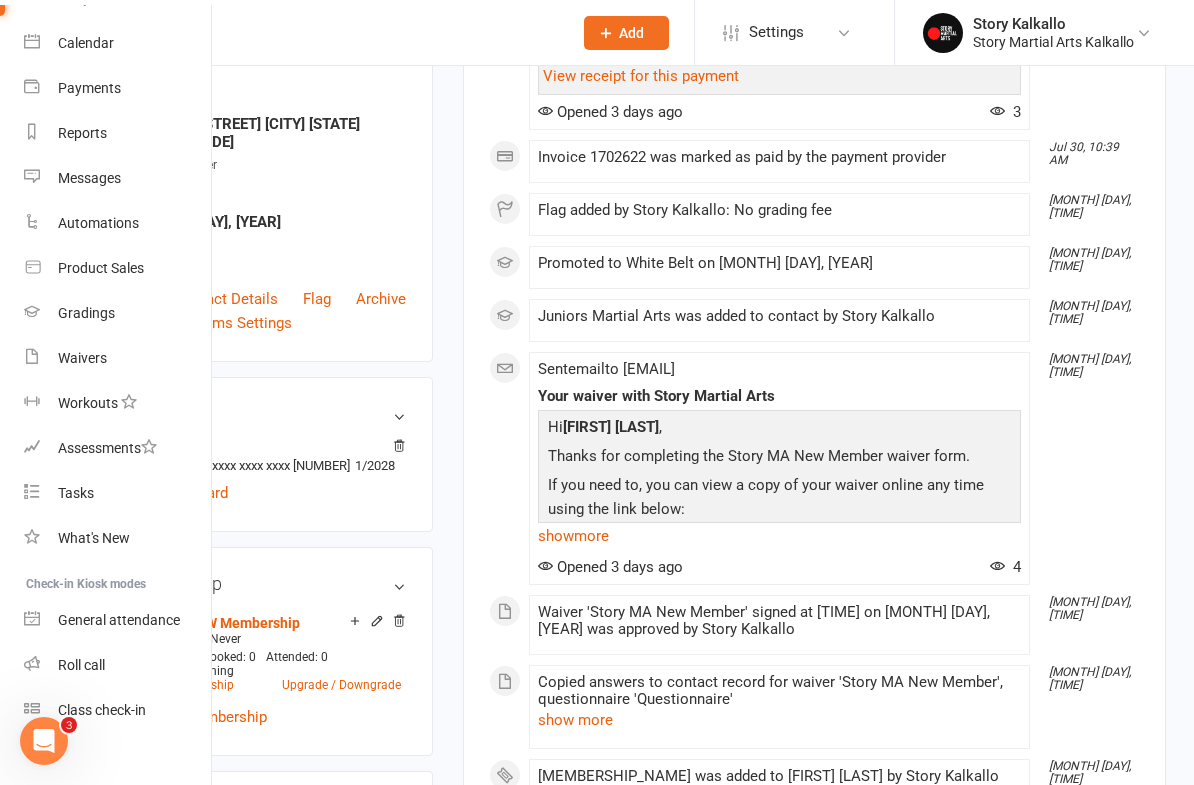scroll, scrollTop: 152, scrollLeft: 0, axis: vertical 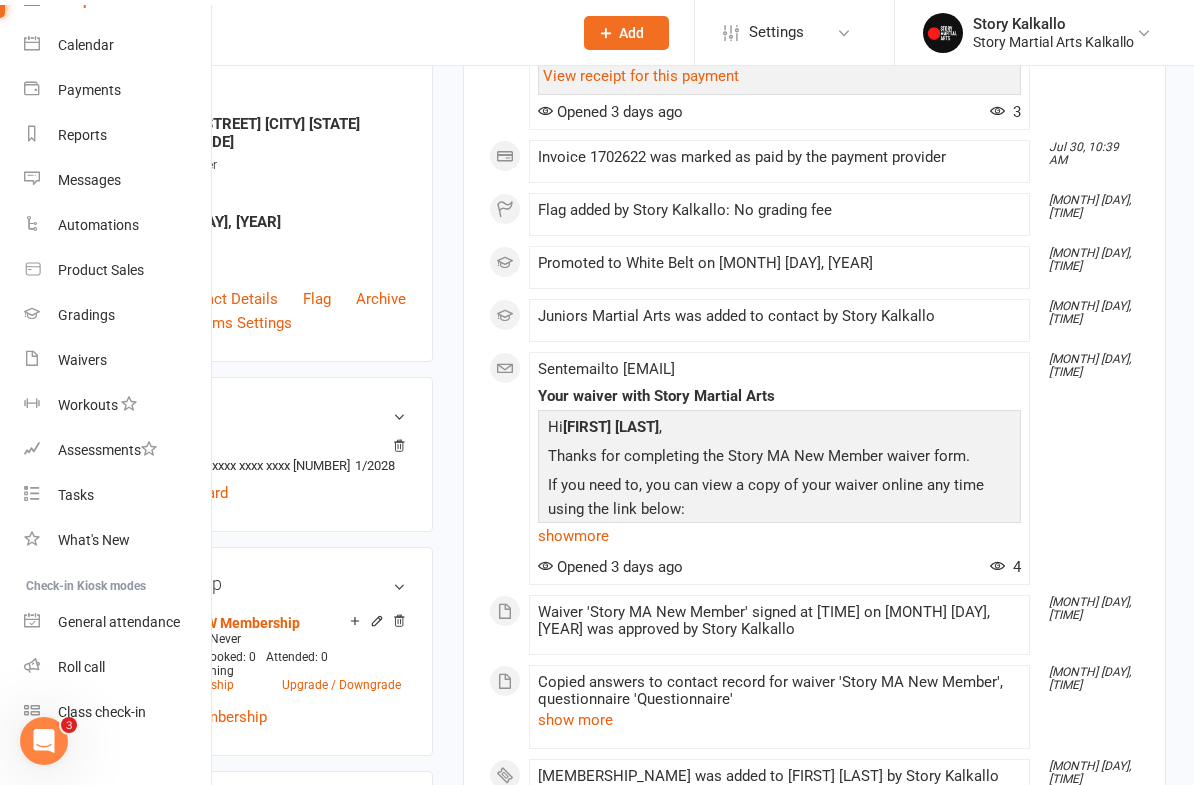 click on "Roll call" at bounding box center [118, 667] 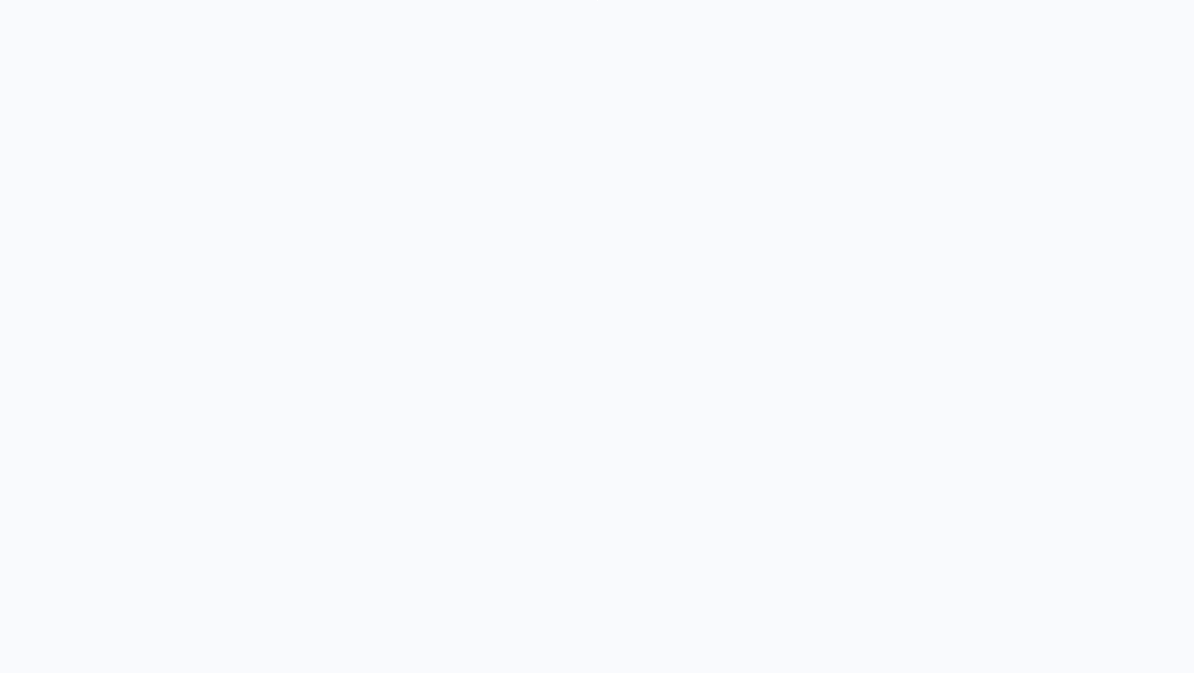 scroll, scrollTop: 0, scrollLeft: 0, axis: both 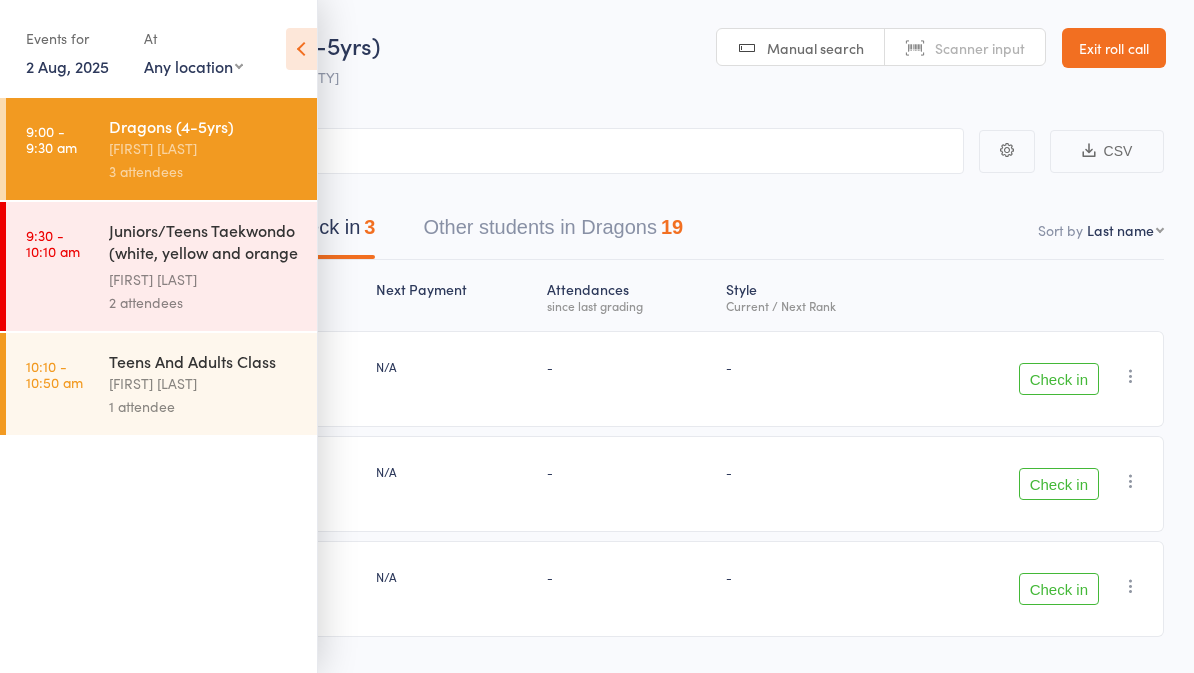 click on "Dragons (4-5yrs)" at bounding box center [286, 44] 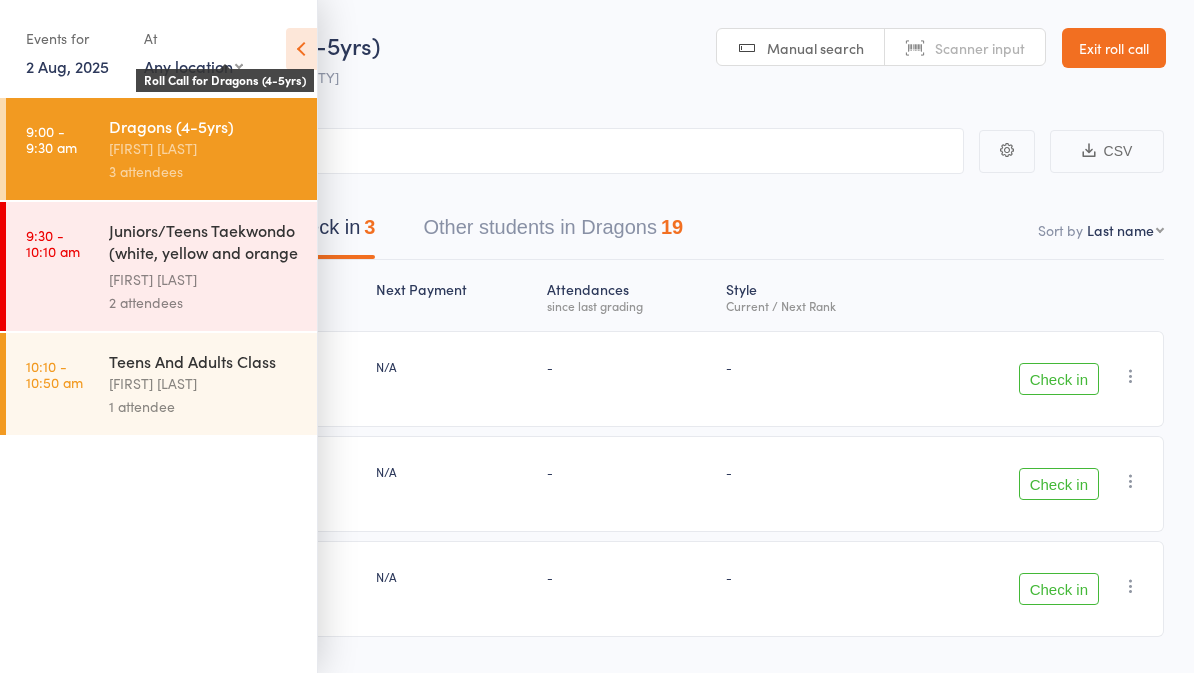 click at bounding box center [301, 49] 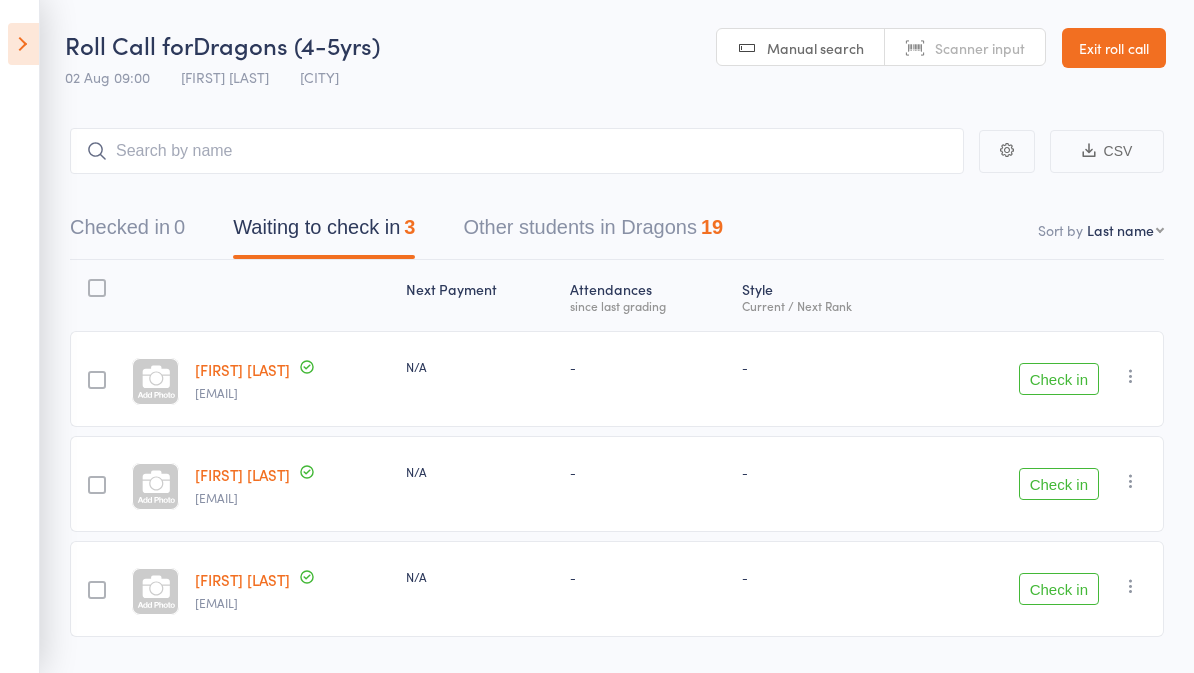 click on "Other students in Dragons  19" at bounding box center [593, 232] 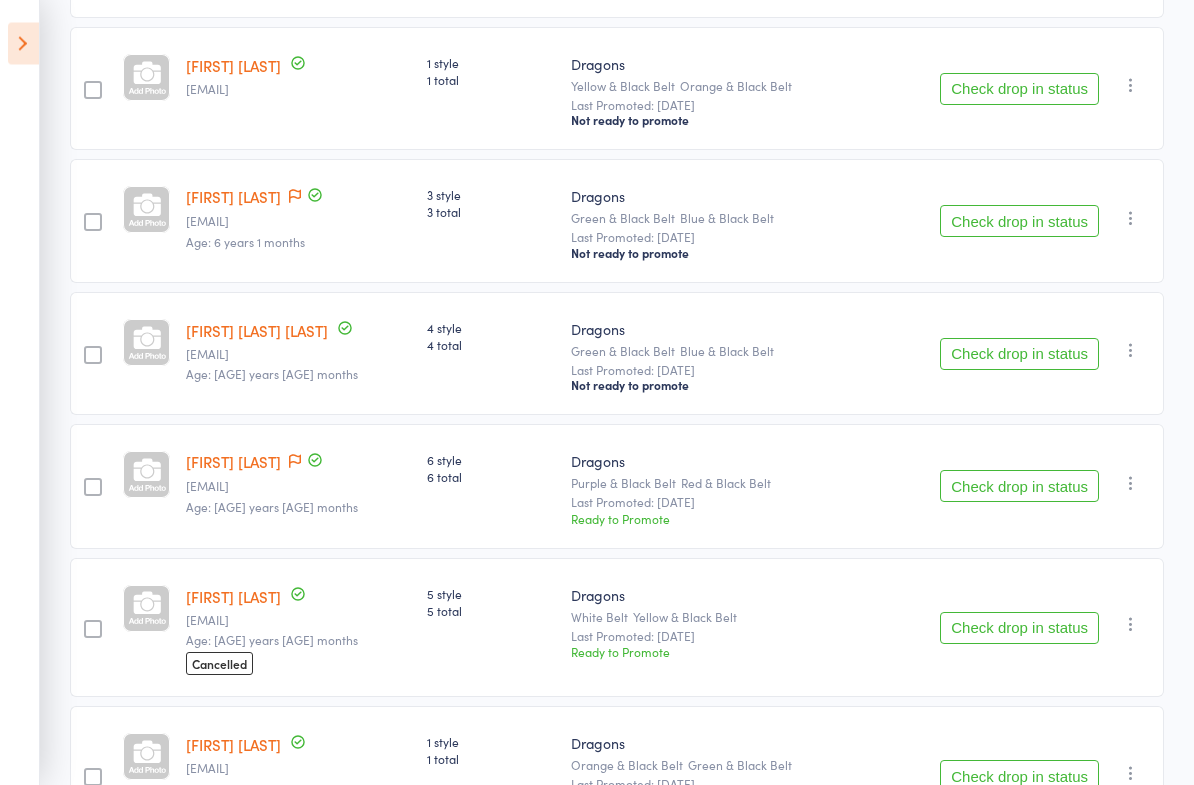 scroll, scrollTop: 1677, scrollLeft: 0, axis: vertical 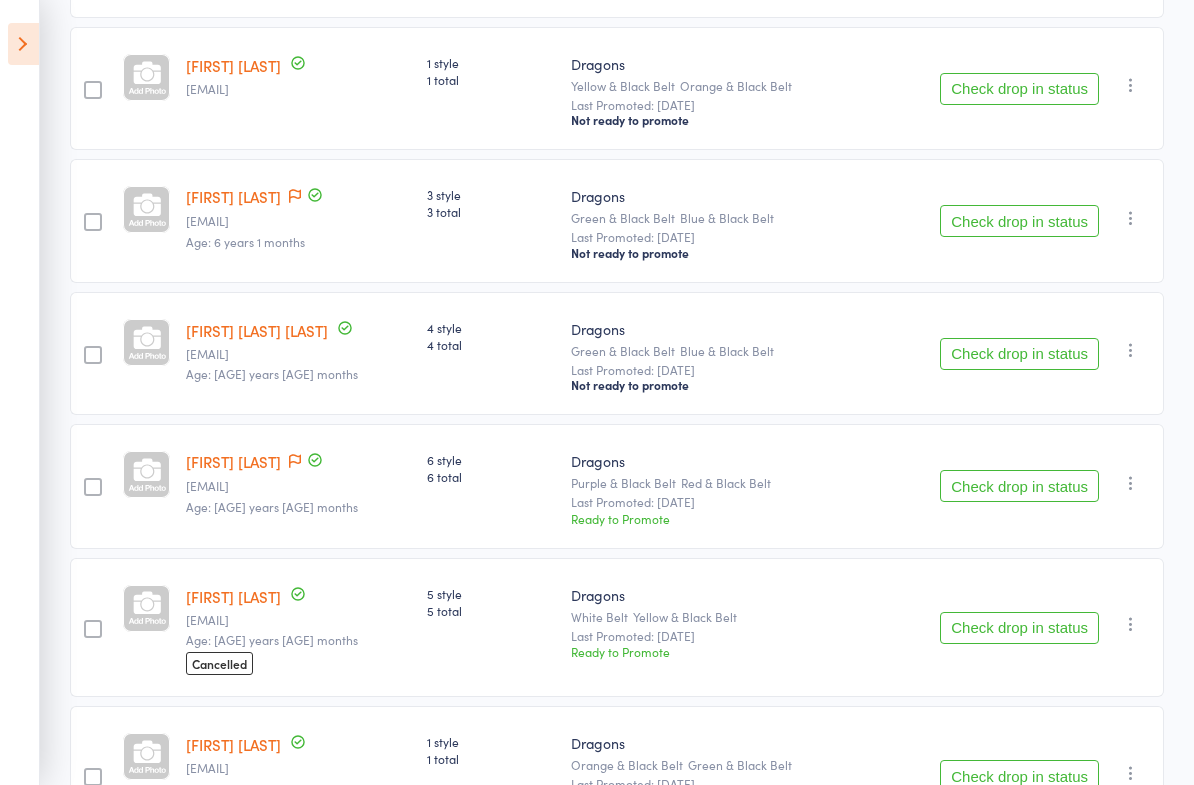 click on "Check drop in status" at bounding box center [1019, 486] 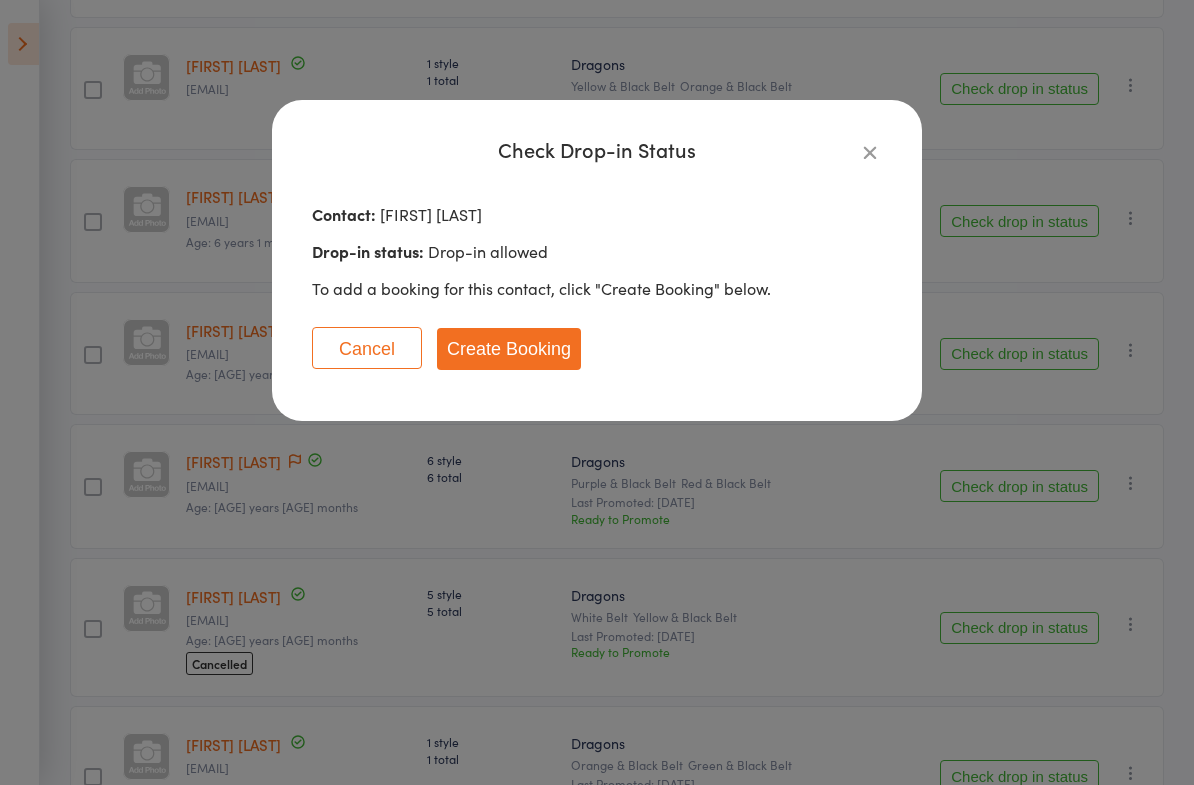 click on "Create Booking" at bounding box center [509, 349] 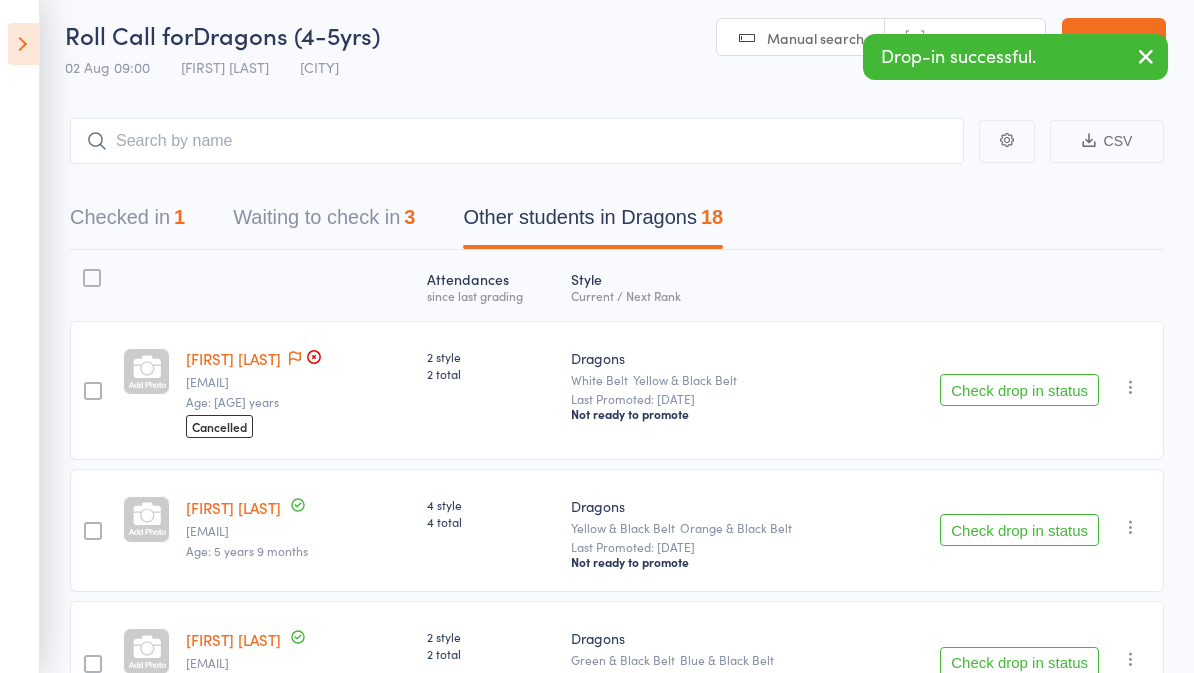 scroll, scrollTop: 0, scrollLeft: 0, axis: both 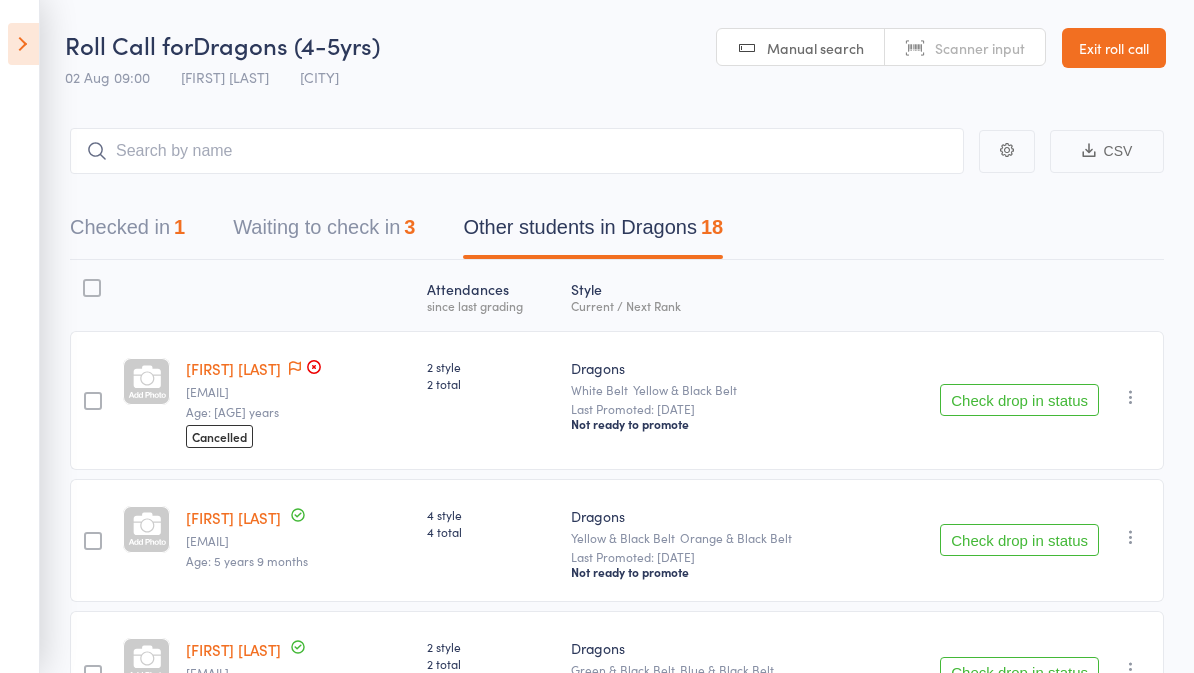 click on "Waiting to check in  3" at bounding box center (324, 232) 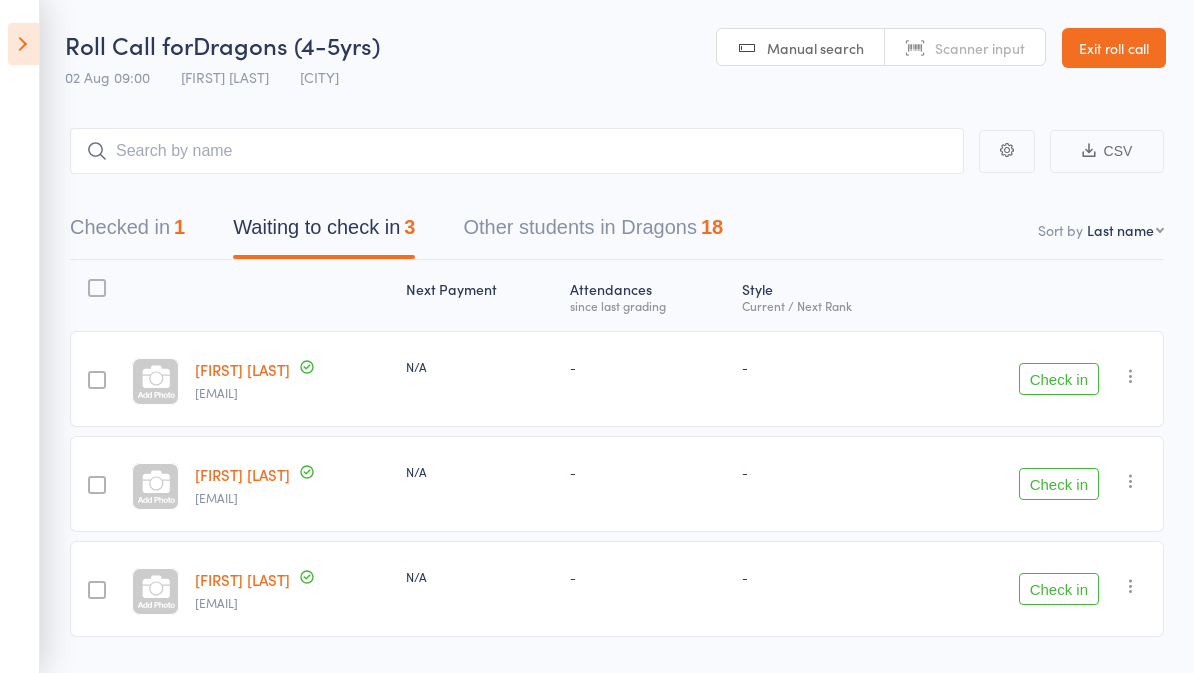 click on "Check in" at bounding box center (1059, 484) 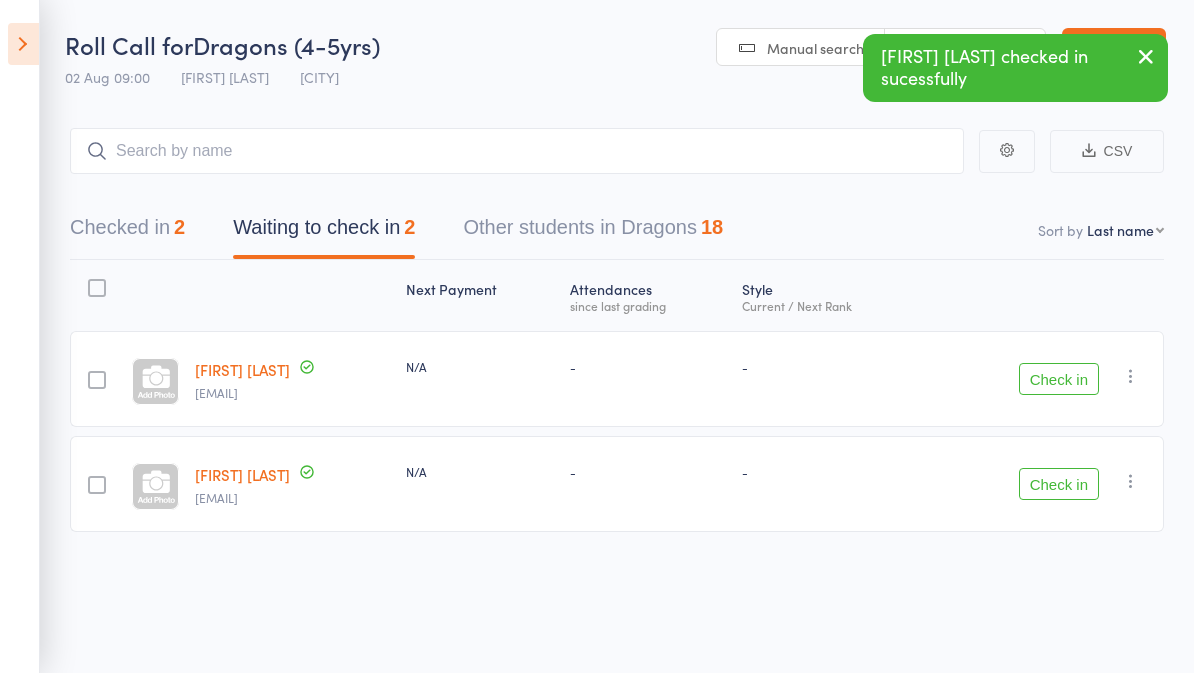 click on "Other students in Dragons  18" at bounding box center (593, 232) 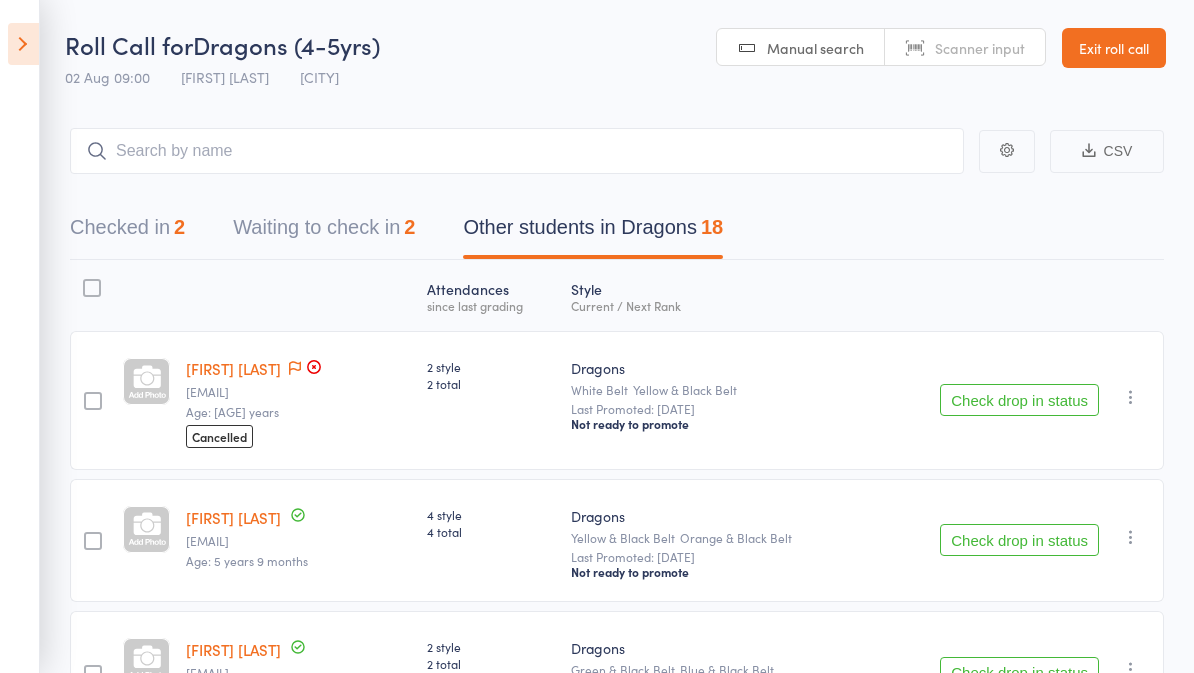 click on "Waiting to check in  2" at bounding box center [324, 232] 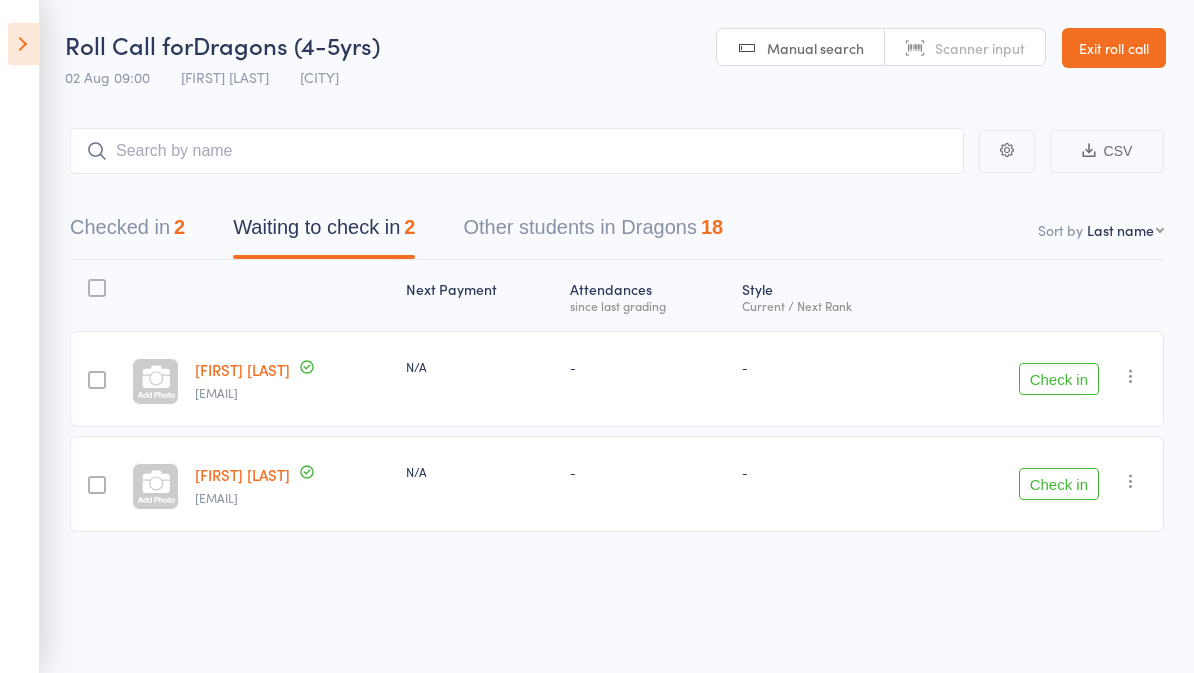 click on "Check in" at bounding box center (1059, 484) 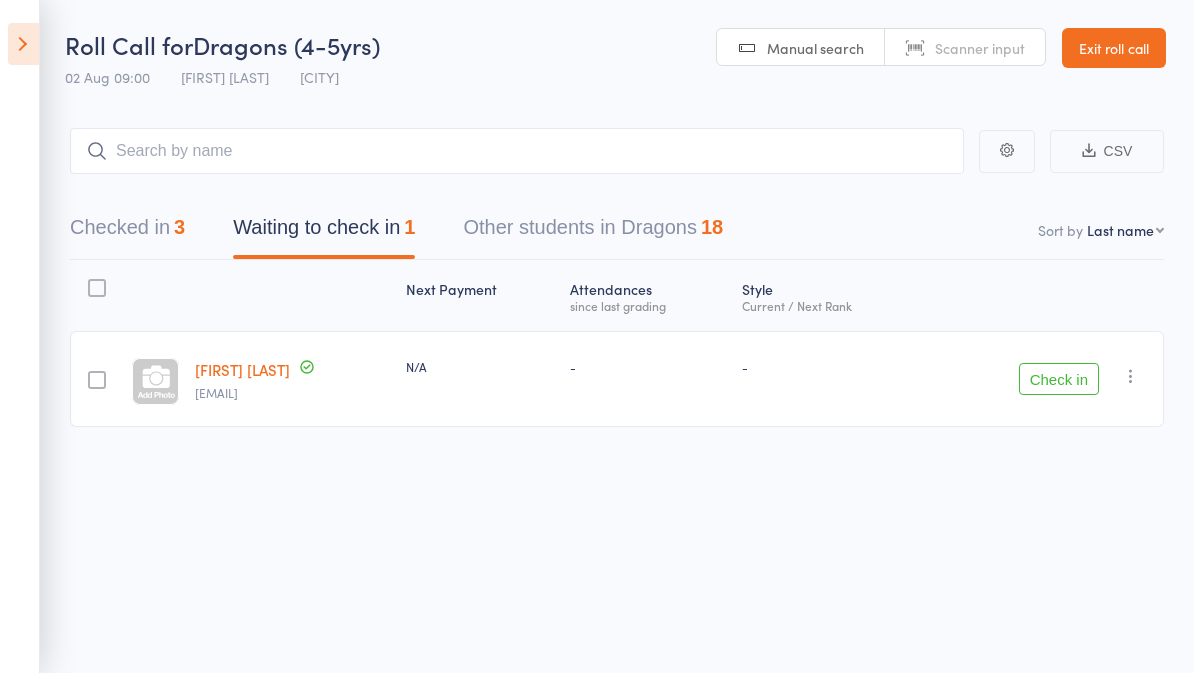 click on "Other students in Dragons  18" at bounding box center [593, 232] 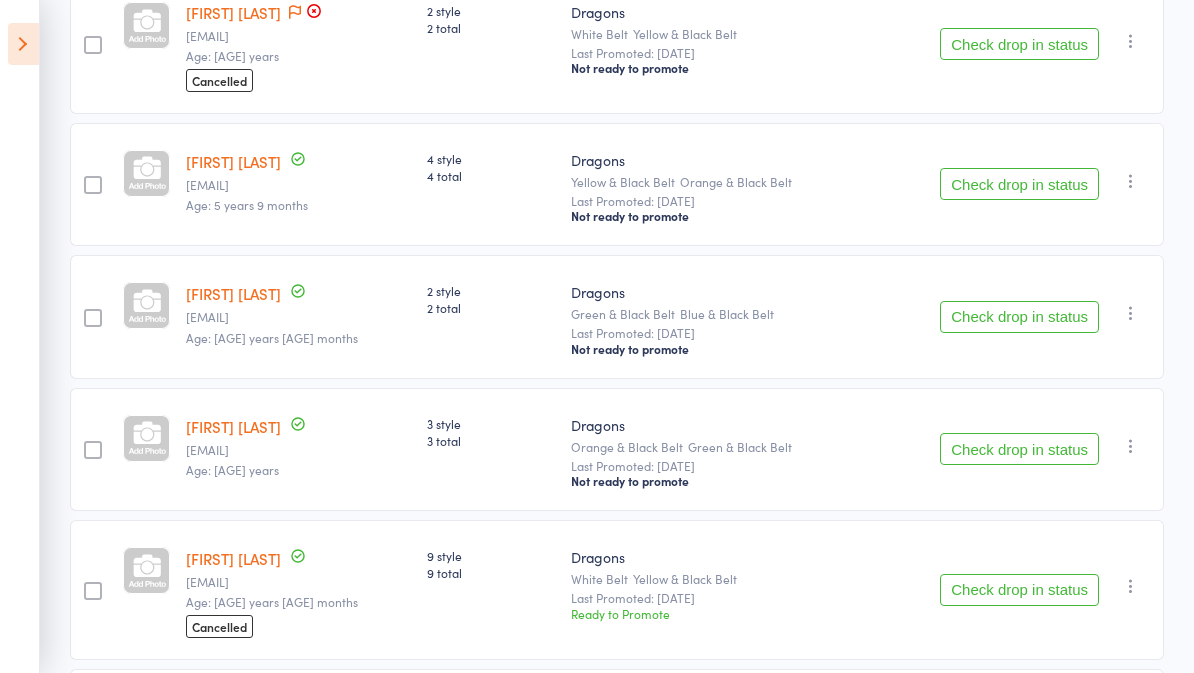 scroll, scrollTop: 350, scrollLeft: 0, axis: vertical 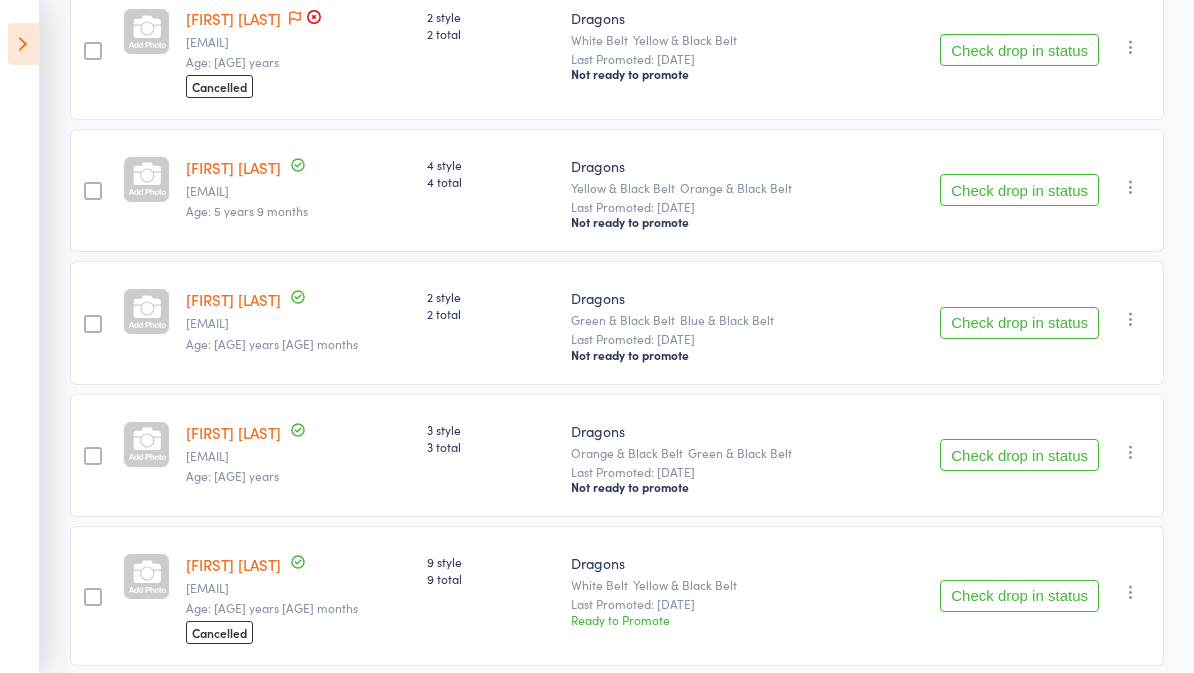 click on "Check drop in status" at bounding box center [1019, 323] 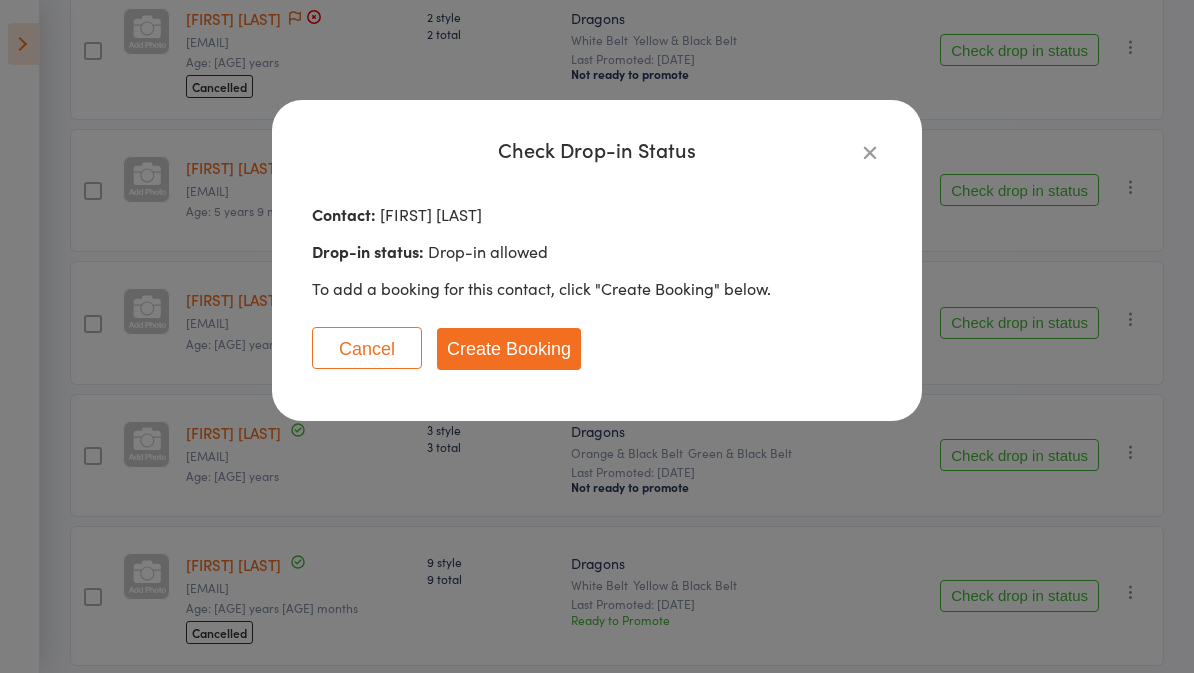 click on "Create Booking" at bounding box center (509, 349) 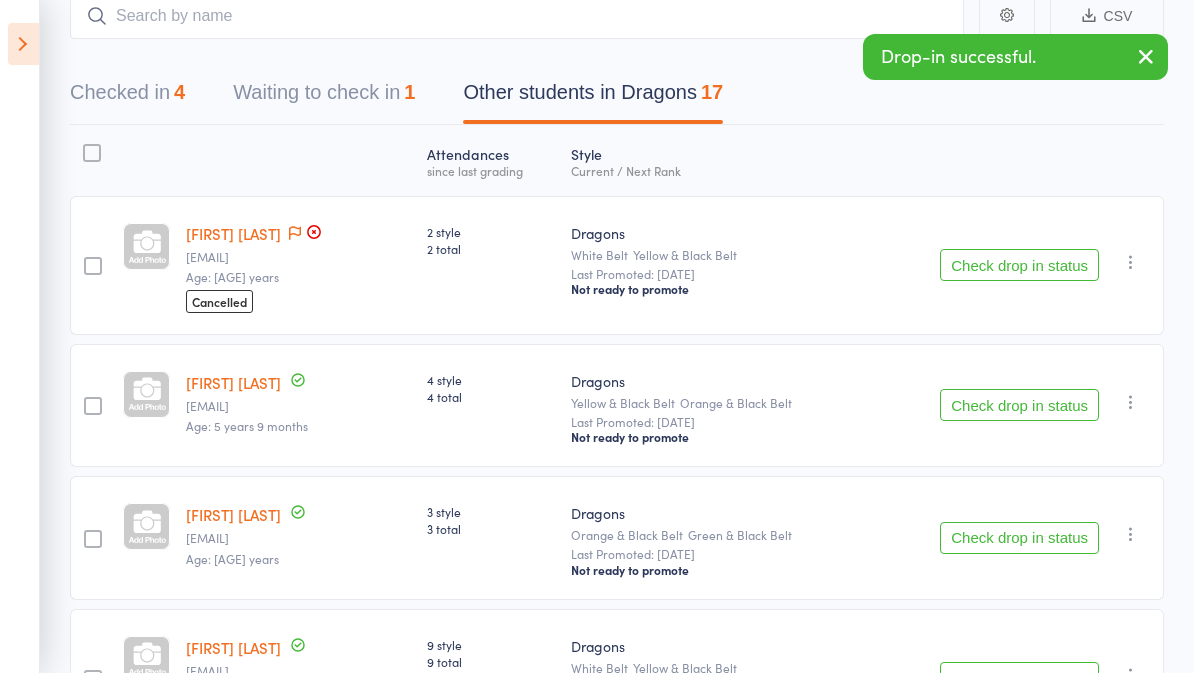 scroll, scrollTop: 0, scrollLeft: 0, axis: both 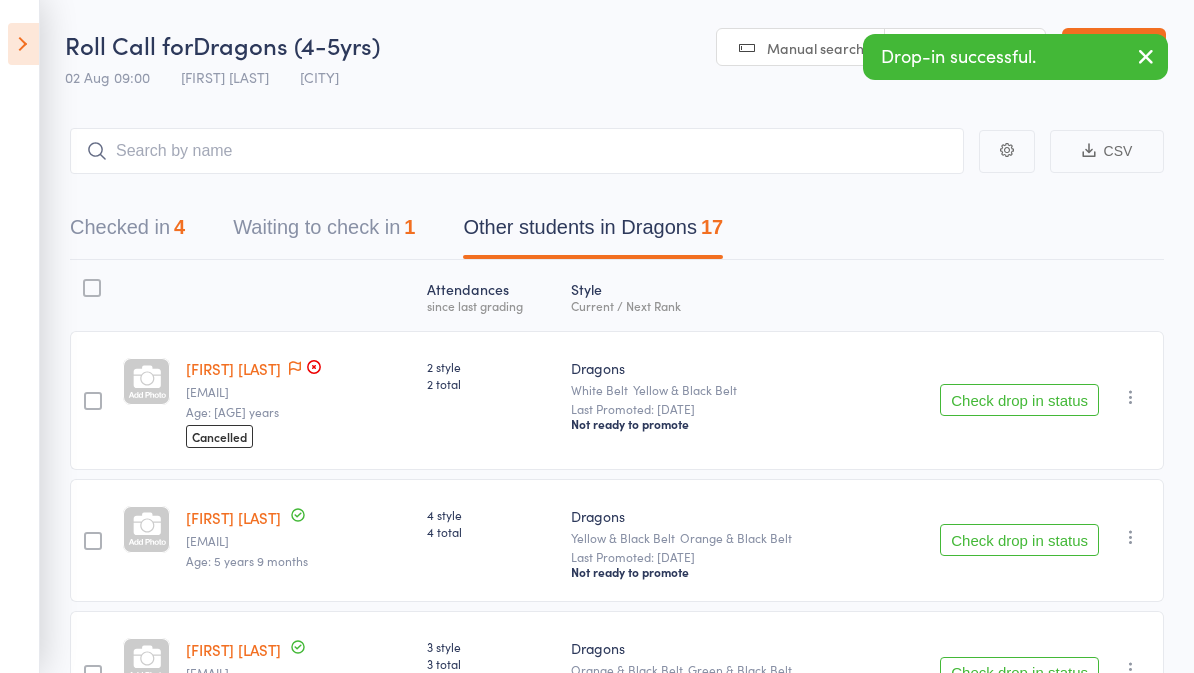 click on "Checked in  4" at bounding box center [127, 232] 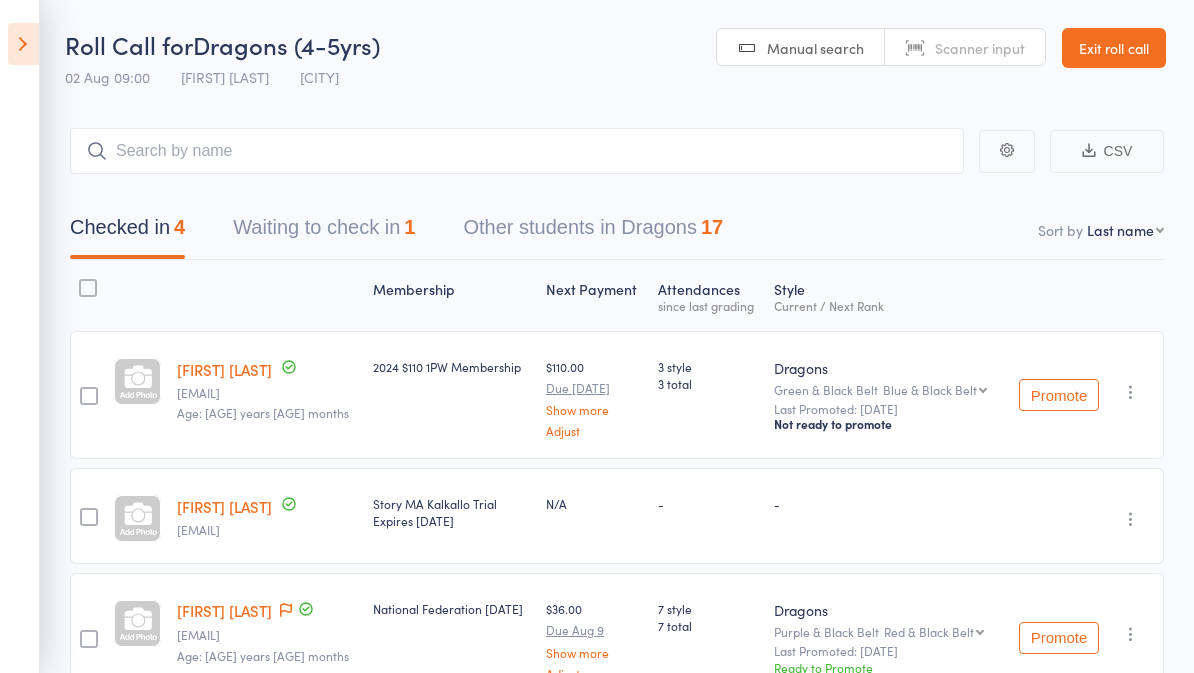 click on "Waiting to check in  1" at bounding box center (324, 232) 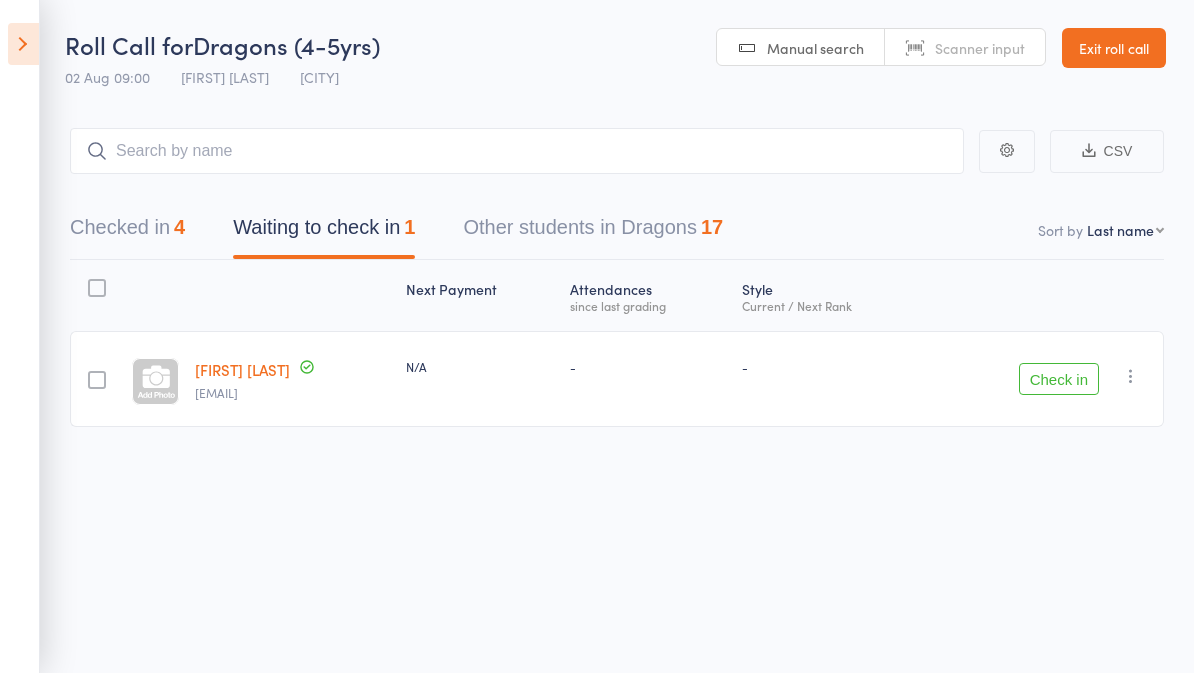 click on "Check in" at bounding box center [1059, 379] 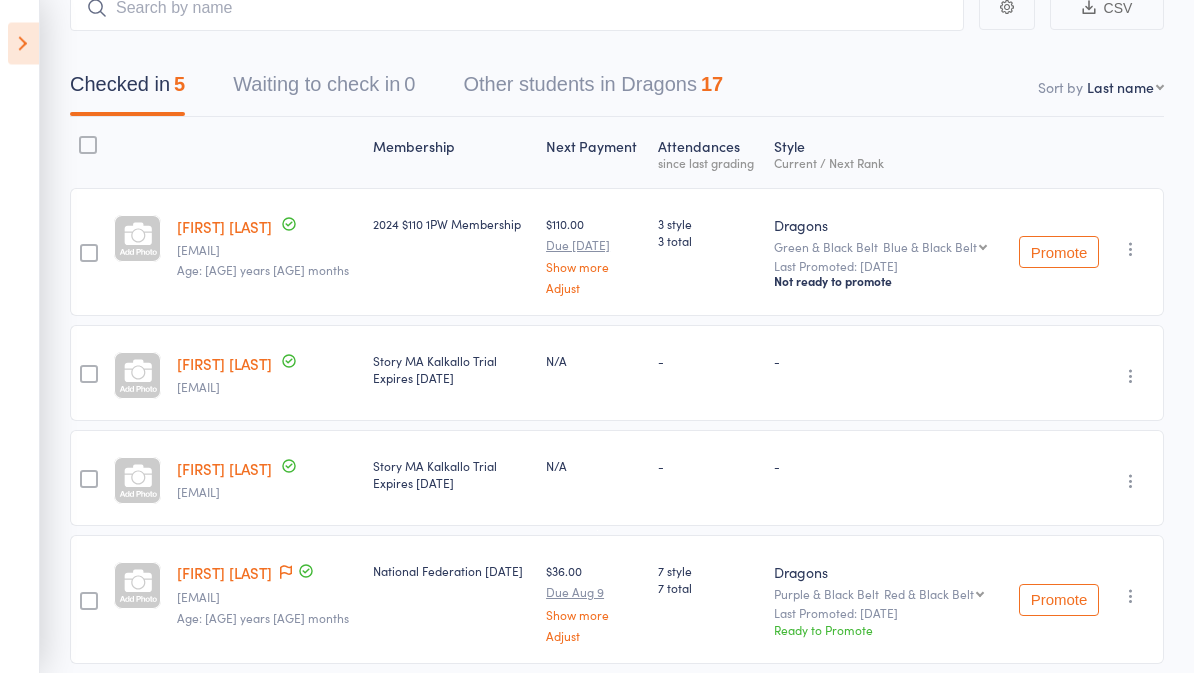 scroll, scrollTop: 0, scrollLeft: 0, axis: both 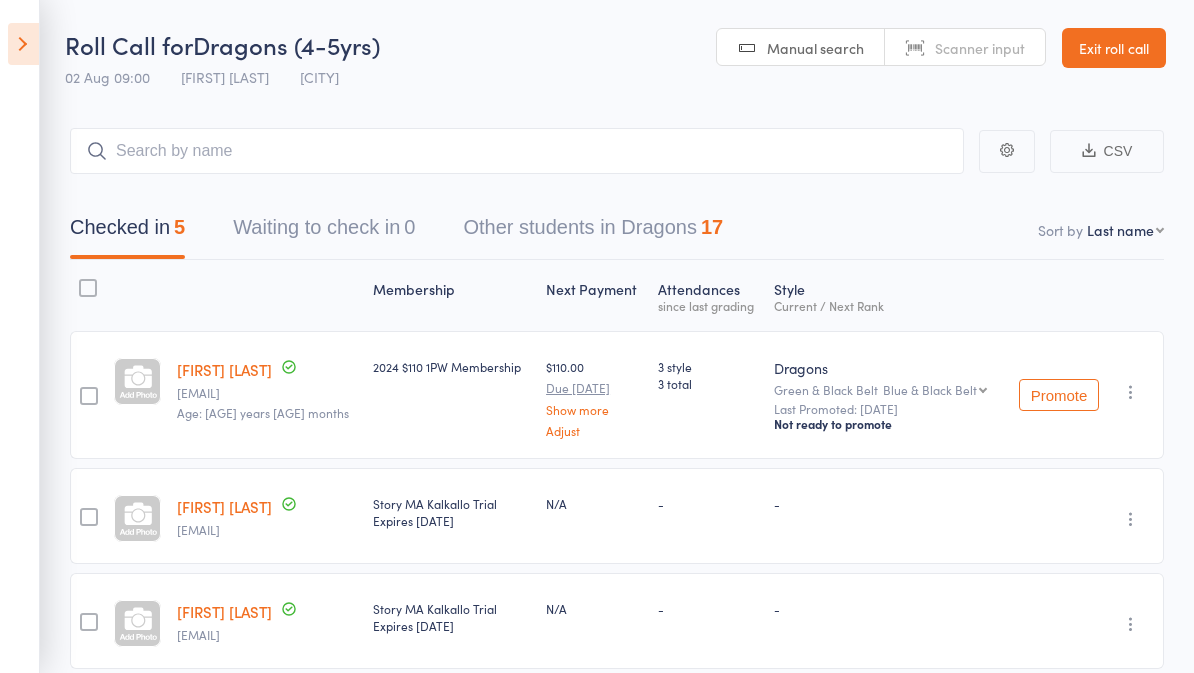 click at bounding box center [23, 44] 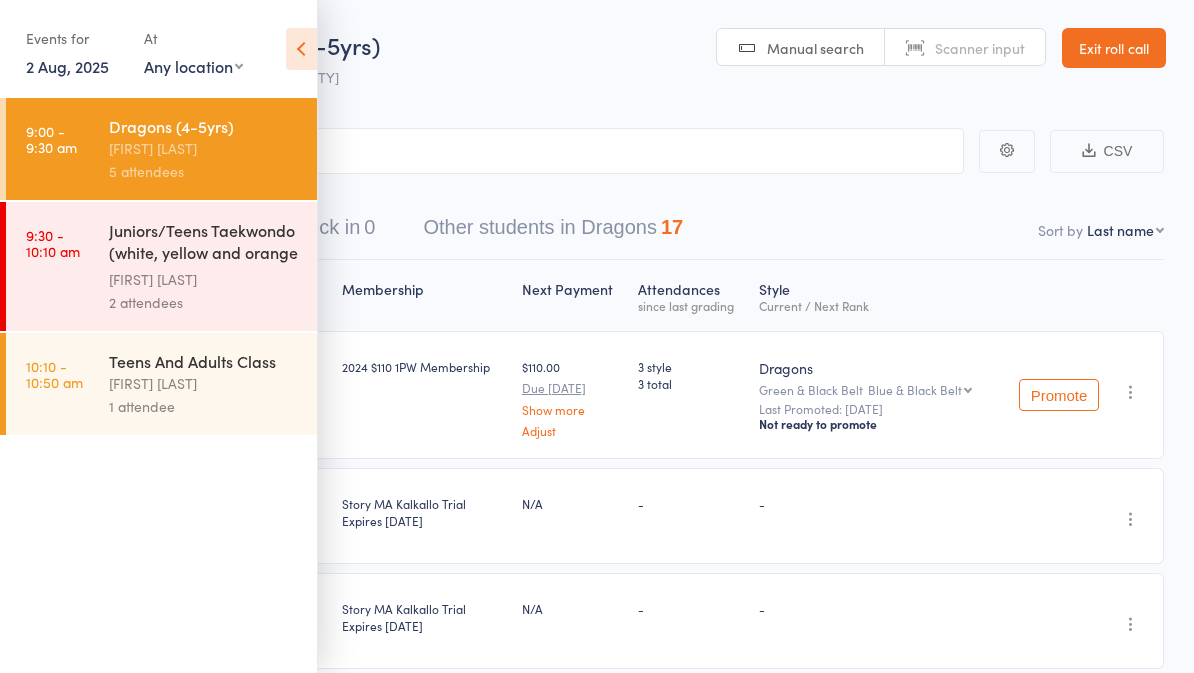 click on "10:10 - 10:50 am Teens And Adults Class Story Kalkallo 1 attendee" at bounding box center (161, 384) 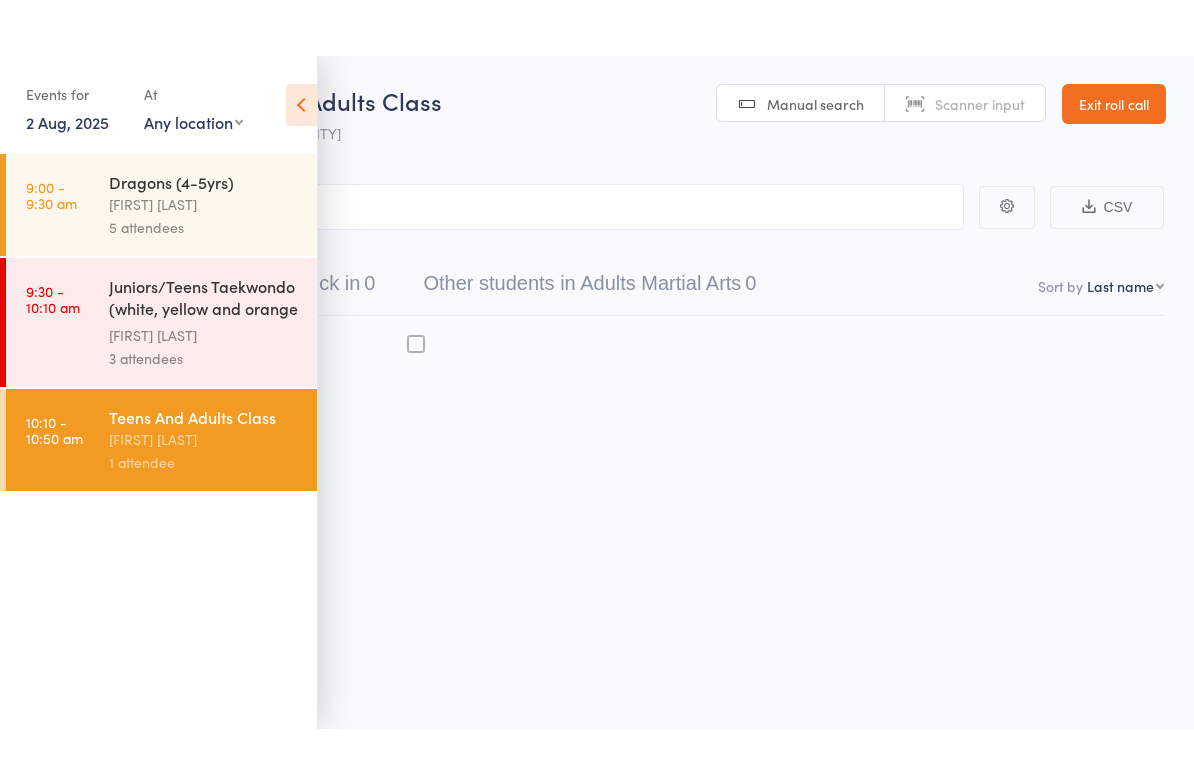 scroll, scrollTop: 14, scrollLeft: 0, axis: vertical 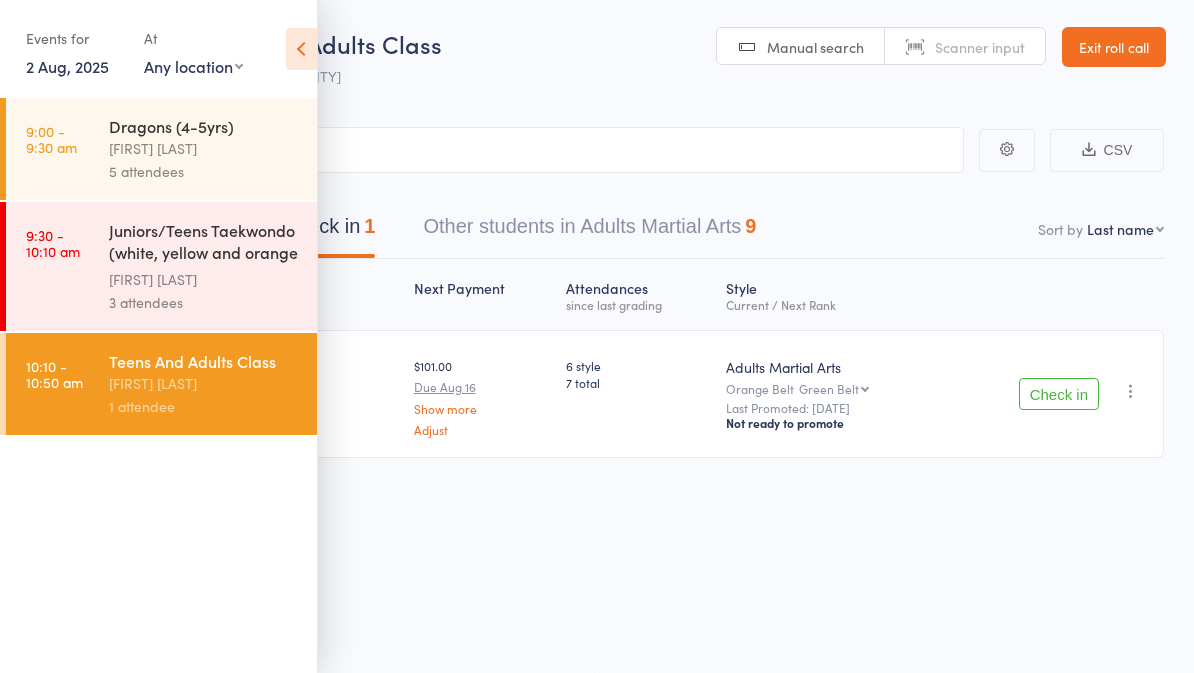 click on "Events for 2 Aug, 2025 2 Aug, 2025
August 2025
Sun Mon Tue Wed Thu Fri Sat
31
27
28
29
30
31
01
02
32
03
04
05
06
07
08
09
33
10
11
12
13
14
15
16
34
17
18
19
20
21
22
23
35
24
25
26
27
28
29
30" at bounding box center (158, 50) 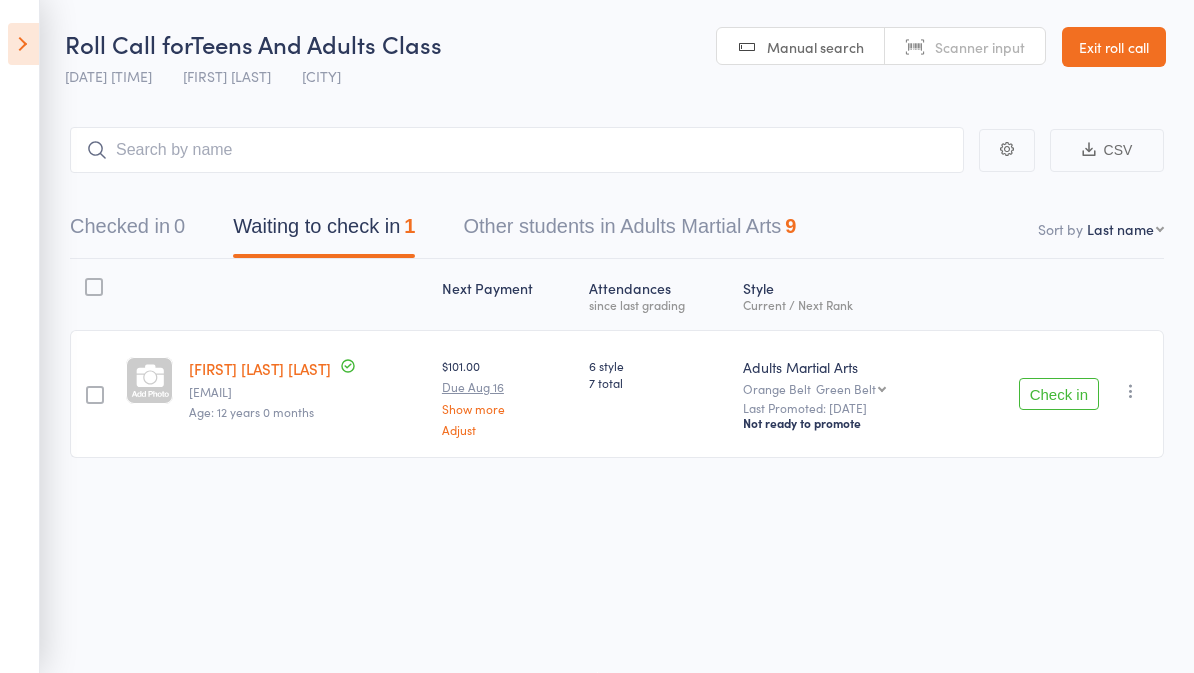 click on "Other students in Adults Martial Arts  9" at bounding box center (629, 231) 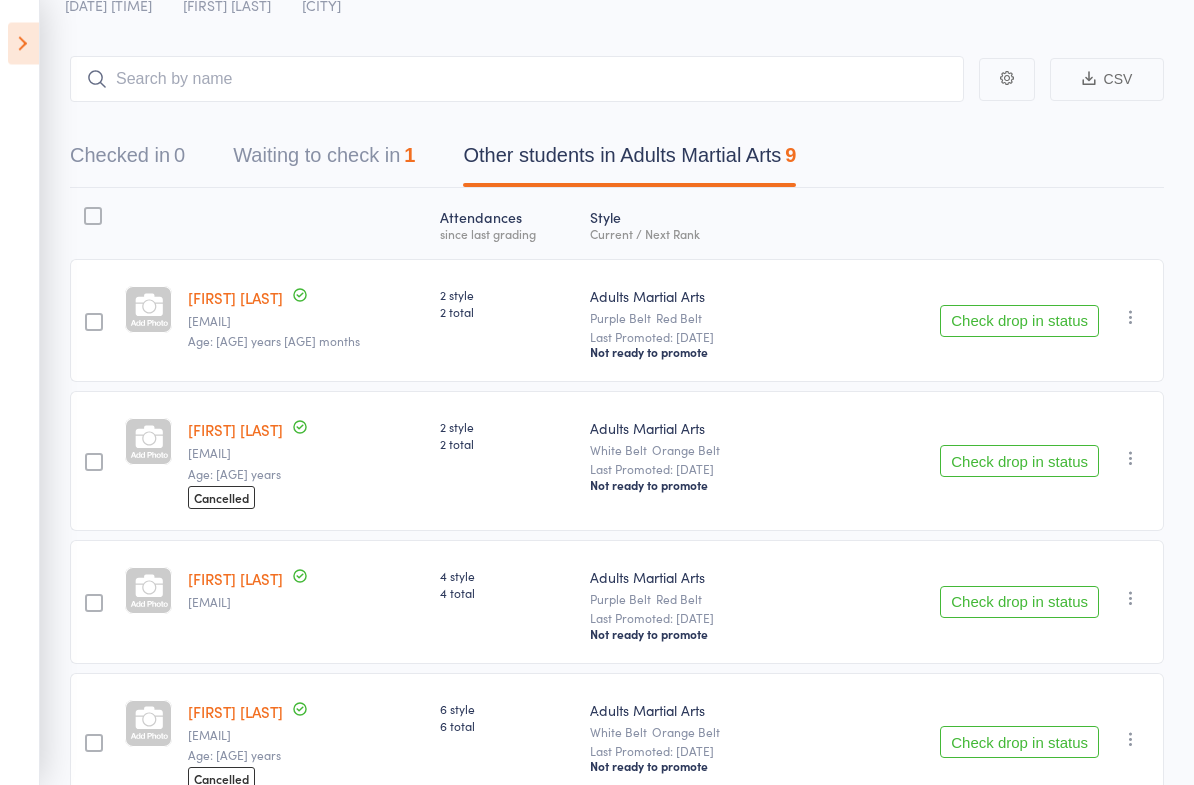 scroll, scrollTop: 72, scrollLeft: 0, axis: vertical 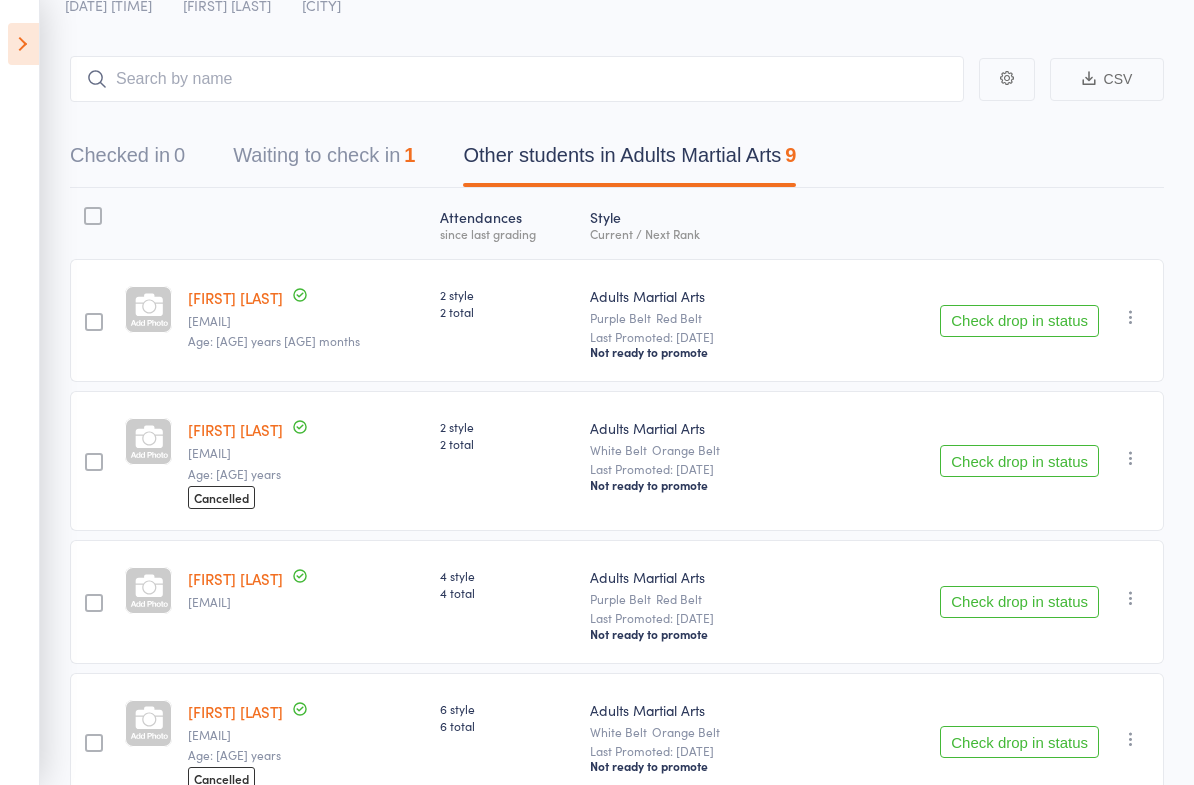 click on "Check drop in status" at bounding box center [1019, 602] 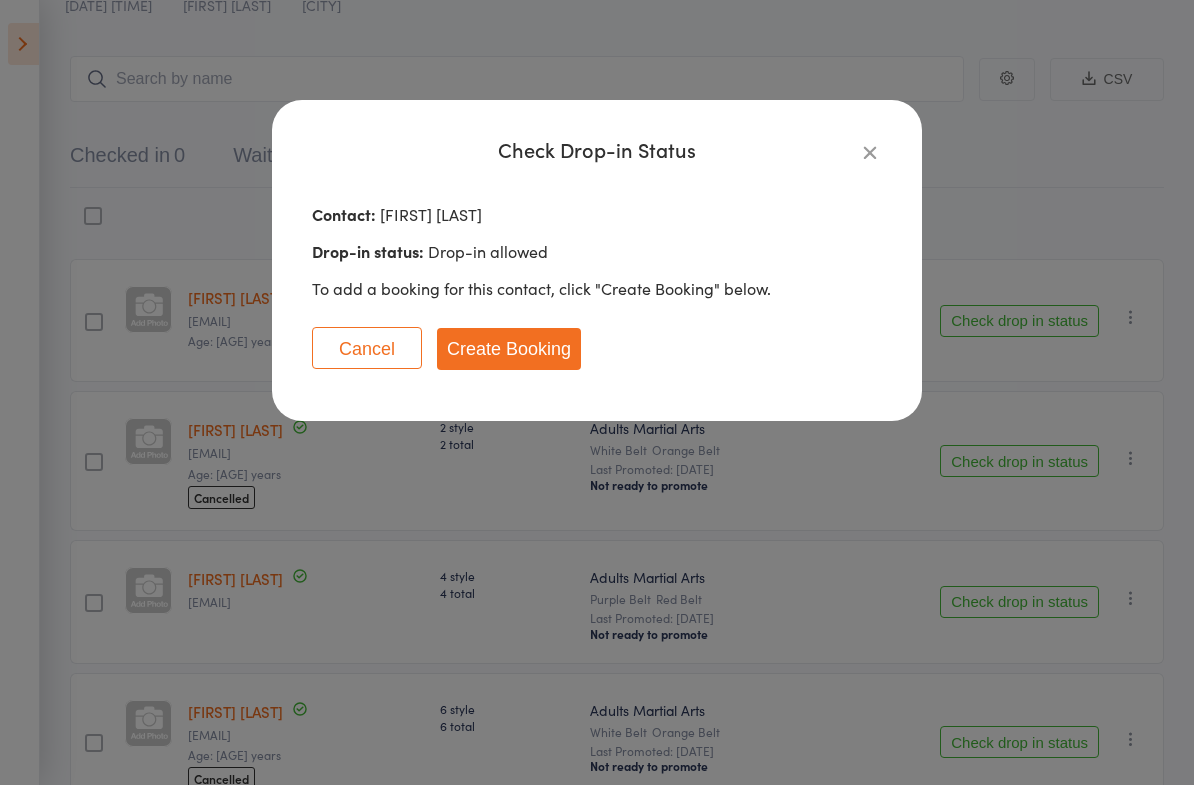 click on "Create Booking" at bounding box center (509, 349) 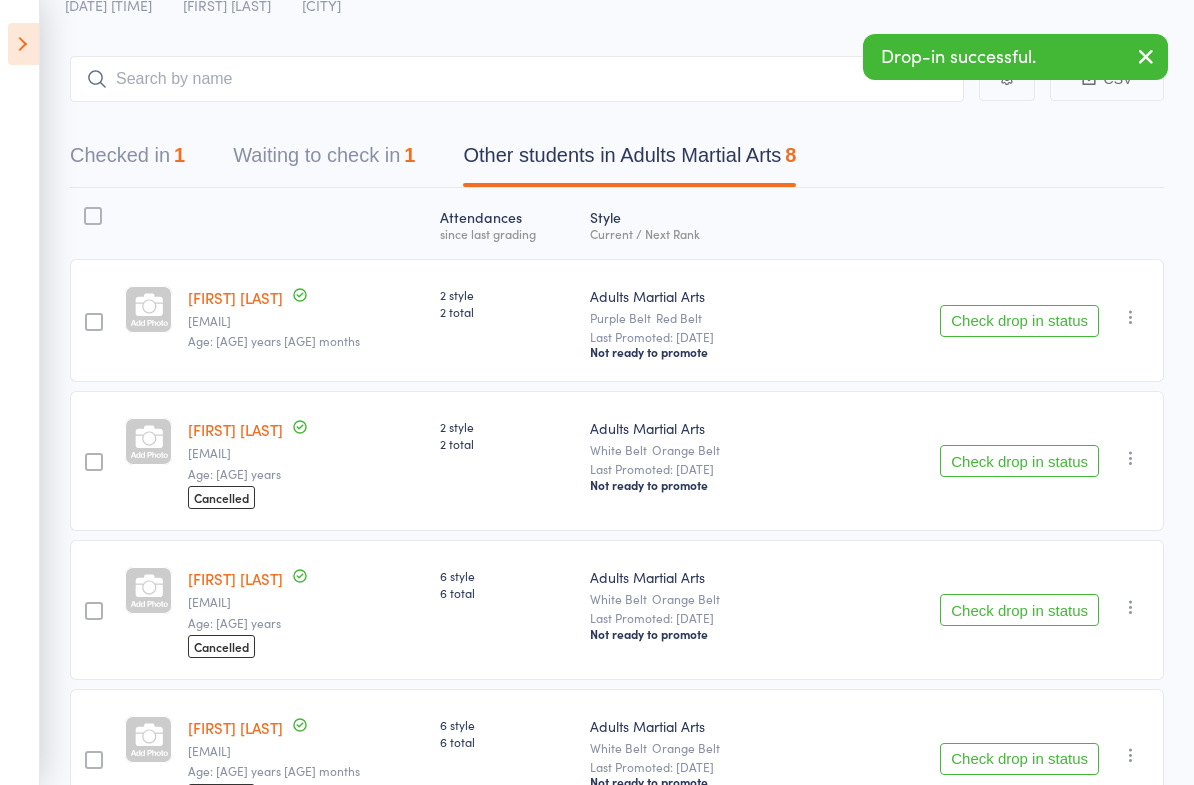 click on "Checked in  1" at bounding box center [127, 160] 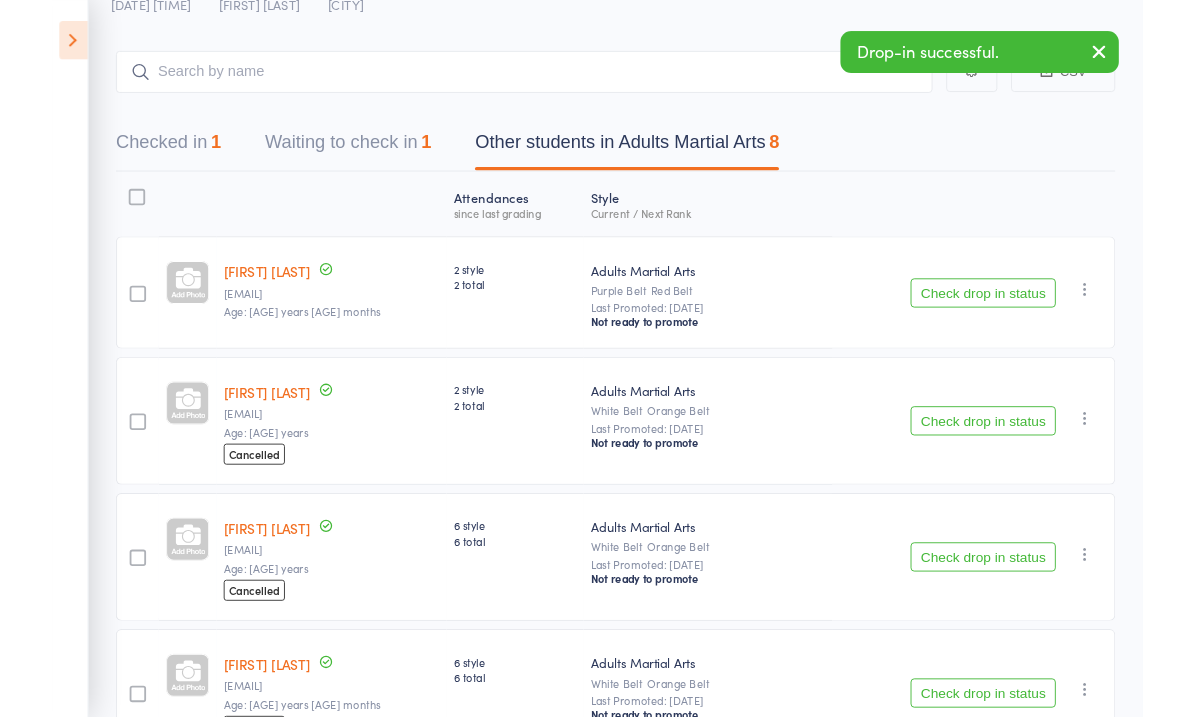 scroll, scrollTop: 0, scrollLeft: 0, axis: both 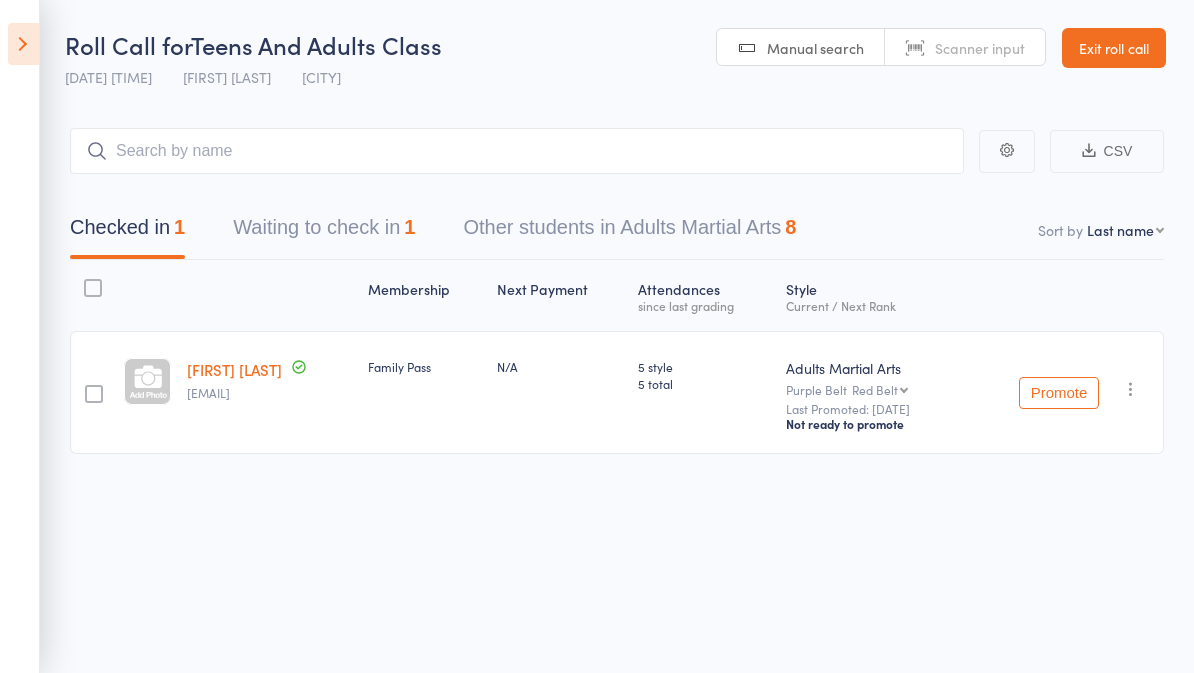 click at bounding box center [23, 44] 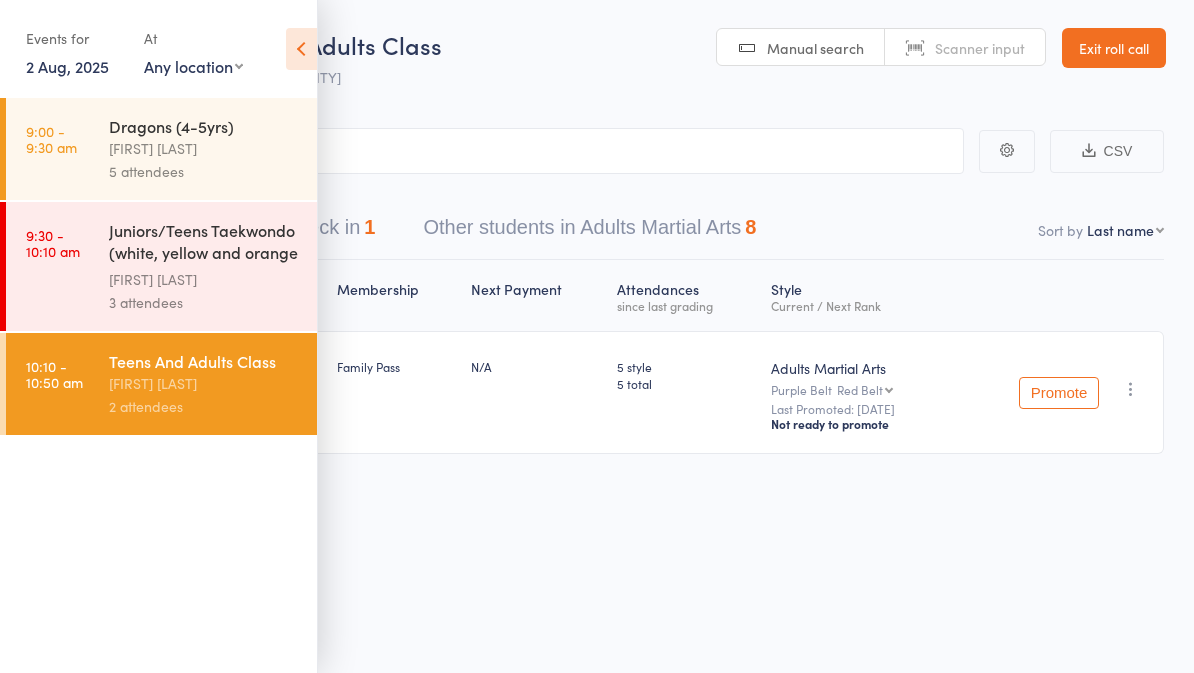 click on "Story Kalkallo" at bounding box center (204, 148) 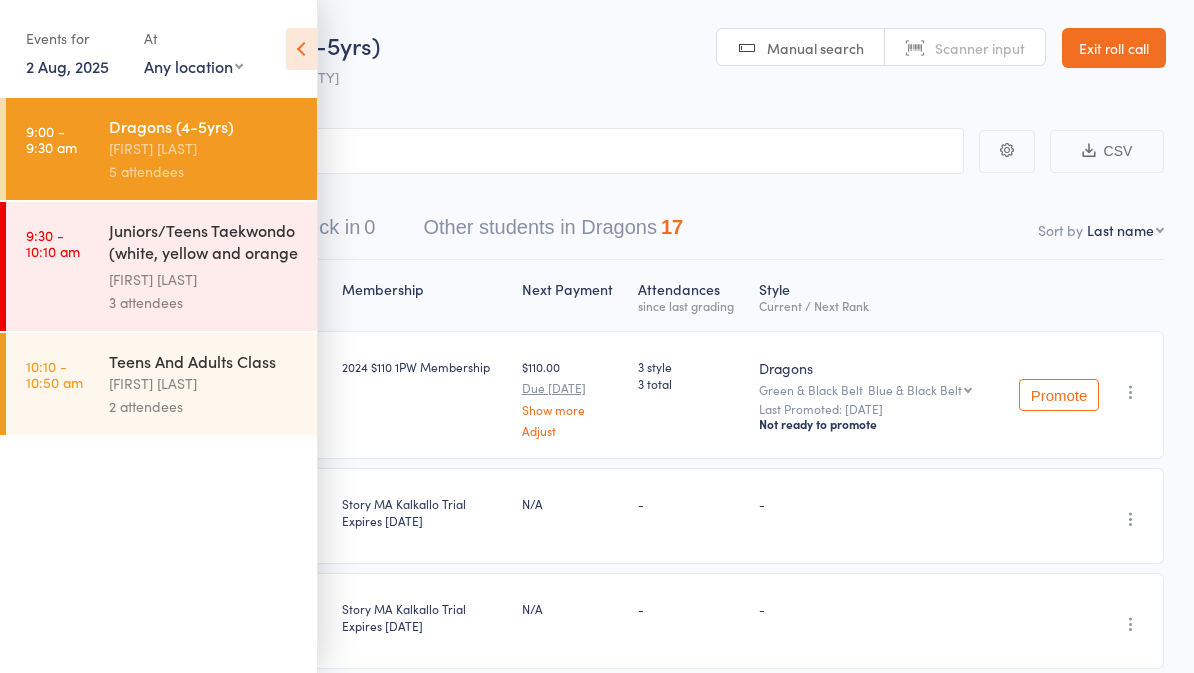 click at bounding box center [301, 49] 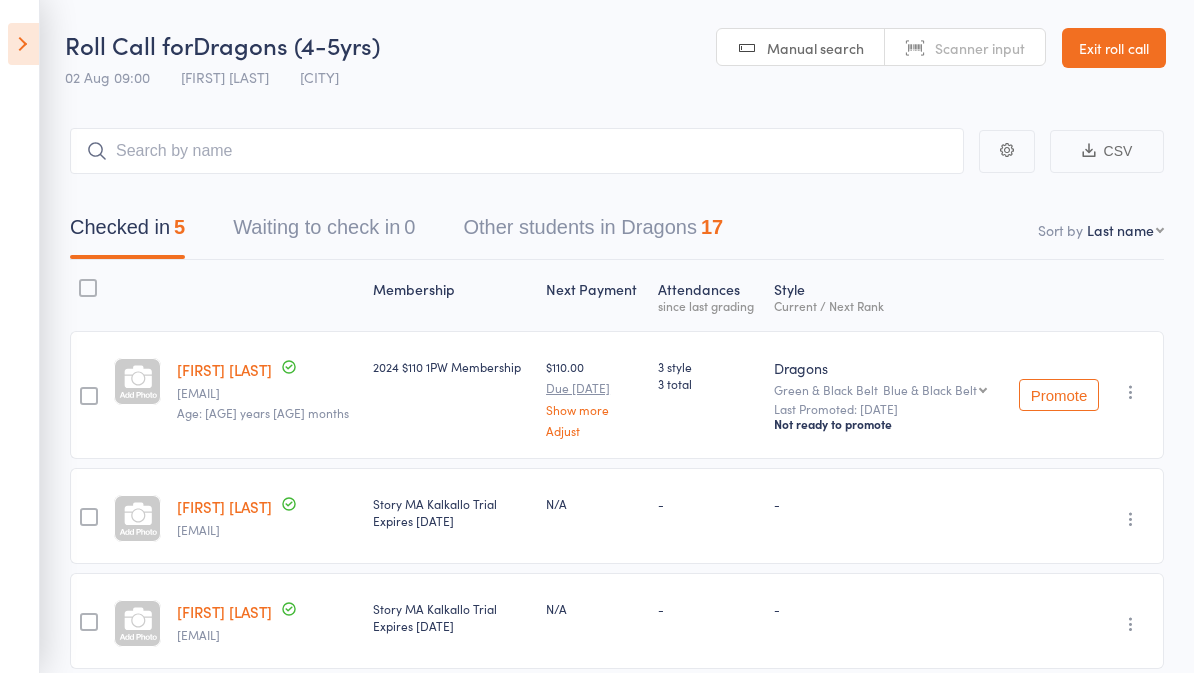 click on "CSV
Checked in  5 Waiting to check in  0 Other students in Dragons  17
Sort by   Last name First name Last name Birthday today? Behind on payments? Check in time Next payment date Next payment amount Membership name Membership expires Ready to grade Style and Rank Style attendance count All attendance count Last Promoted Membership Next Payment Atten­dances since last grading Style Current / Next Rank Aadhya Chapagain    pramodchapagai@gmail.com Age: 5 years 5 months 2024 $110 1PW Membership $110.00 Due Aug 20  Show more Adjust 3 style 3 total Dragons Green & Black Belt  Blue & Black Belt  Blue & Black Belt Purple & Black Belt Red & Black Belt Brown & Black Belt Samurai Yellow Belt Juniors Orange Belt  Last Promoted: Jun 28, 2025 Not ready to promote Promote Undo check-in Promote Send message Add Note Add Task Add Flag Remove Mark absent
Riyon Dissanayake    madarajayakody@yahoo.com Story MA  Kalkallo Trial Expires Aug 24, 2025  N/A - - Undo check-in Send message Add Note Add Task Add Flag Remove" at bounding box center [597, 549] 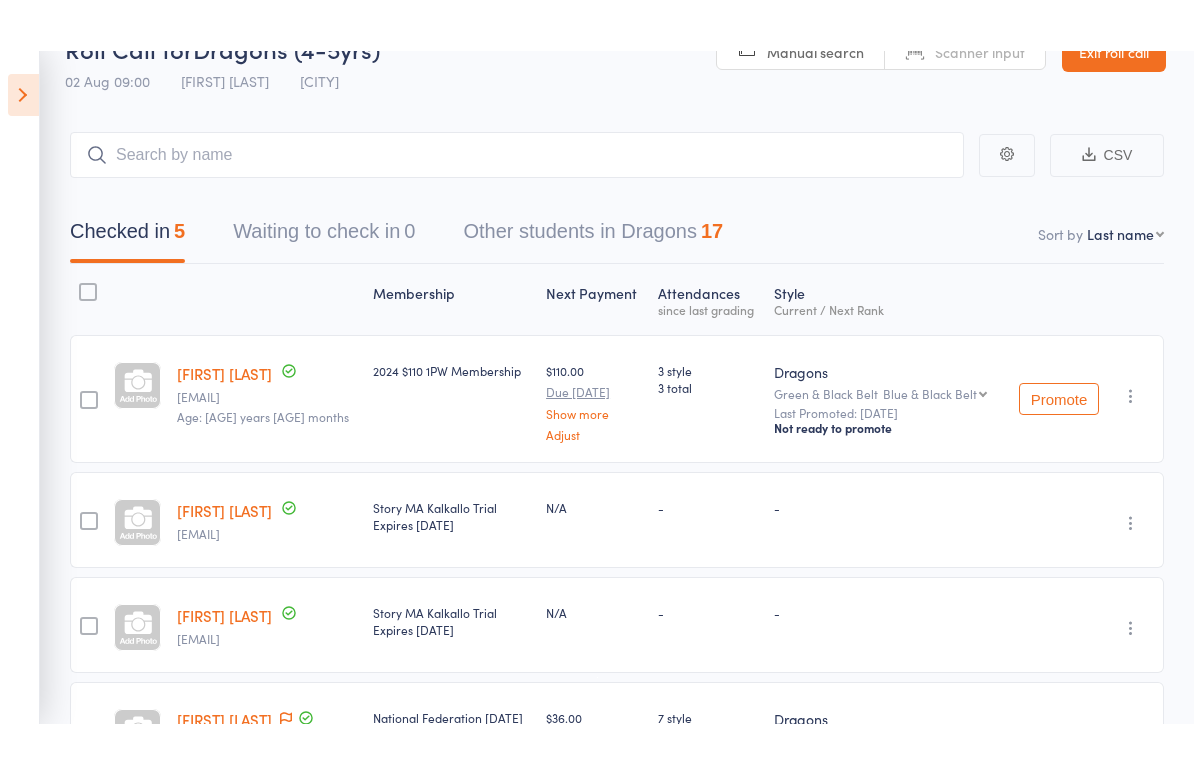 scroll, scrollTop: 0, scrollLeft: 0, axis: both 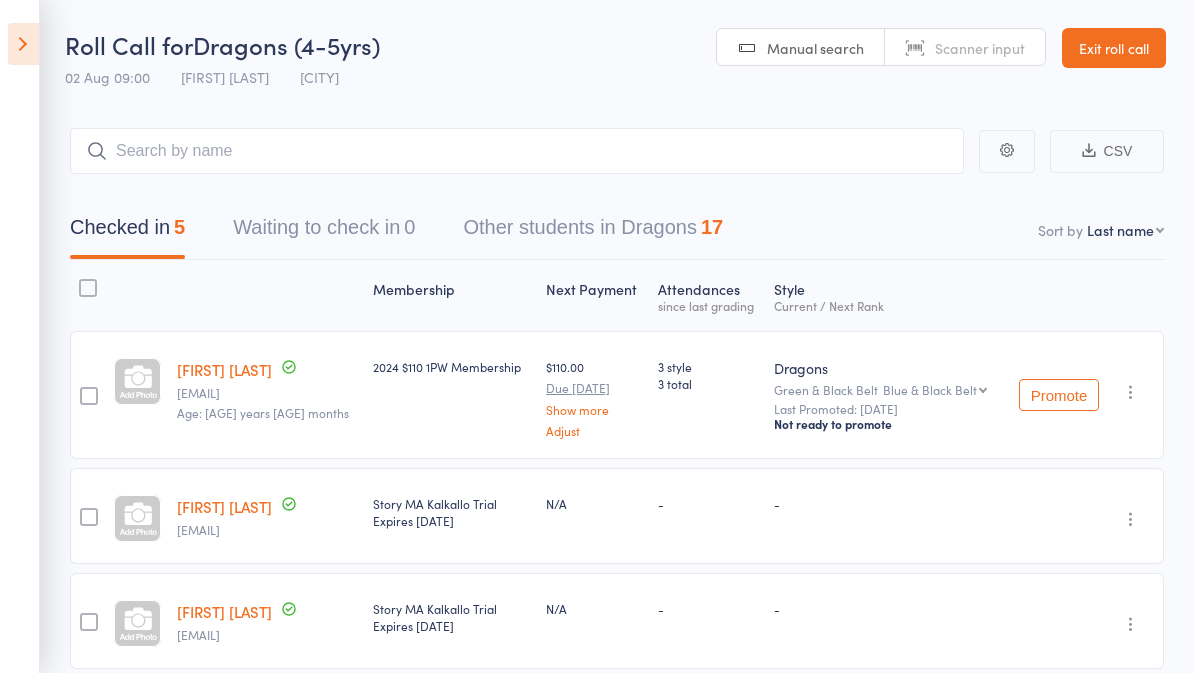 click on "-" at bounding box center (885, 516) 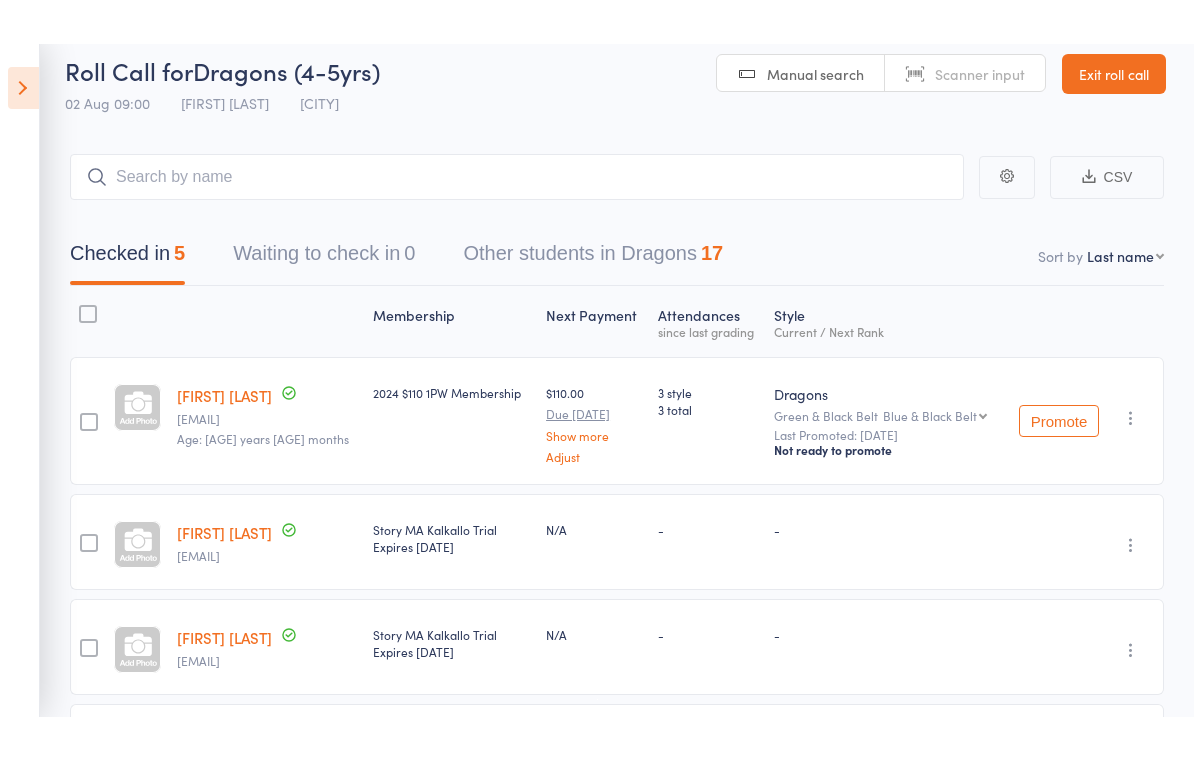 scroll, scrollTop: 0, scrollLeft: 0, axis: both 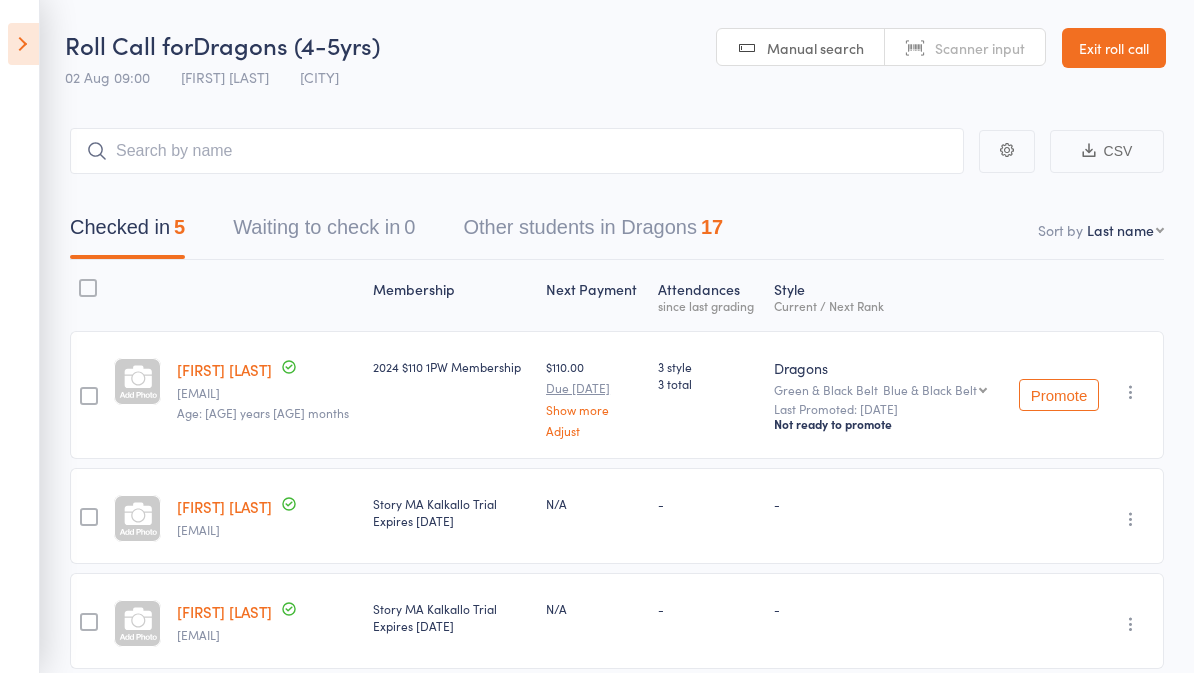click at bounding box center (23, 44) 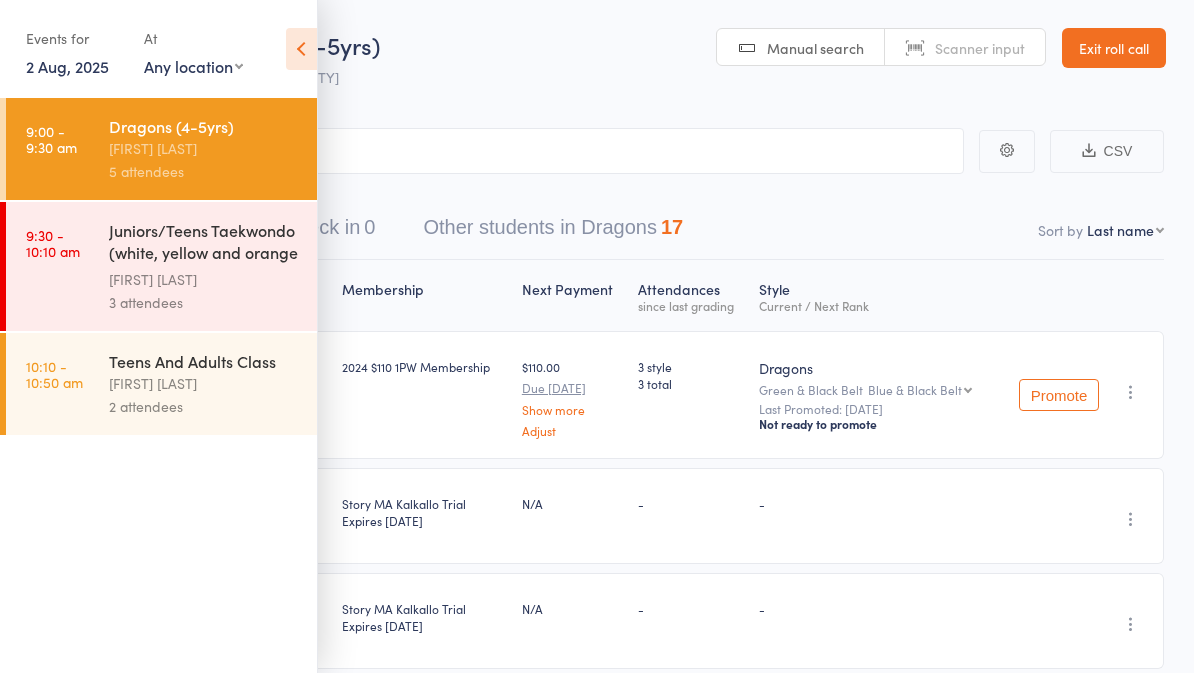 click on "2 attendees" at bounding box center (204, 406) 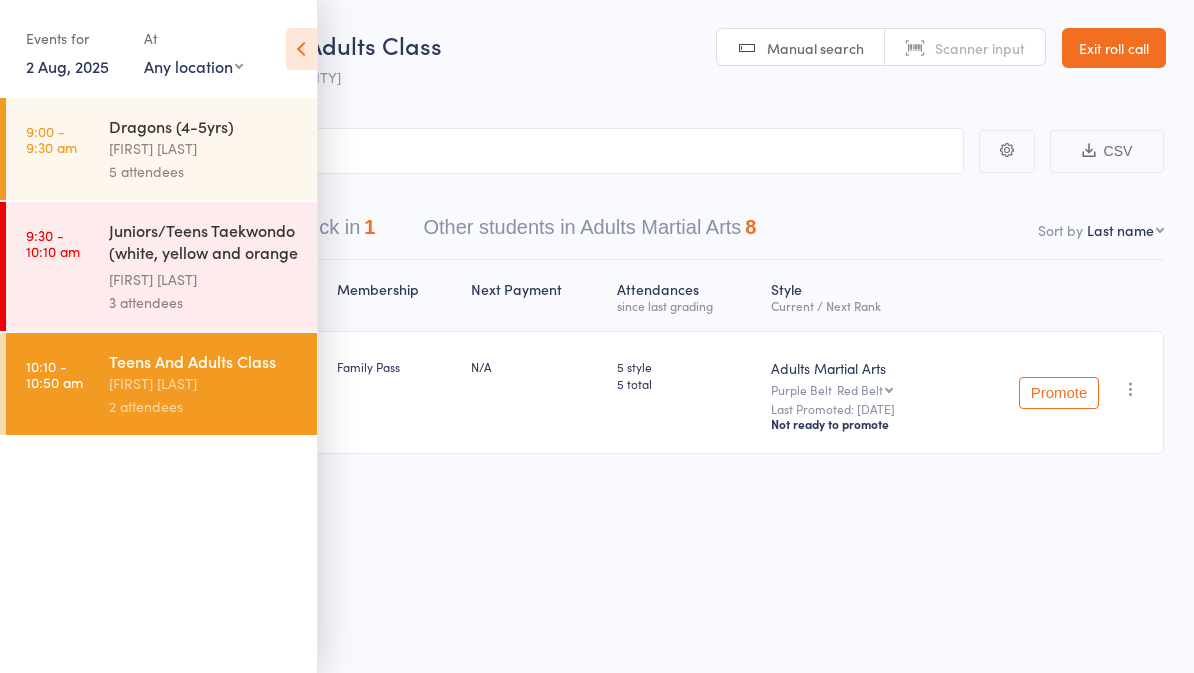 click at bounding box center [301, 49] 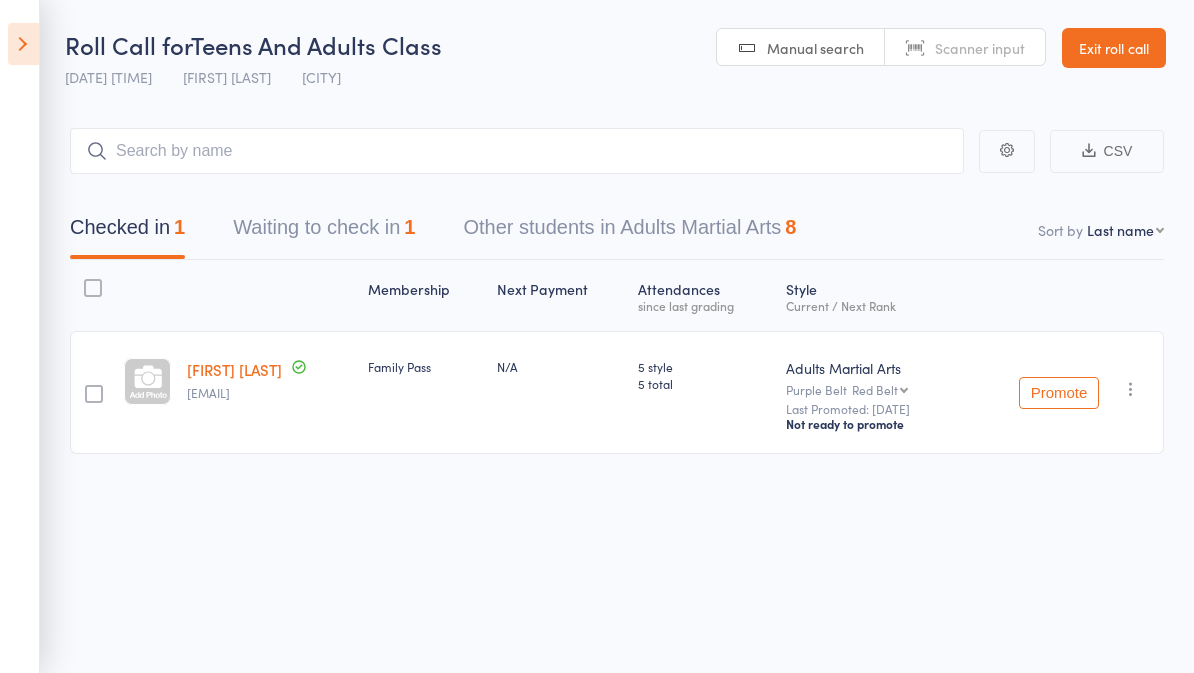 click on "Waiting to check in  1" at bounding box center [324, 232] 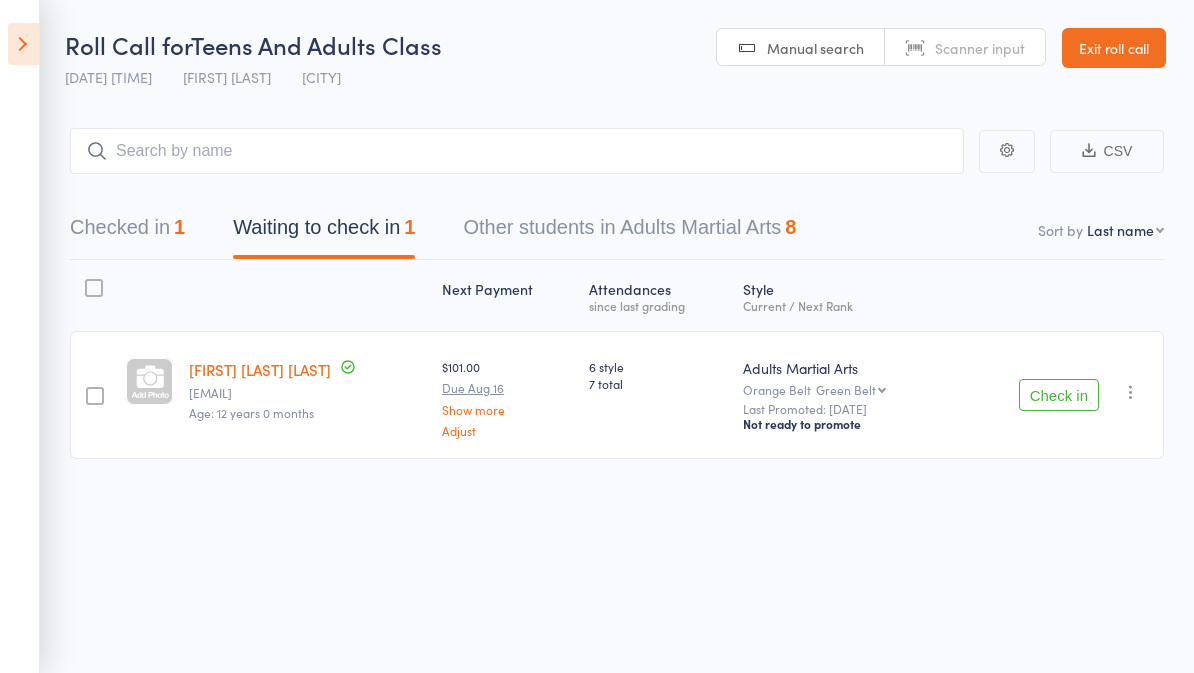click on "Other students in Adults Martial Arts  8" at bounding box center (629, 232) 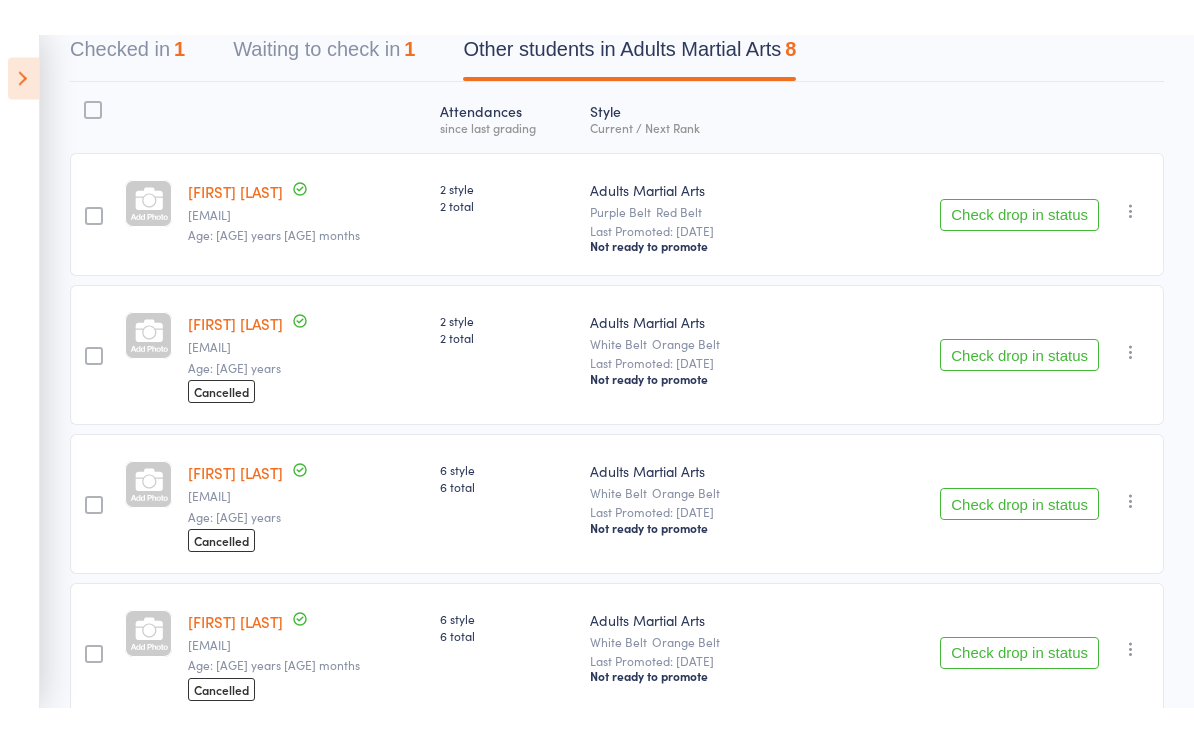 scroll, scrollTop: 0, scrollLeft: 0, axis: both 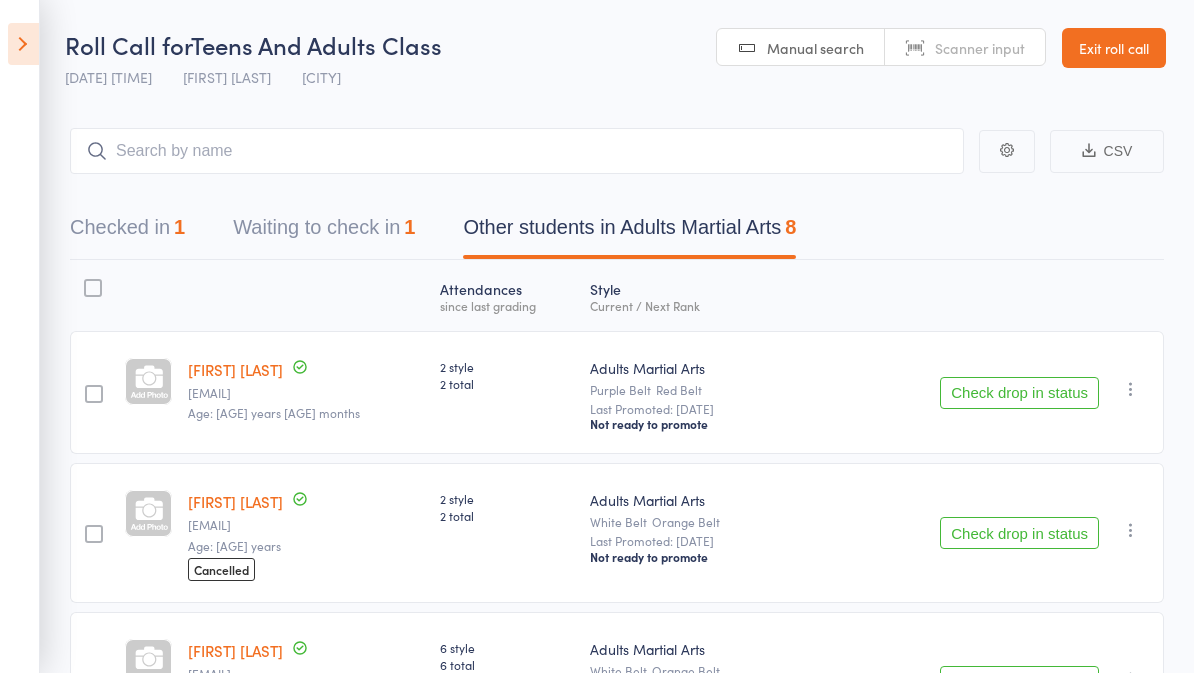 click on "Checked in  1" at bounding box center [127, 232] 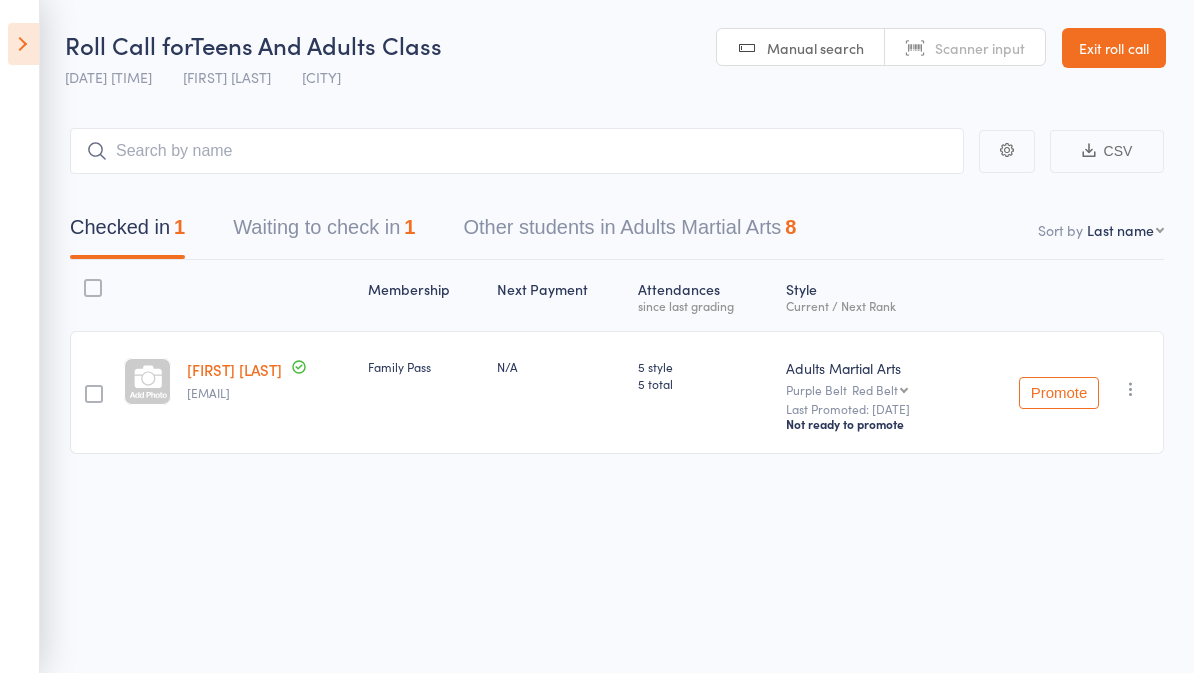 click on "Roll Call for  Teens And Adults Class 02 Aug 10:10  Story Kalkallo  Kalkallo  Manual search Scanner input Exit roll call Events for 2 Aug, 2025 2 Aug, 2025
August 2025
Sun Mon Tue Wed Thu Fri Sat
31
27
28
29
30
31
01
02
32
03
04
05
06
07
08
09
33
10
11
12
13
14
15
16
34
17
18
19
20
21
22
23
35
24" at bounding box center (597, 336) 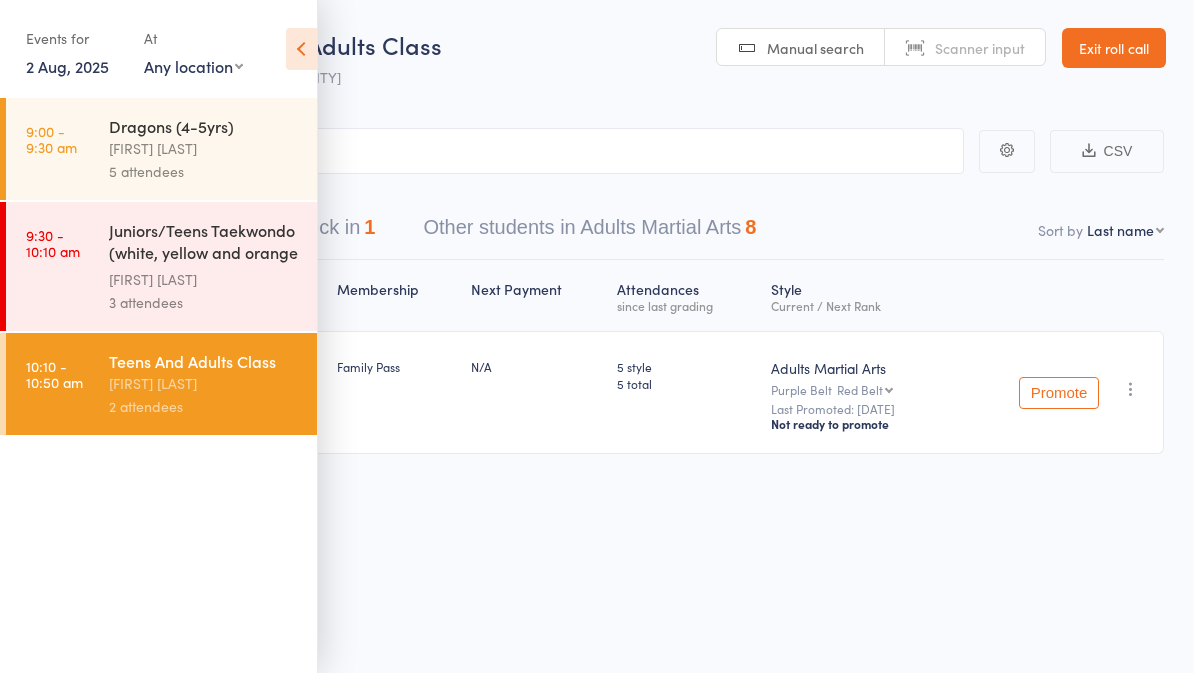 click on "5 attendees" at bounding box center [204, 171] 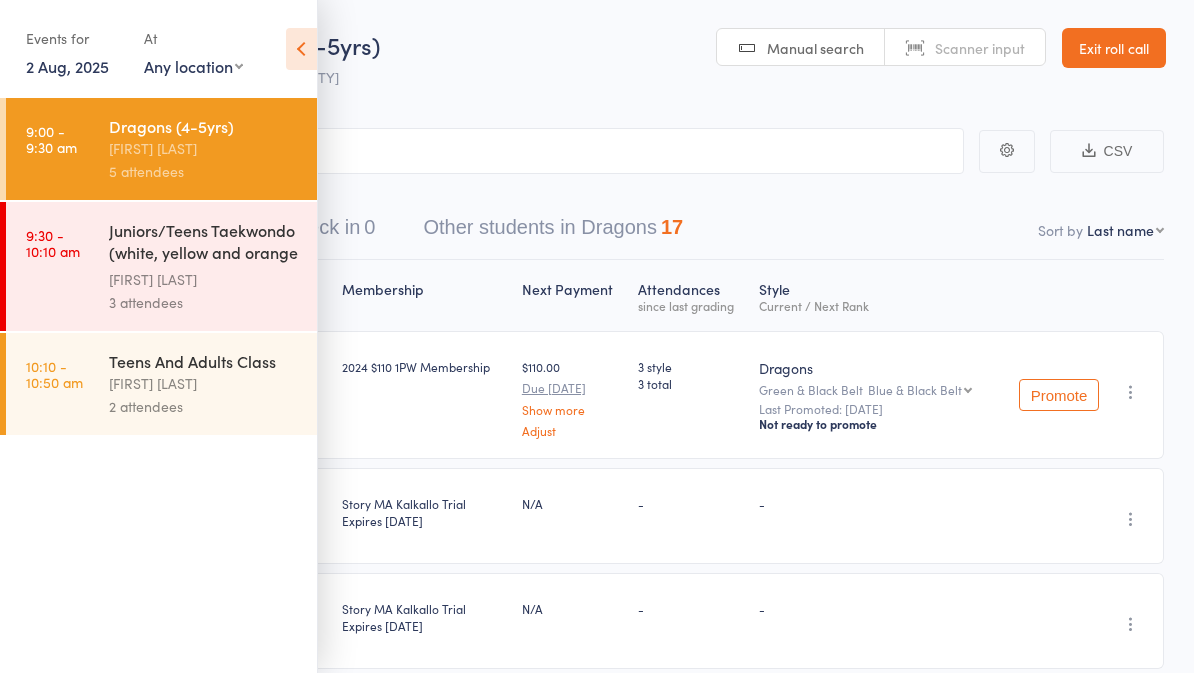 click at bounding box center [301, 49] 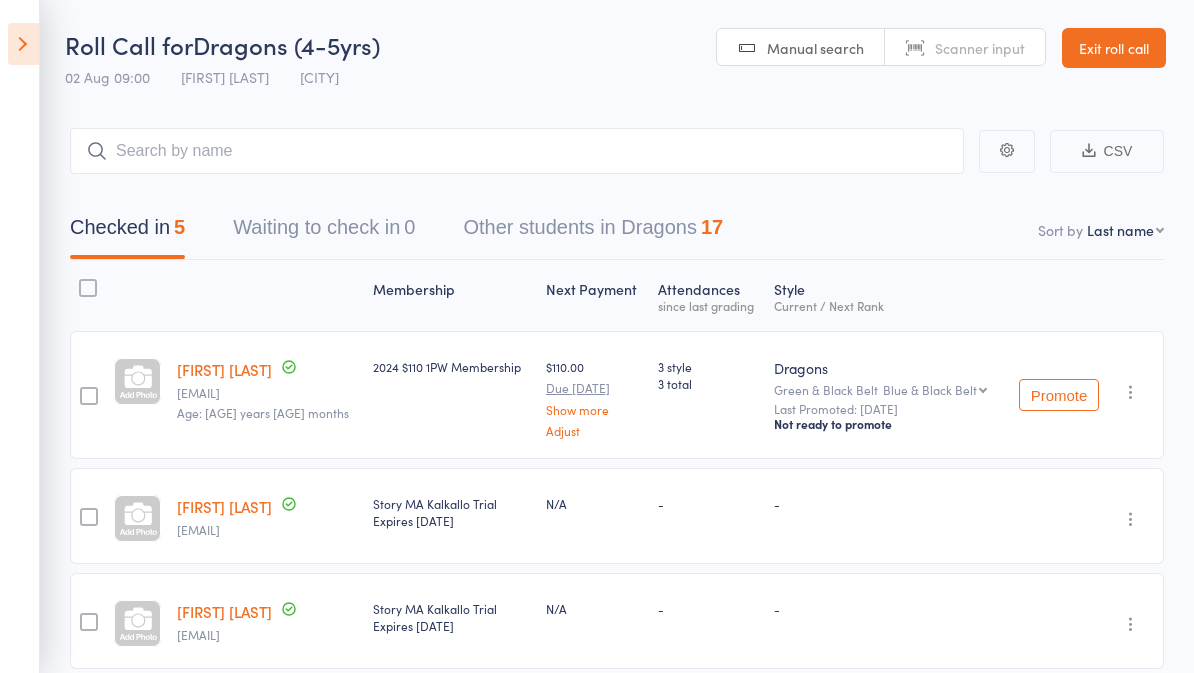 click at bounding box center [23, 44] 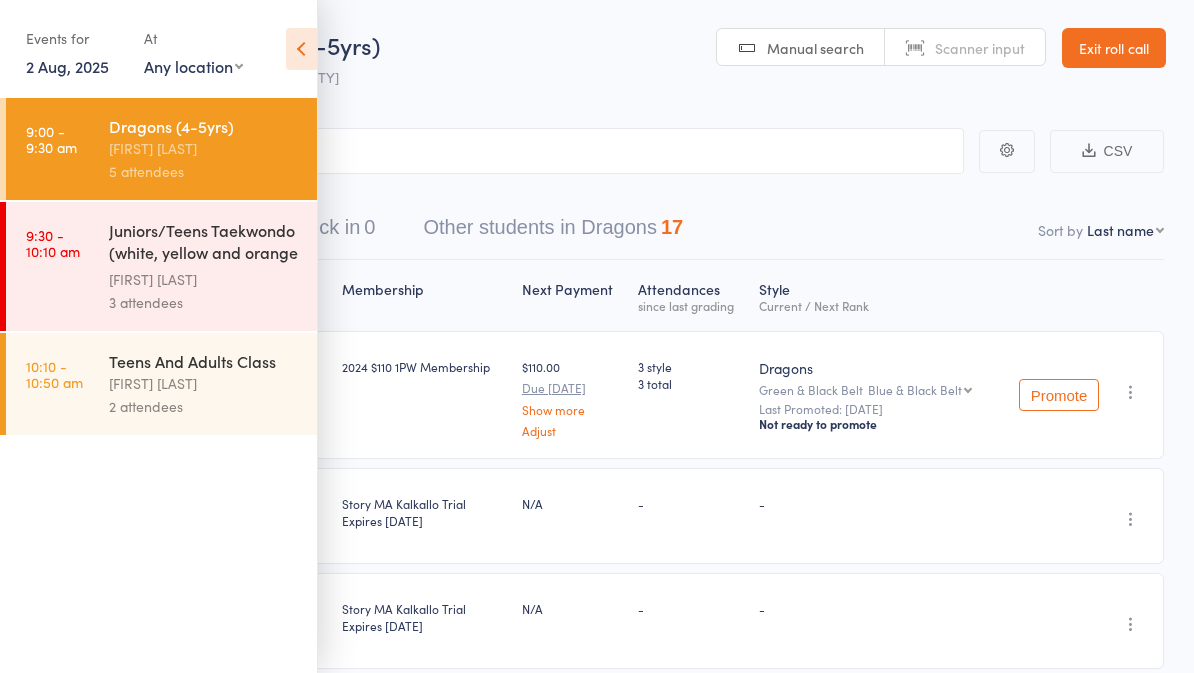 click on "Story Kalkallo" at bounding box center (204, 279) 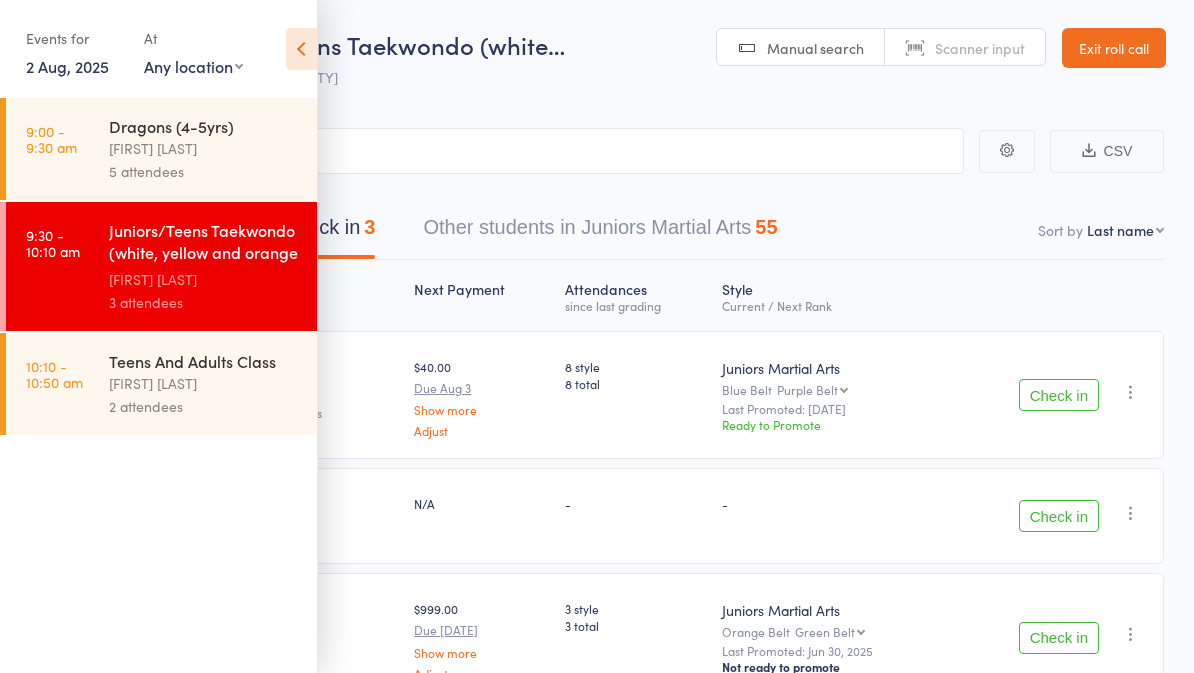click at bounding box center [301, 49] 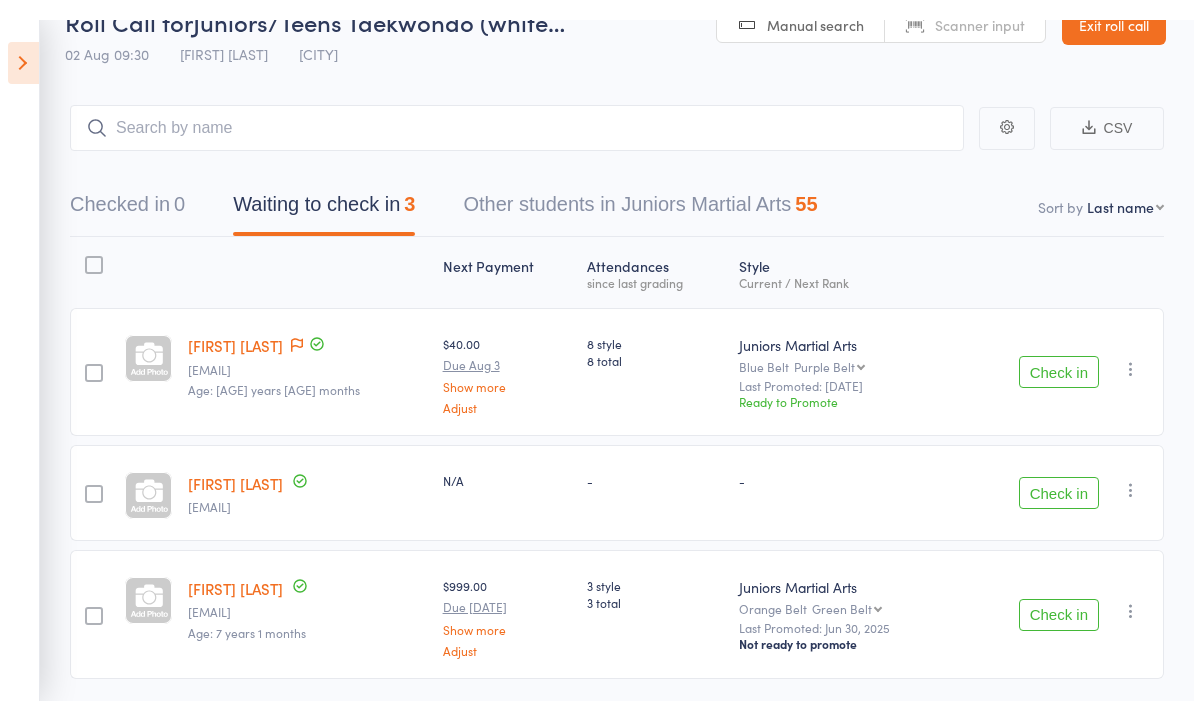 scroll, scrollTop: 0, scrollLeft: 0, axis: both 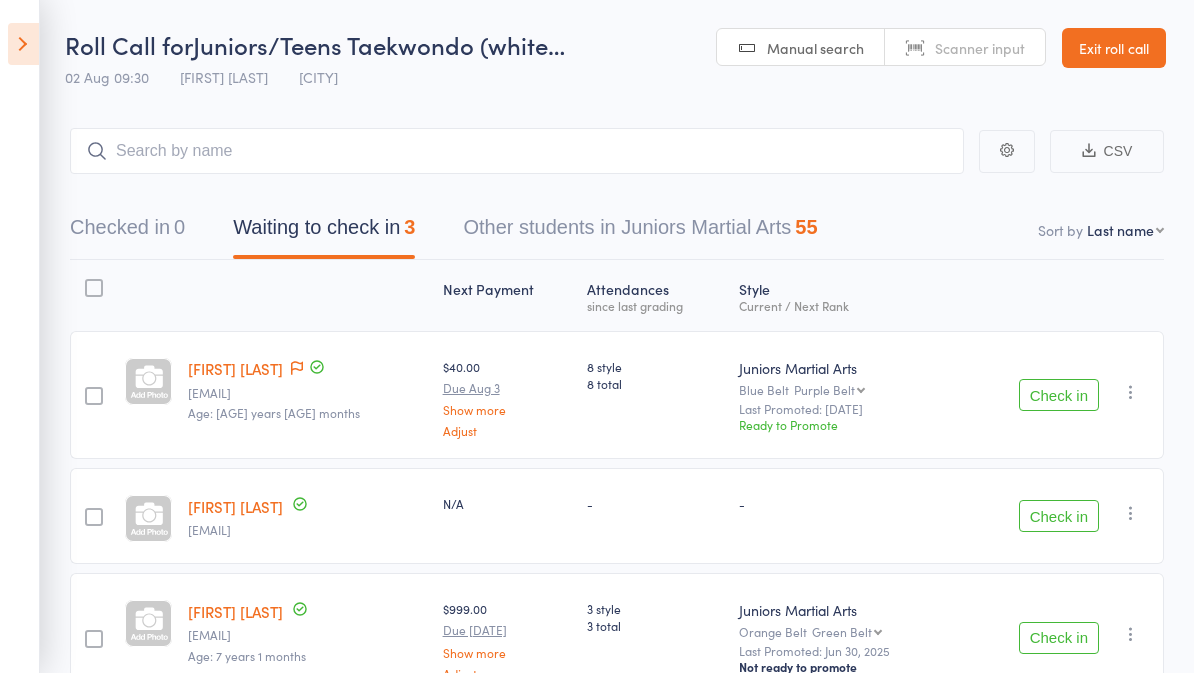click on "Other students in Juniors Martial Arts  55" at bounding box center [640, 232] 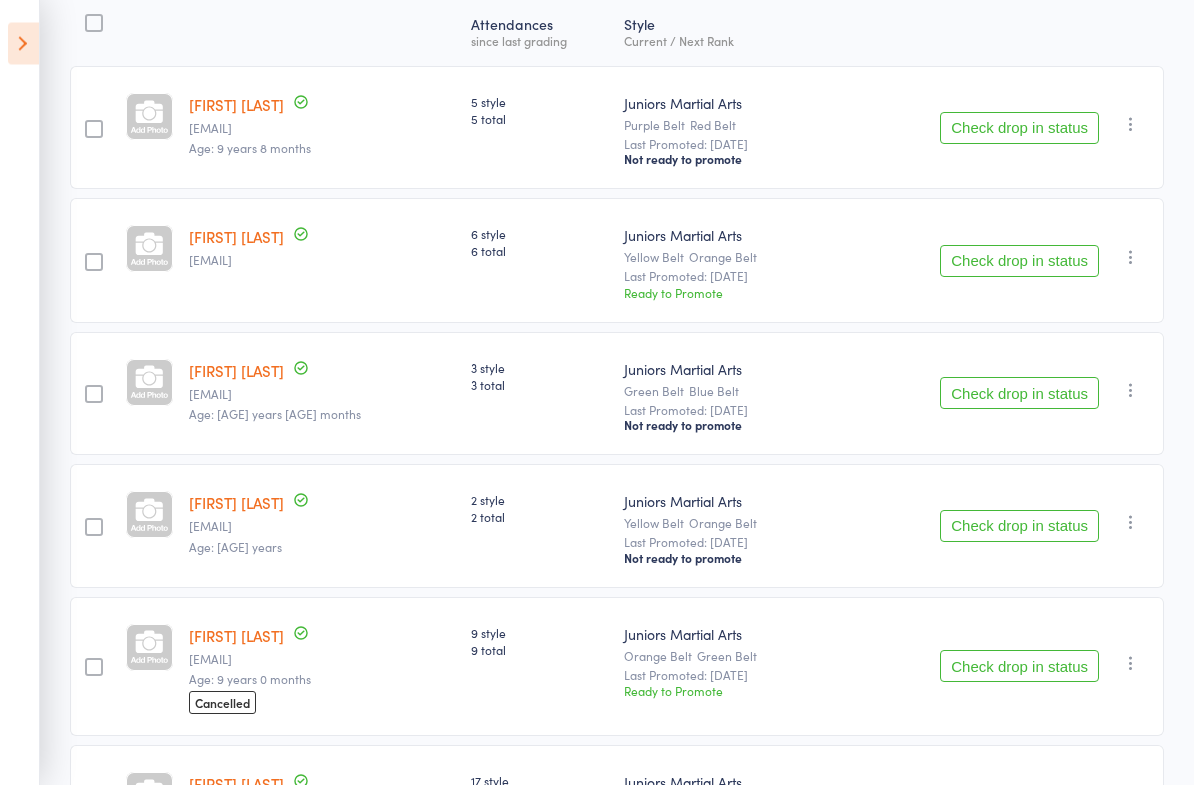 scroll, scrollTop: 266, scrollLeft: 0, axis: vertical 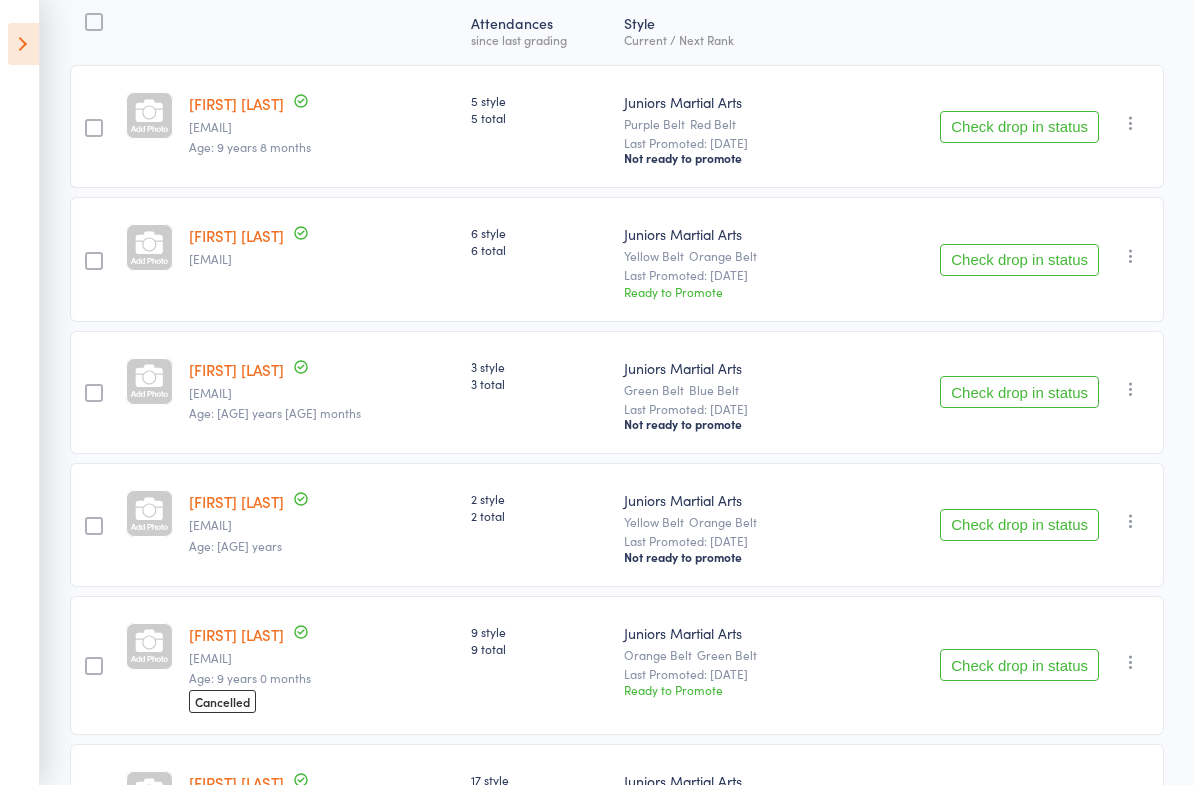 click on "Check drop in status" at bounding box center (1019, 525) 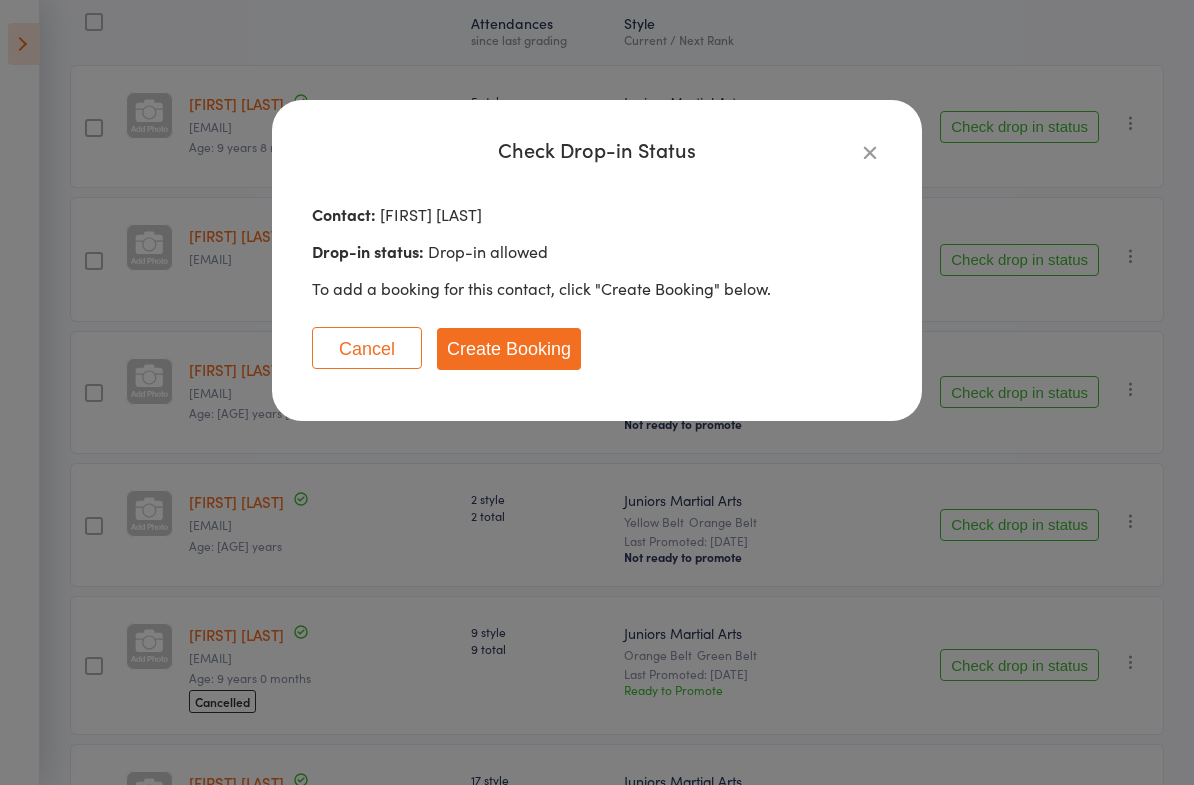 click on "Create Booking" at bounding box center [509, 349] 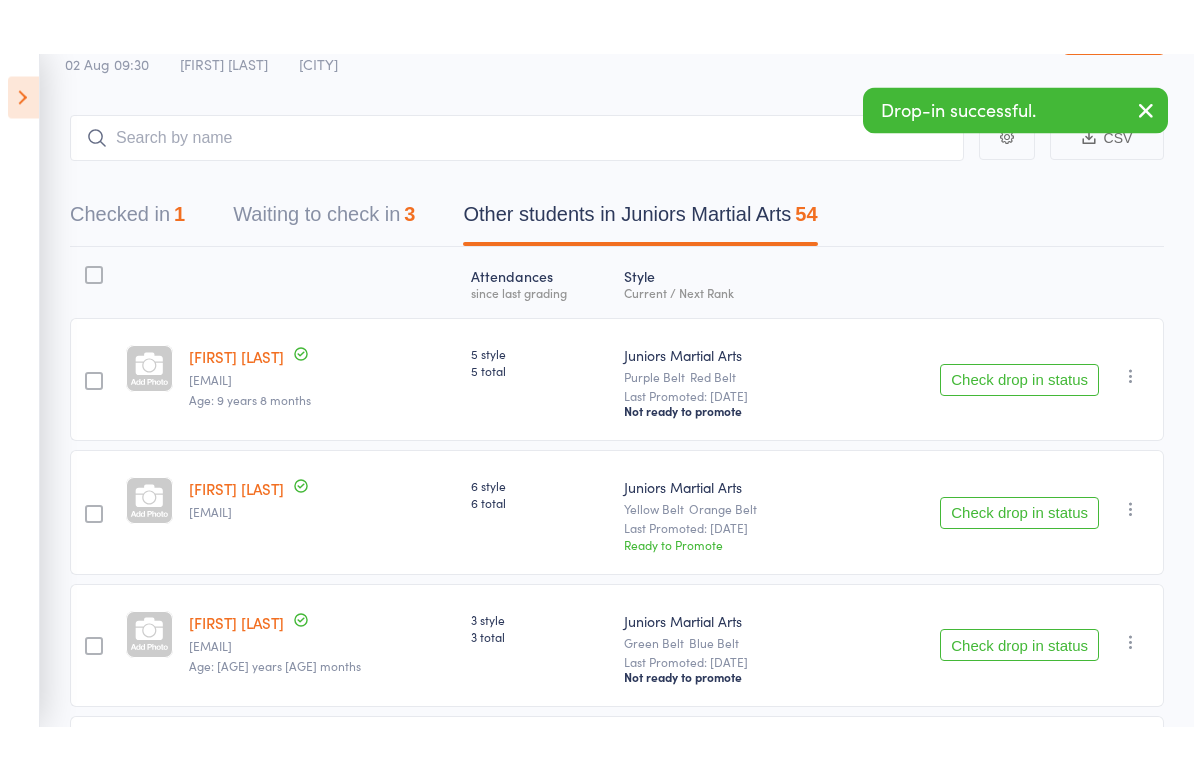 scroll, scrollTop: 0, scrollLeft: 0, axis: both 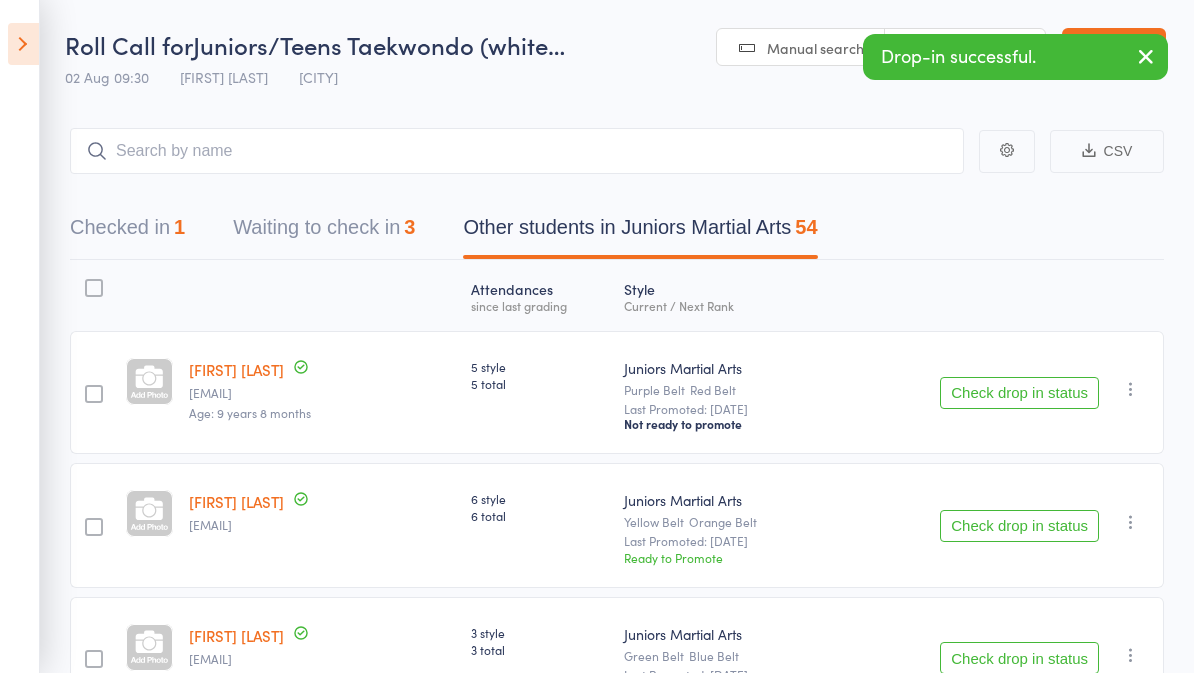 click at bounding box center (23, 44) 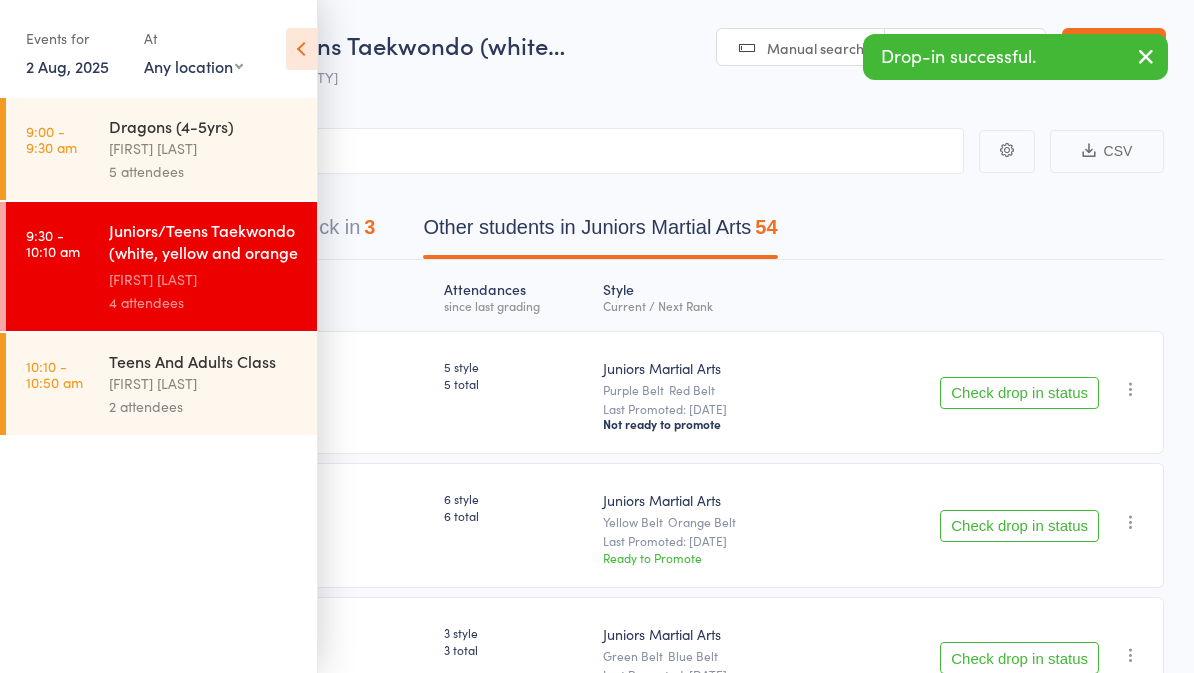 click on "Story Kalkallo" at bounding box center (204, 148) 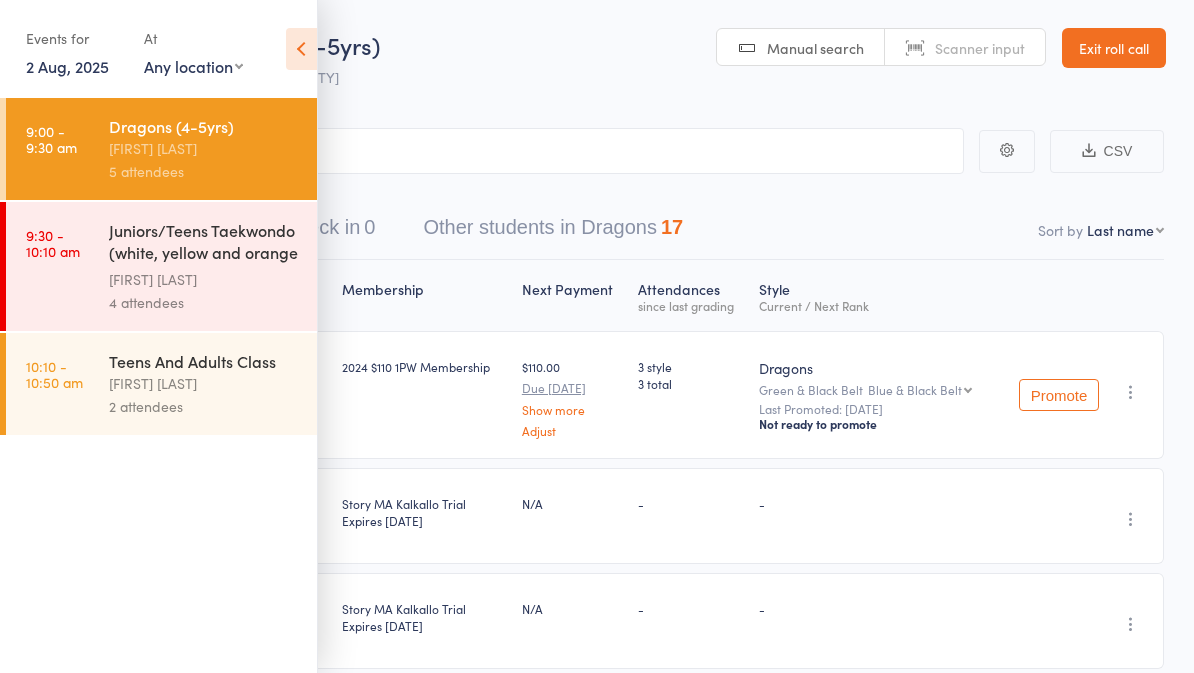 click at bounding box center (301, 49) 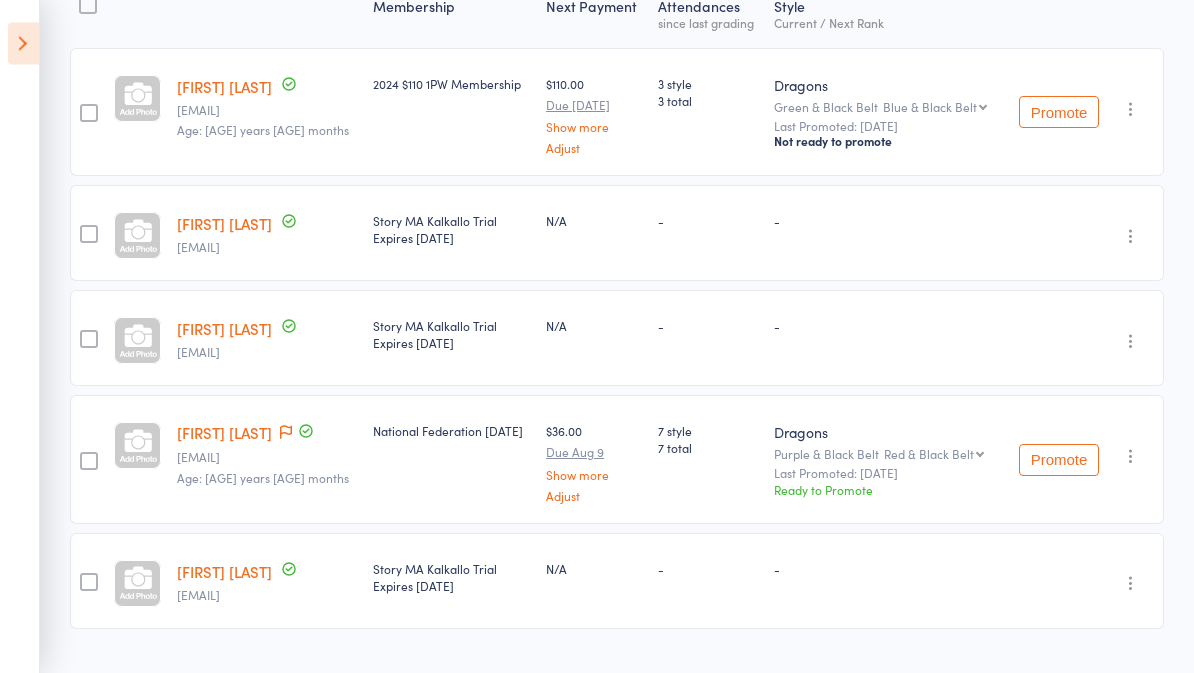 scroll, scrollTop: 283, scrollLeft: 0, axis: vertical 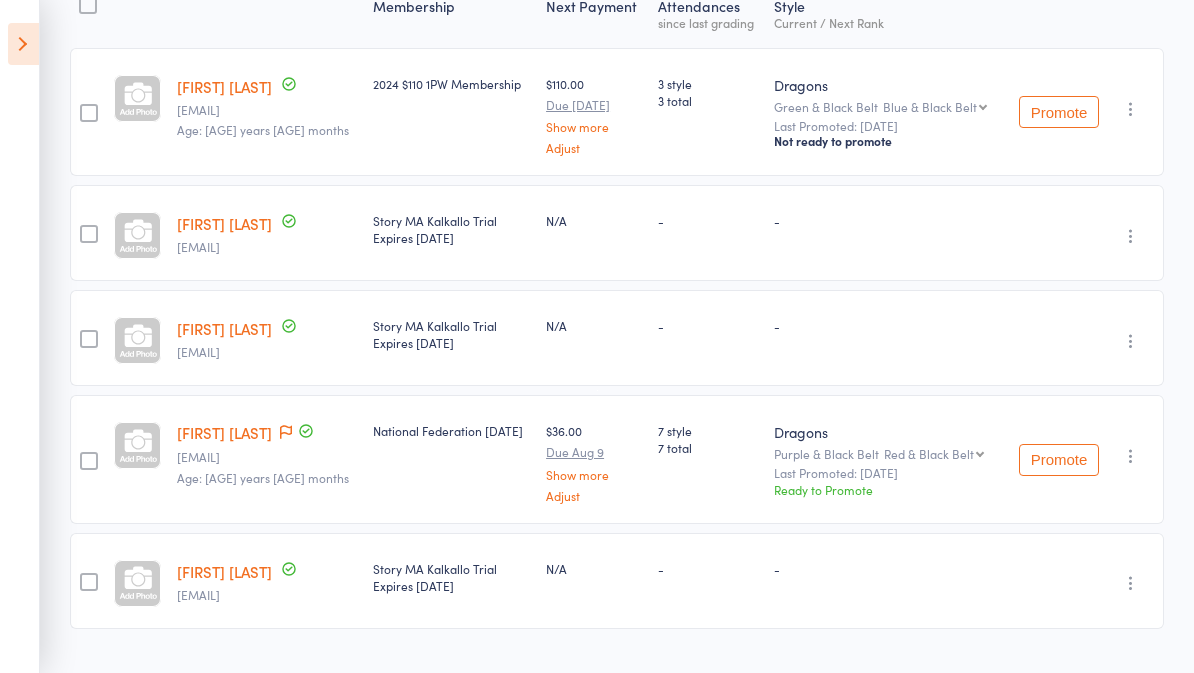 click on "Miraya Mehta" at bounding box center (224, 432) 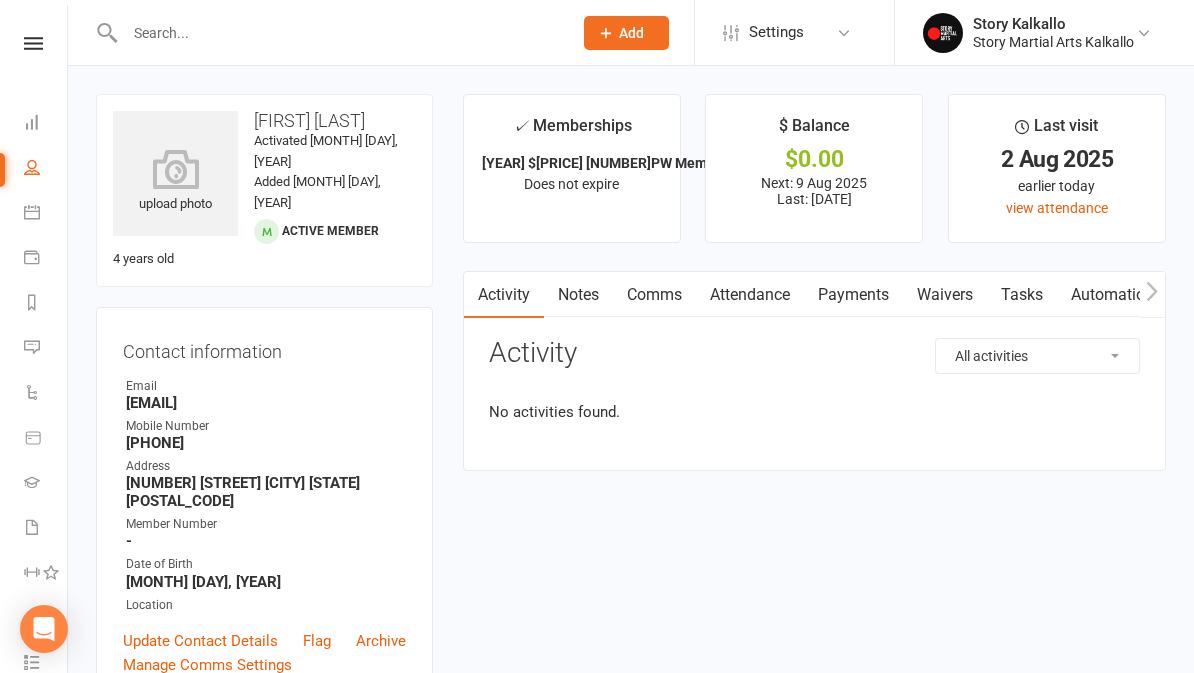 scroll, scrollTop: 0, scrollLeft: 0, axis: both 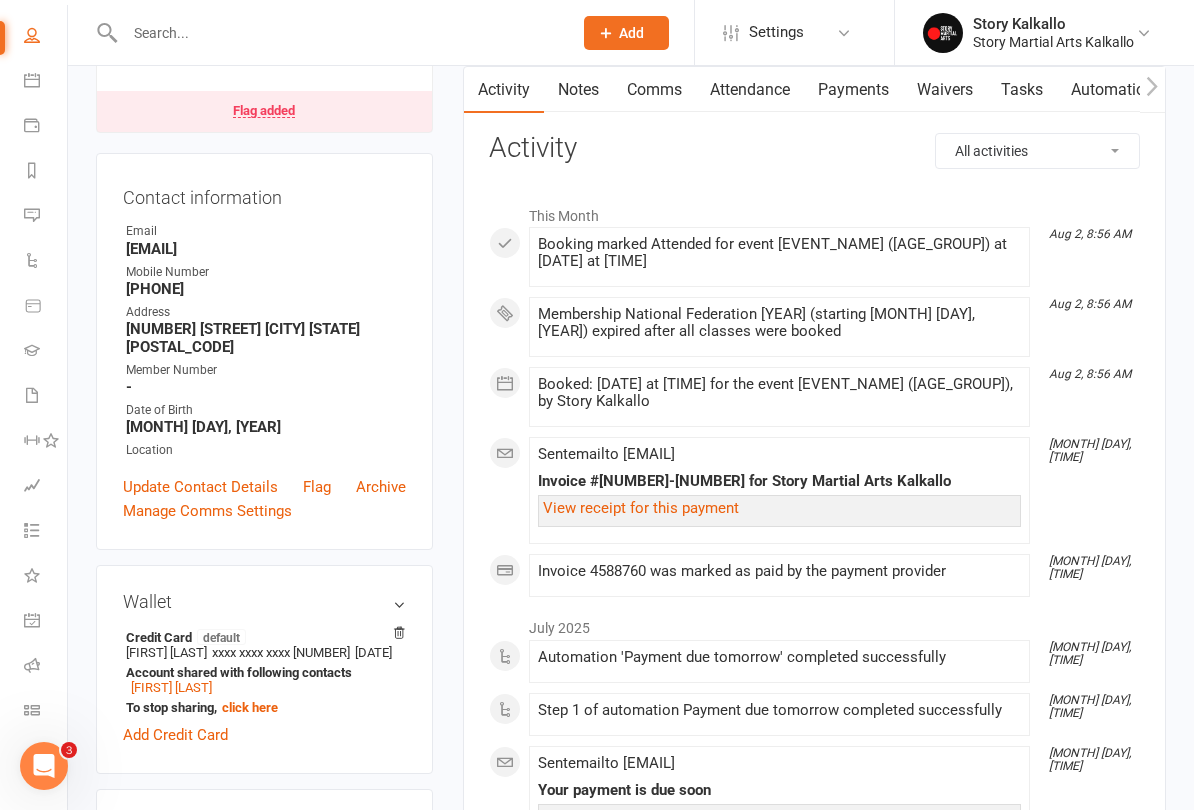 click on "Roll call" at bounding box center [46, 667] 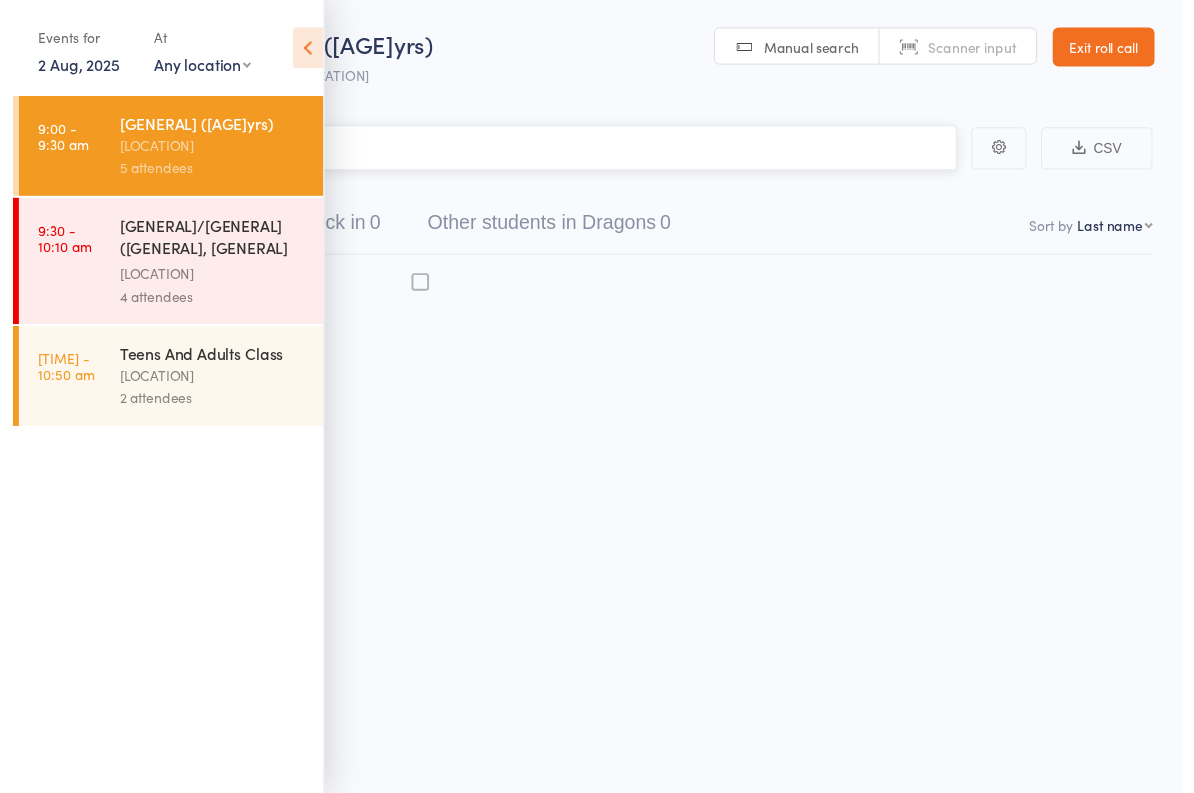 scroll, scrollTop: 0, scrollLeft: 0, axis: both 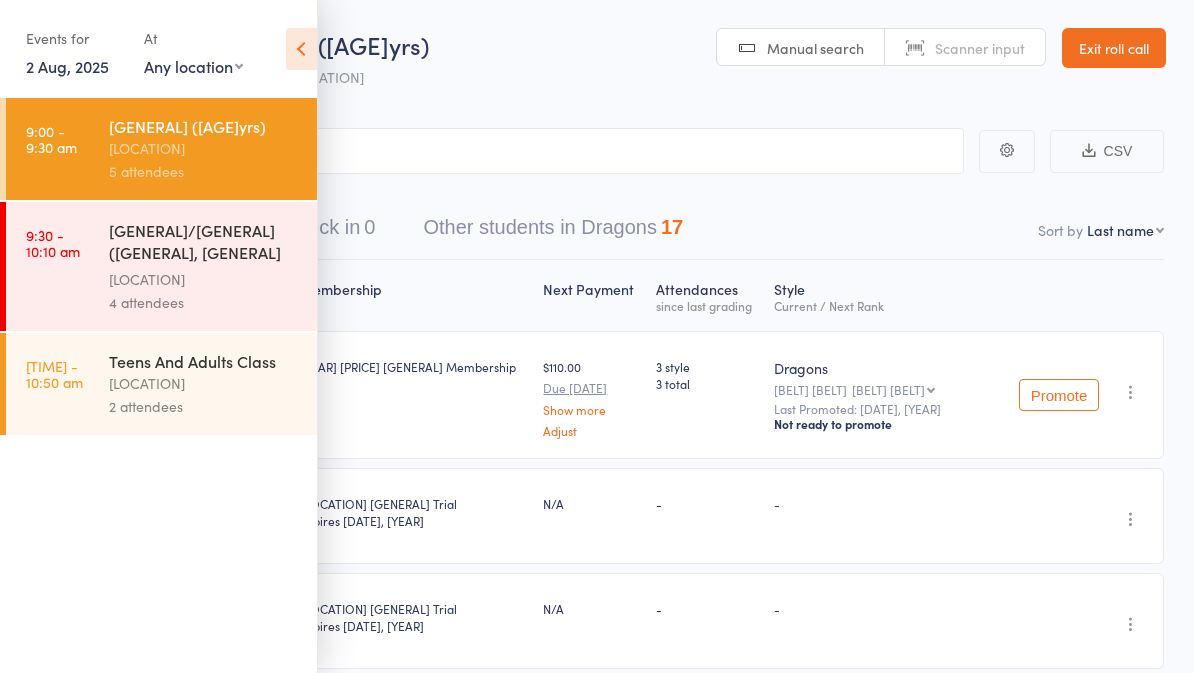 click at bounding box center [301, 49] 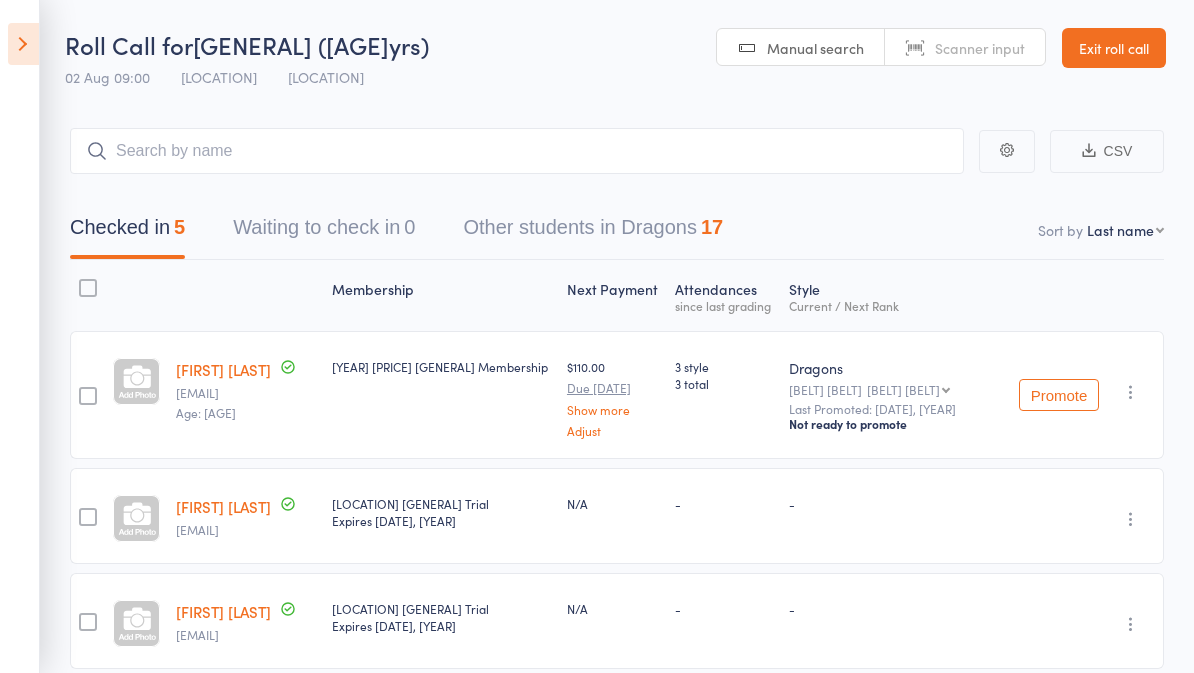 click at bounding box center (23, 44) 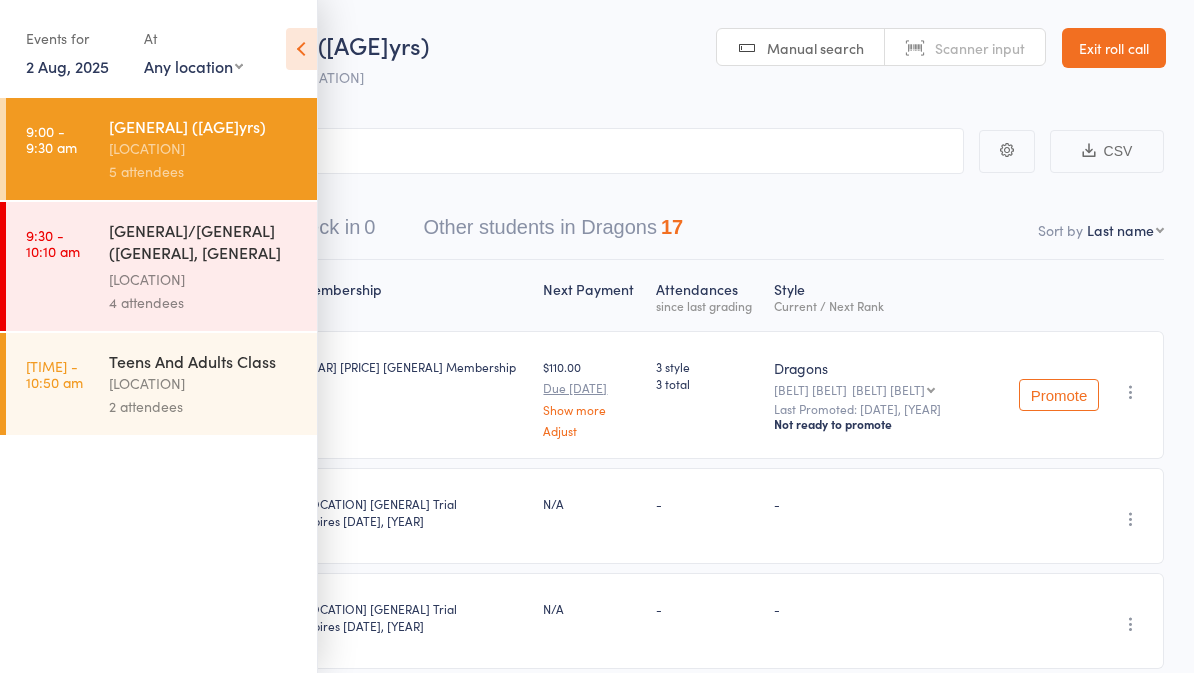 click on "[LOCATION]" at bounding box center [204, 383] 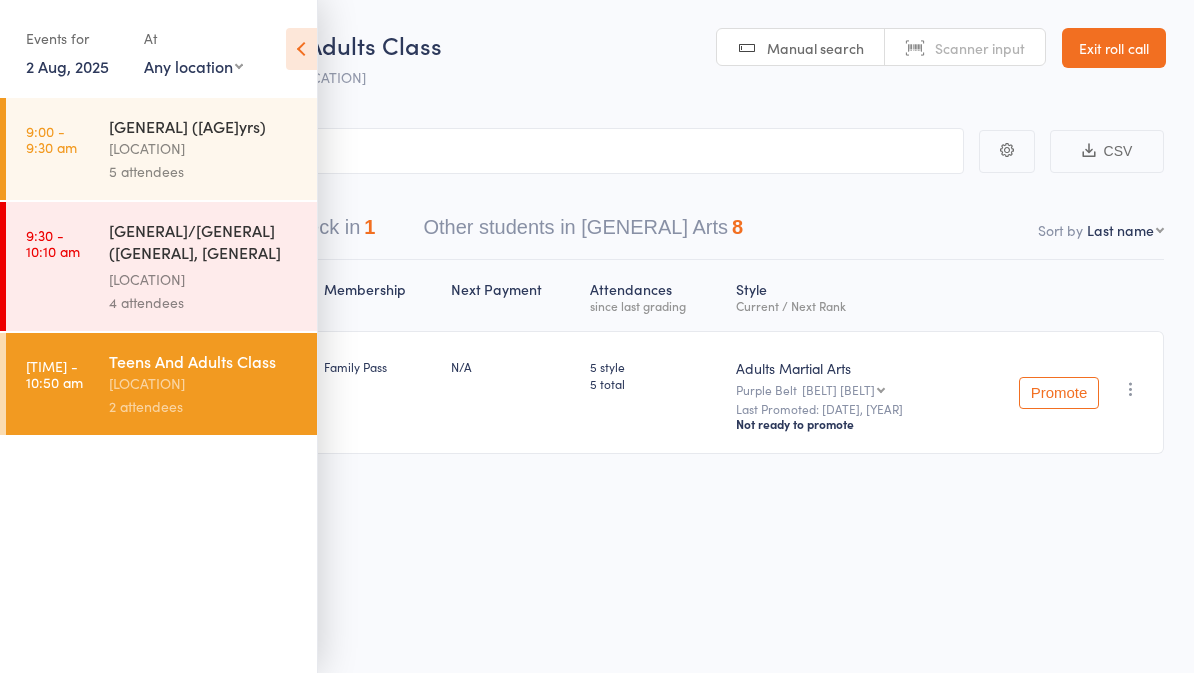 click at bounding box center [301, 49] 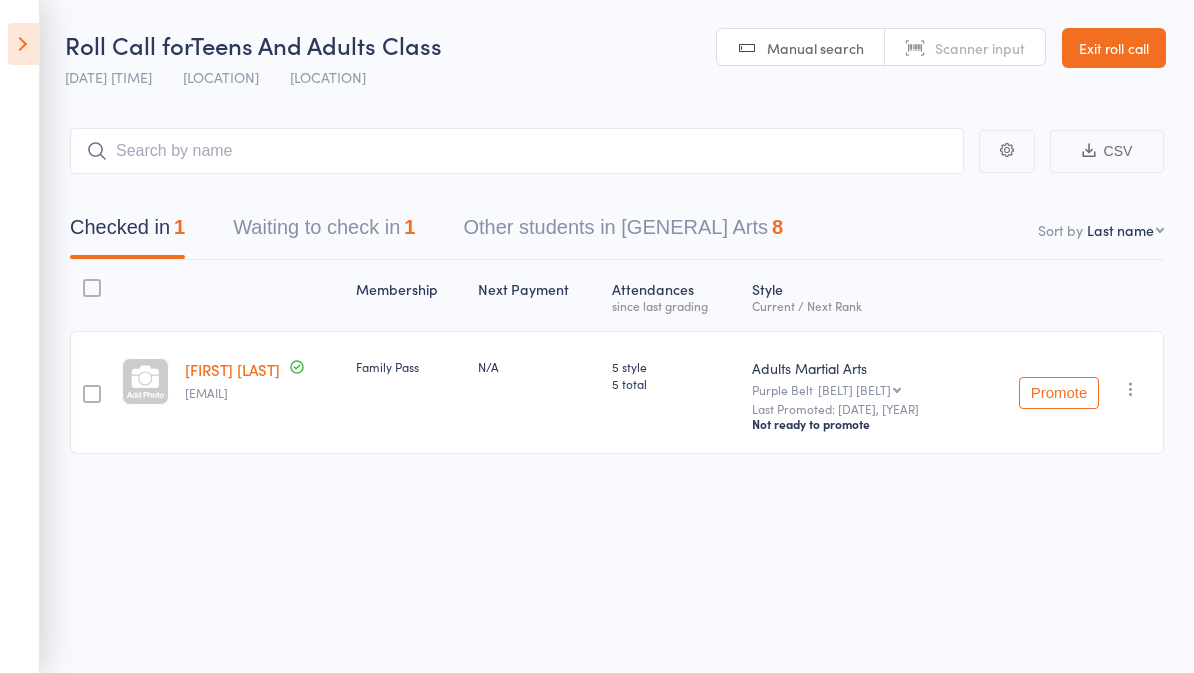 click on "Other students in [GENERAL] Arts [NUMBER]" at bounding box center [623, 232] 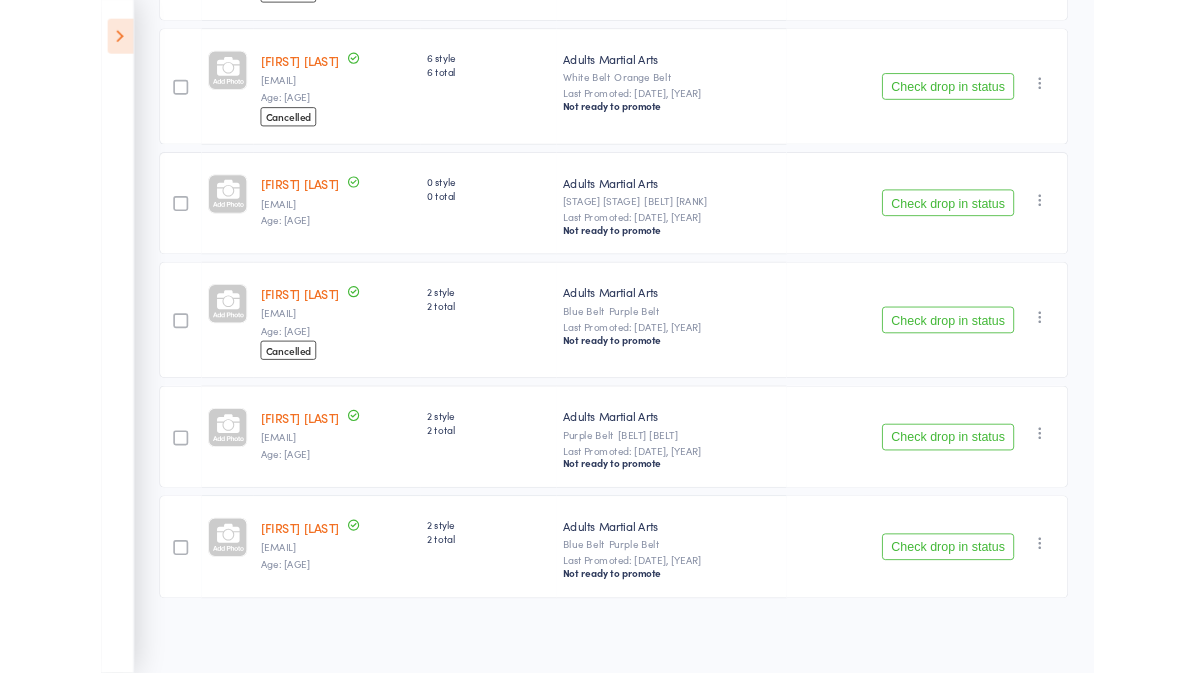scroll, scrollTop: 736, scrollLeft: 0, axis: vertical 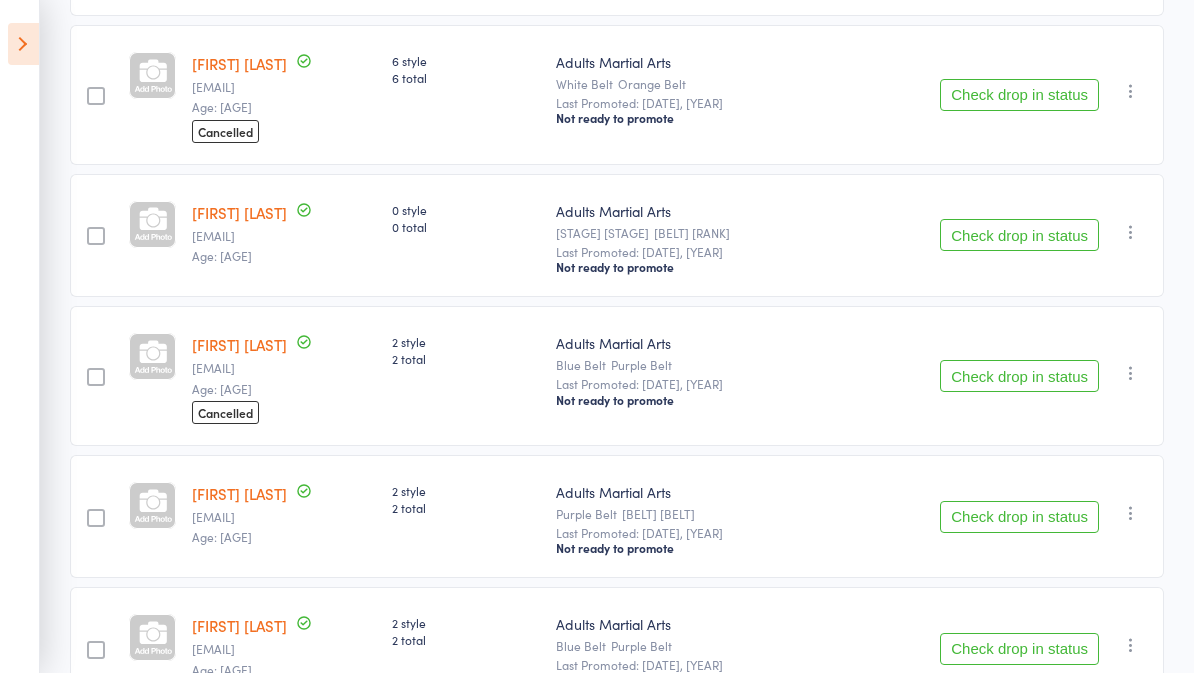 click on "Check drop in status" at bounding box center [1019, 649] 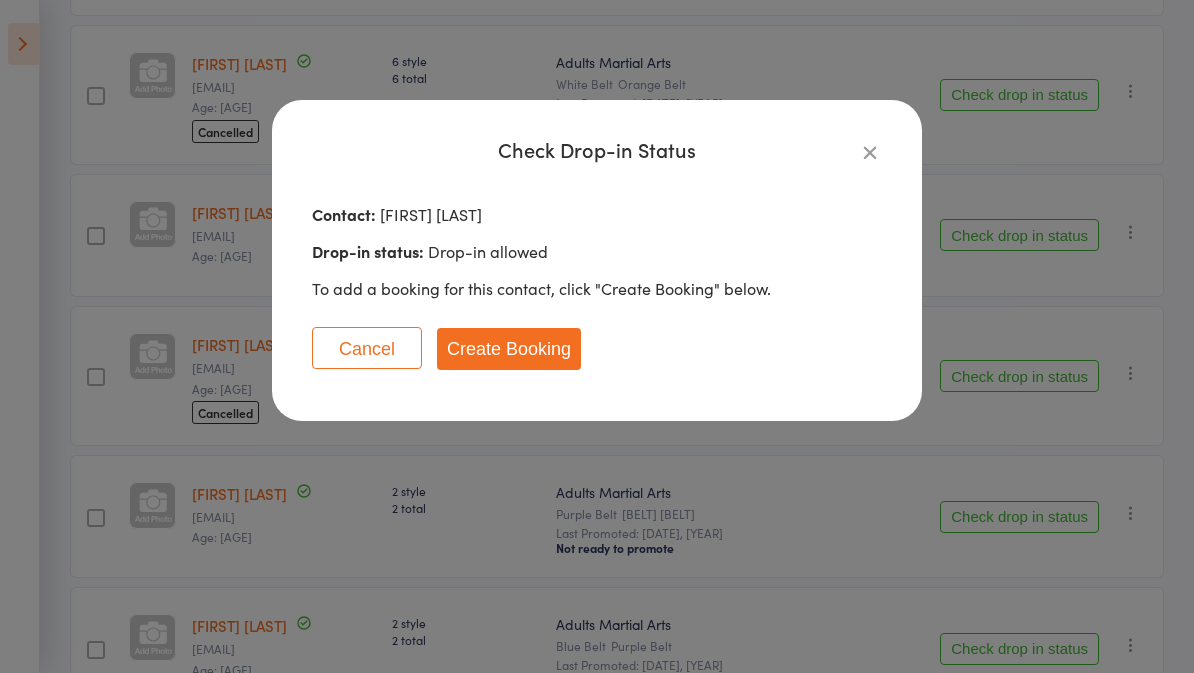 click on "Create Booking" at bounding box center (509, 349) 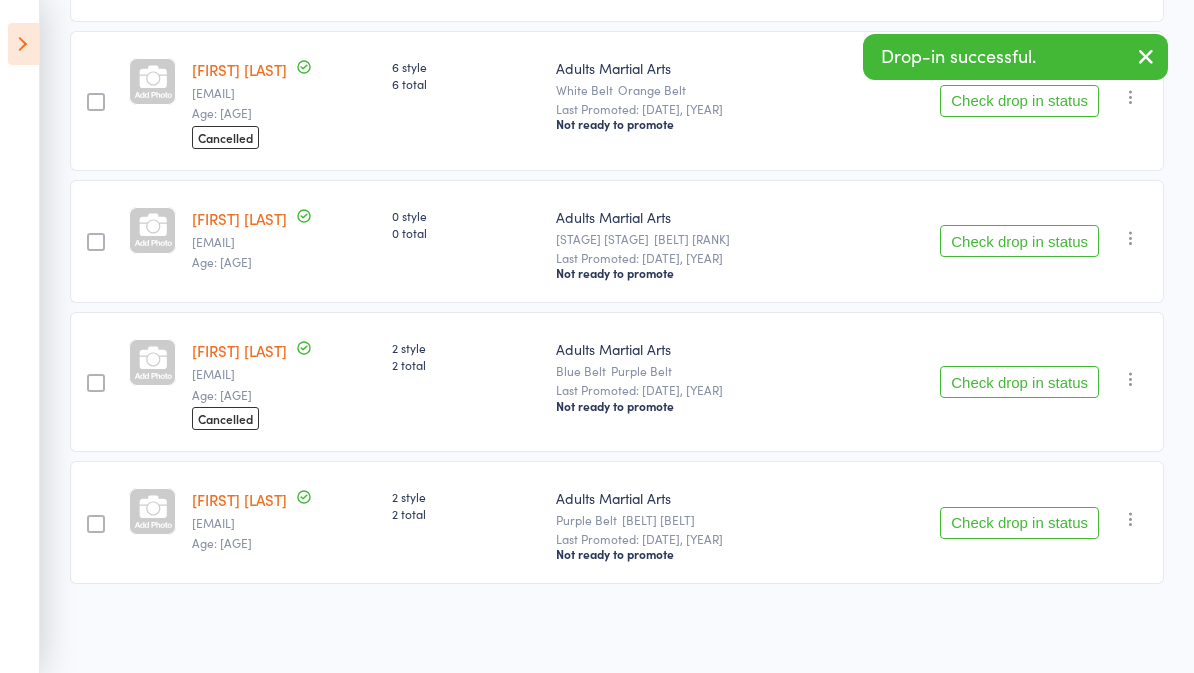 click at bounding box center (23, 44) 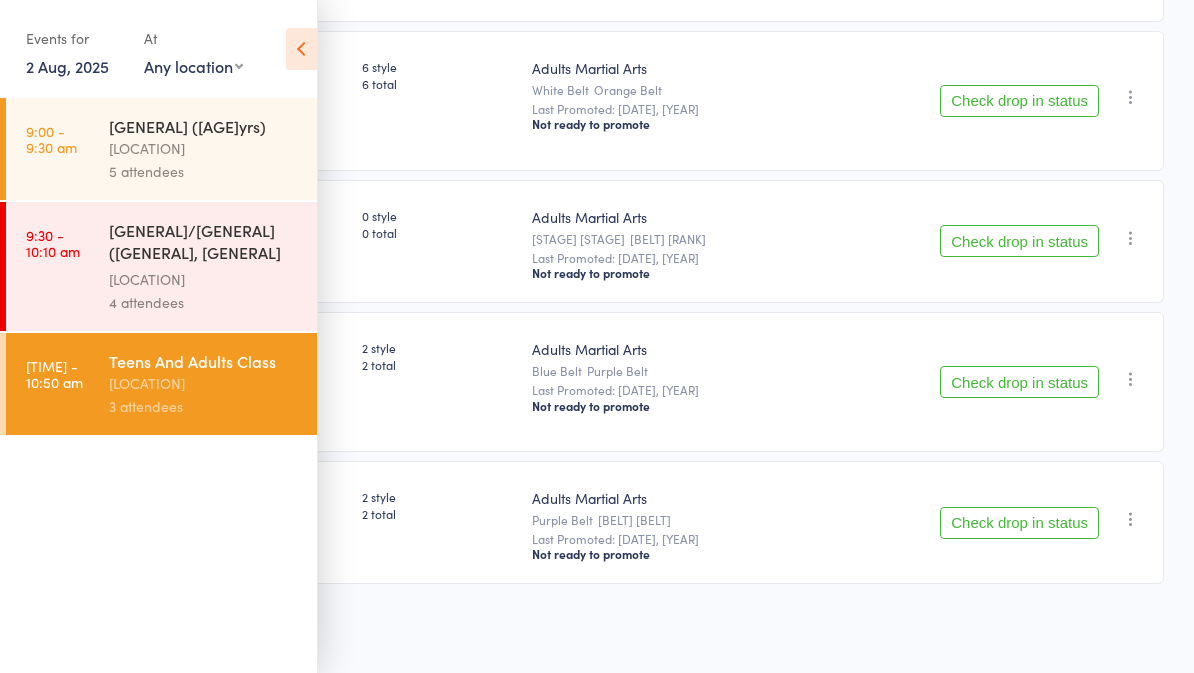 click on "9:30 - 10:10 am Juniors/Teens Taekwondo (white, yellow and orange ... Story Kalkallo 4 attendees" at bounding box center [161, 266] 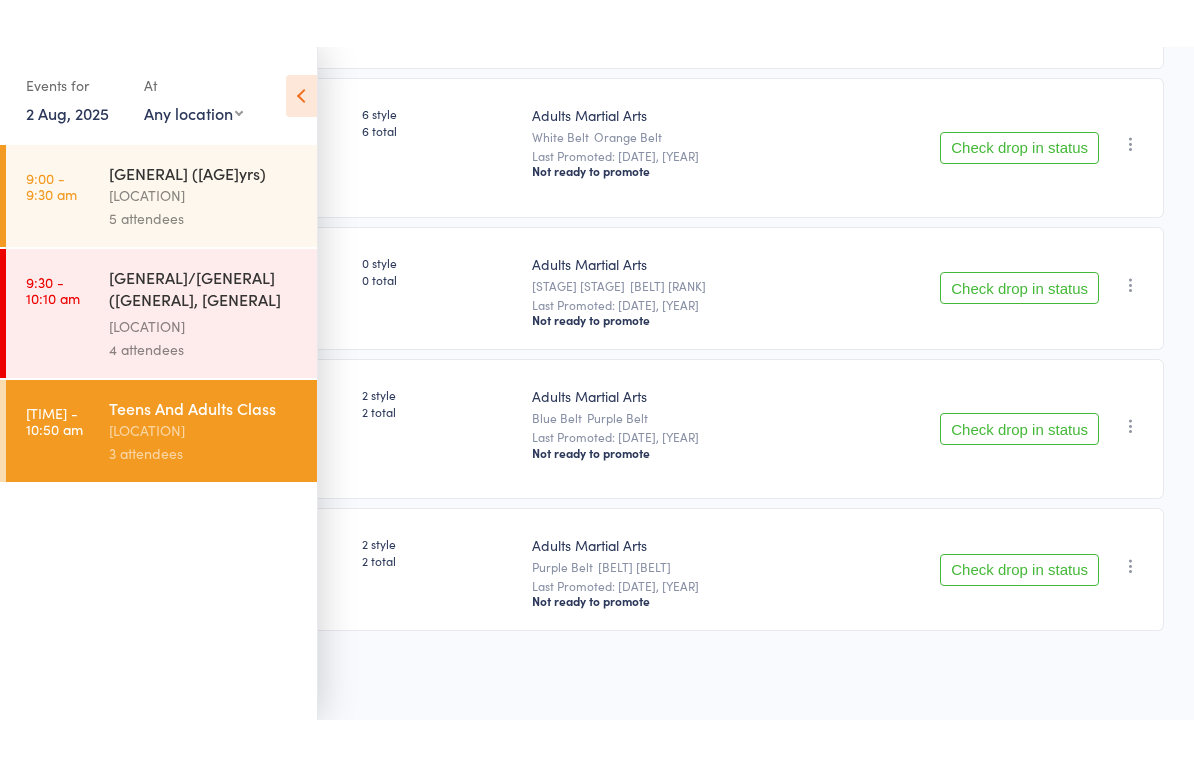 scroll, scrollTop: 14, scrollLeft: 0, axis: vertical 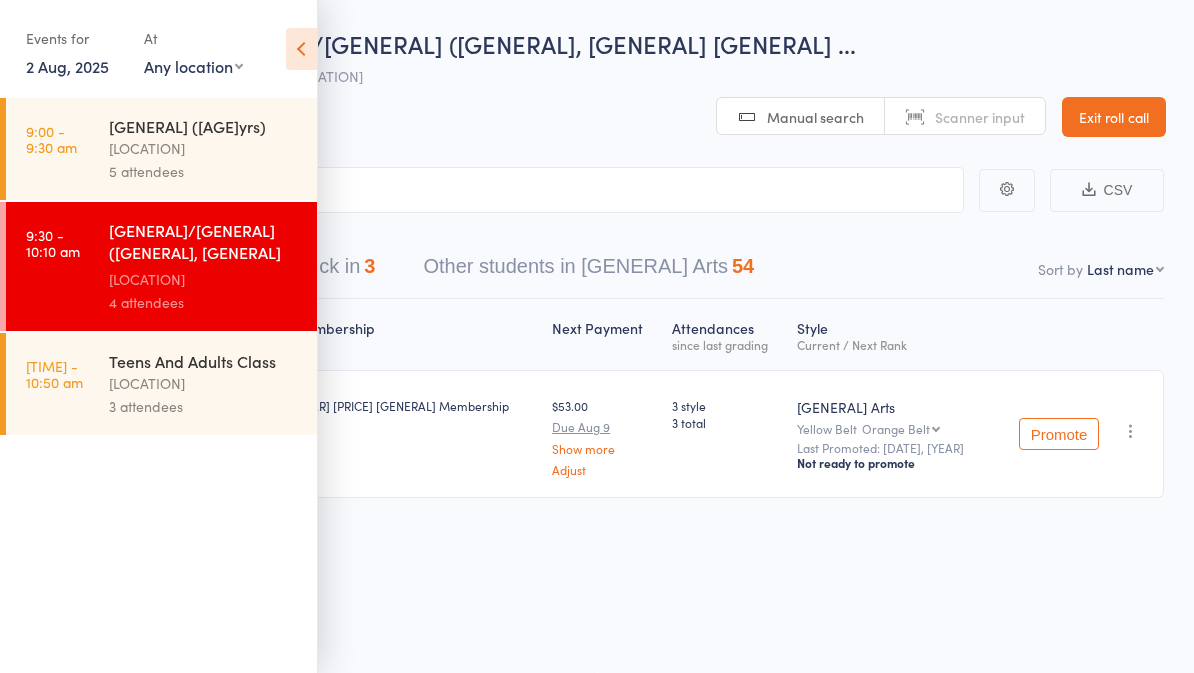 click at bounding box center (301, 49) 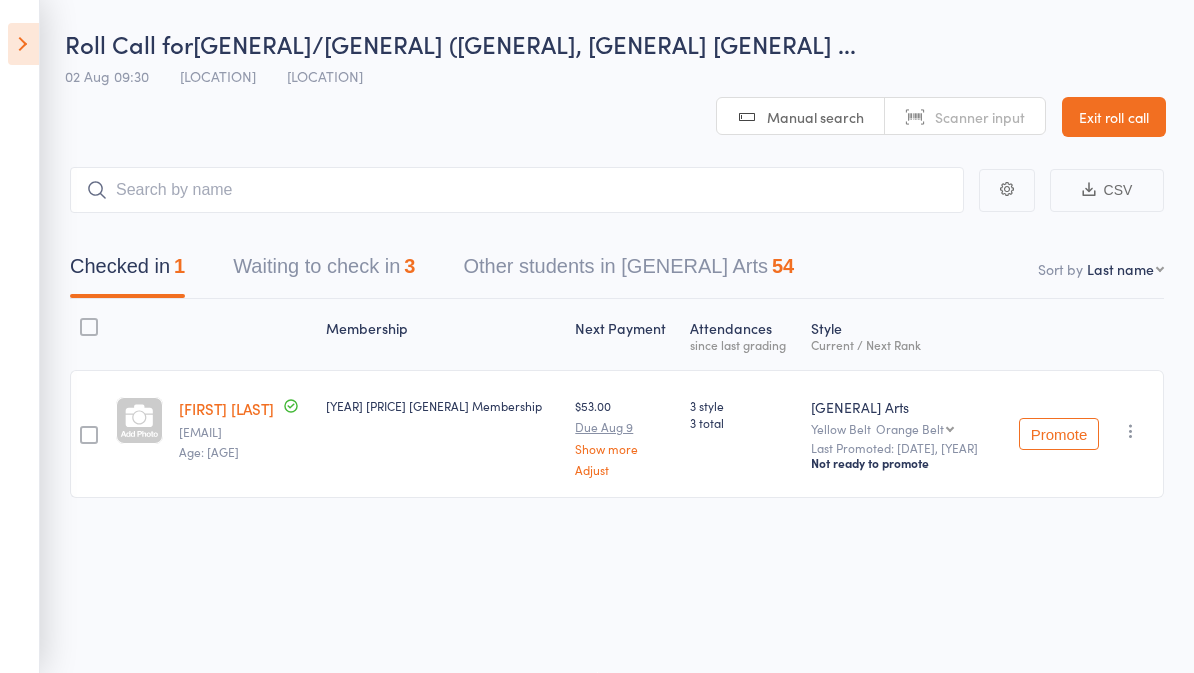 click on "Other students in Juniors Martial Arts  54" at bounding box center [628, 271] 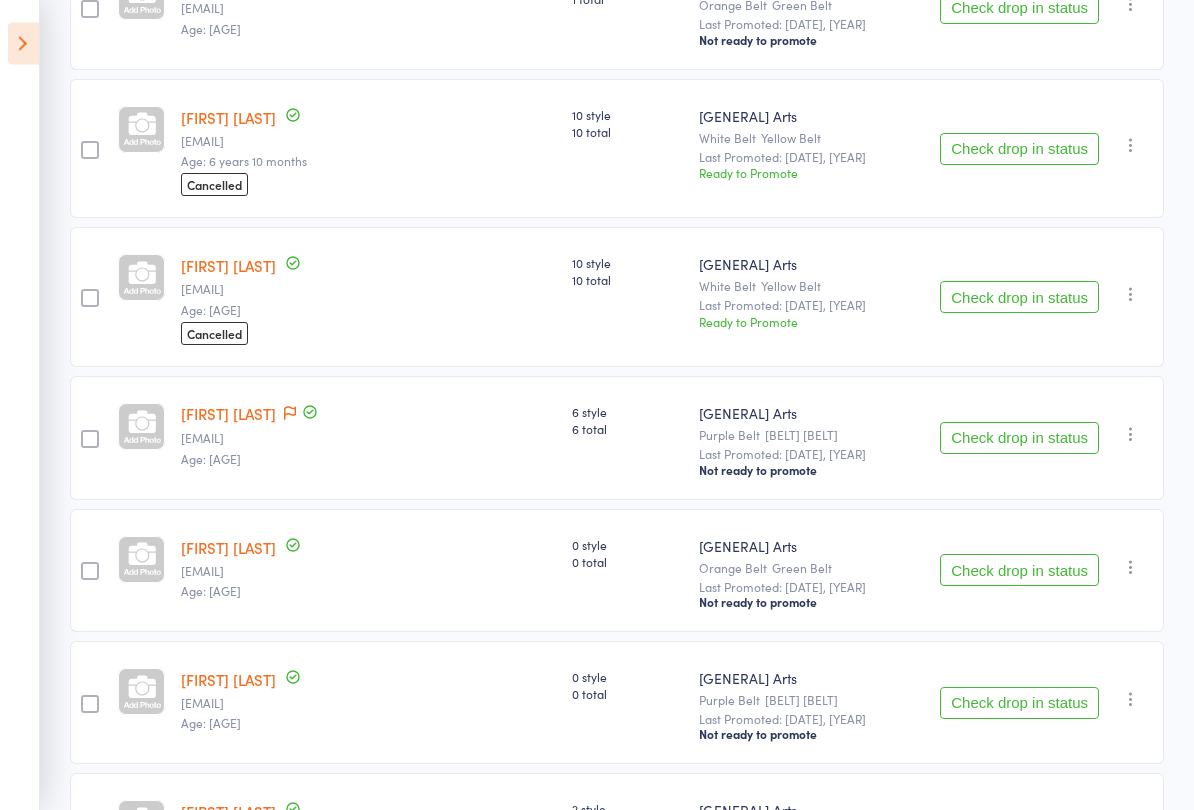 scroll, scrollTop: 1653, scrollLeft: 0, axis: vertical 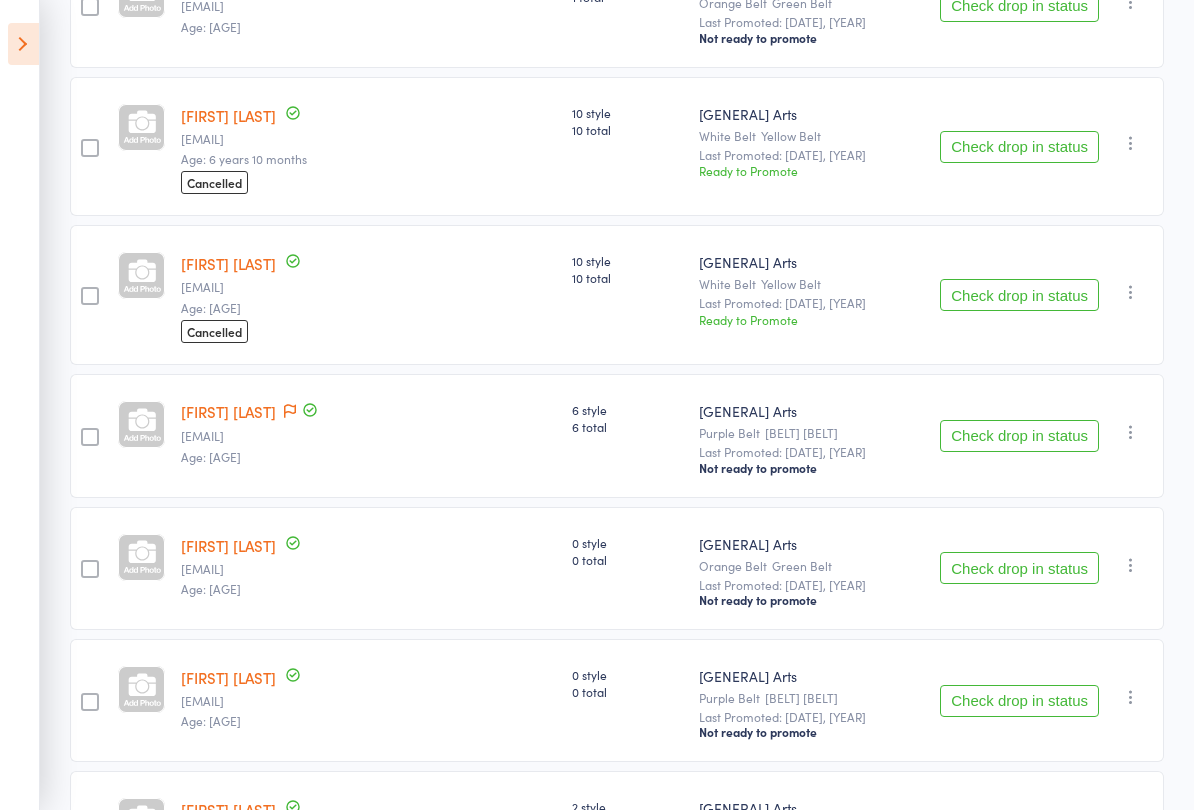 click on "Check drop in status" at bounding box center (1019, 568) 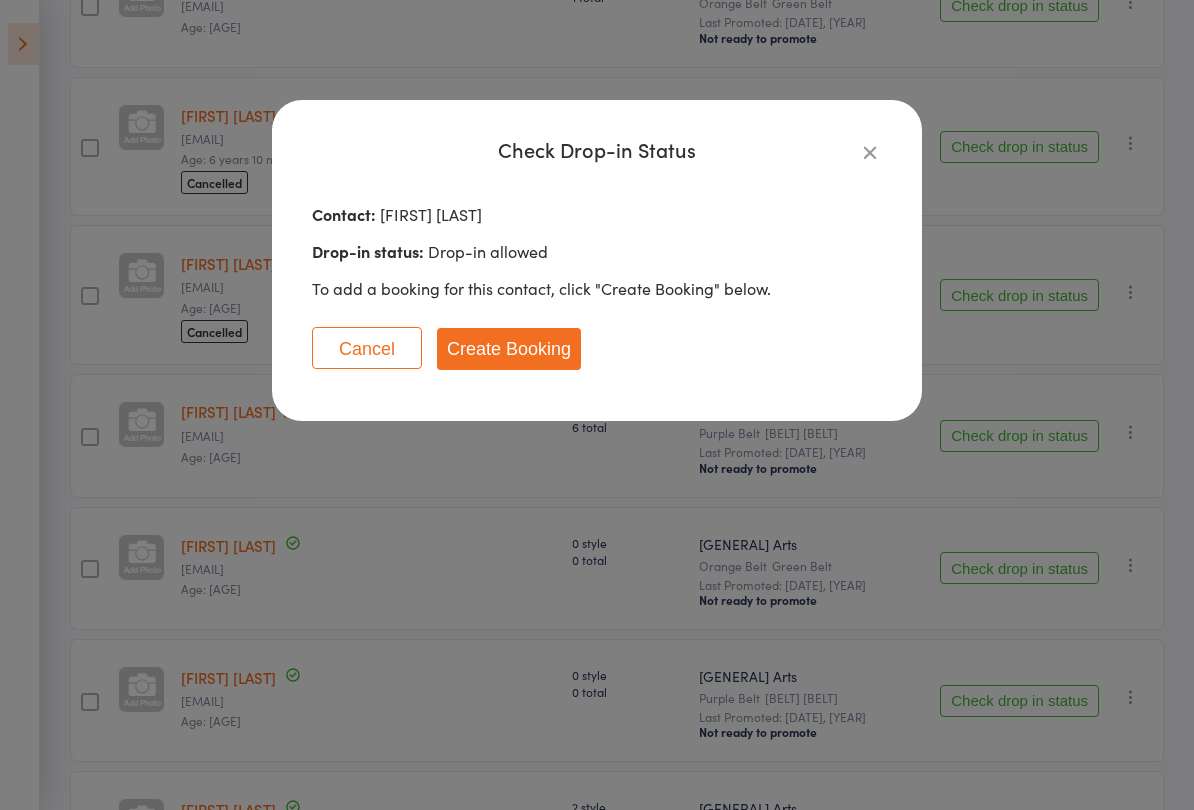 click on "Create Booking" at bounding box center [509, 349] 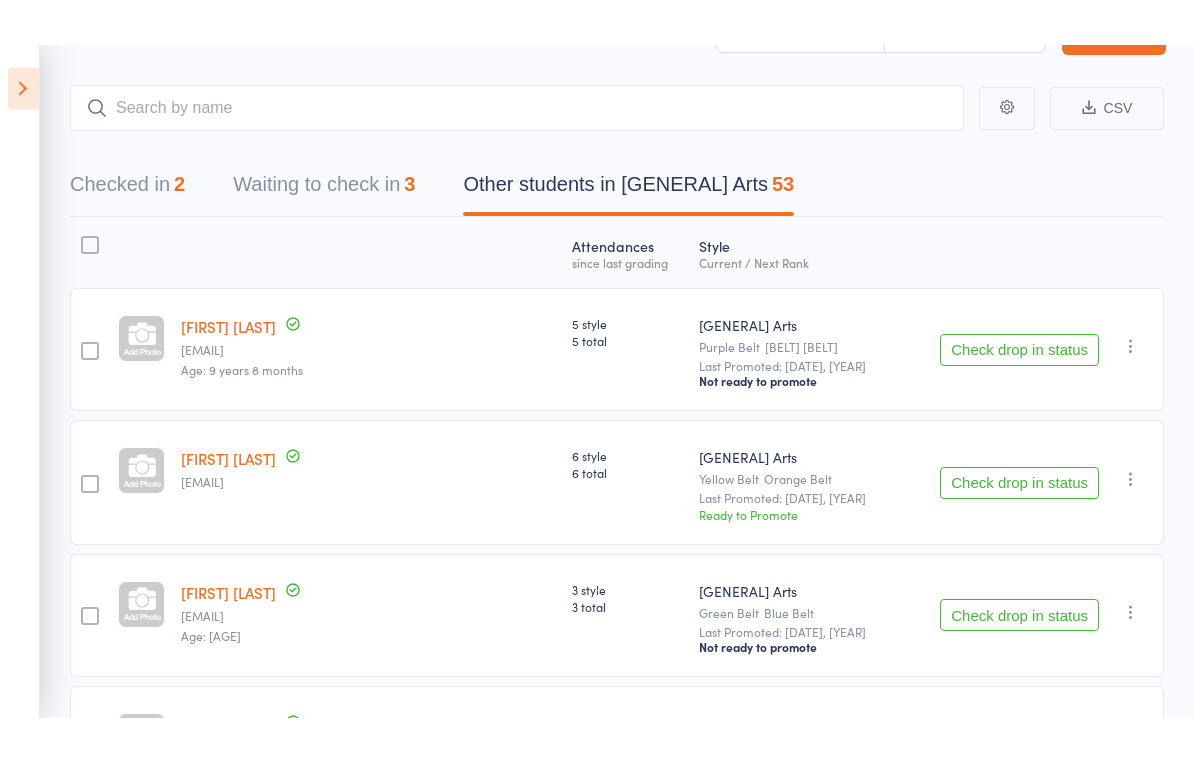 scroll, scrollTop: 0, scrollLeft: 0, axis: both 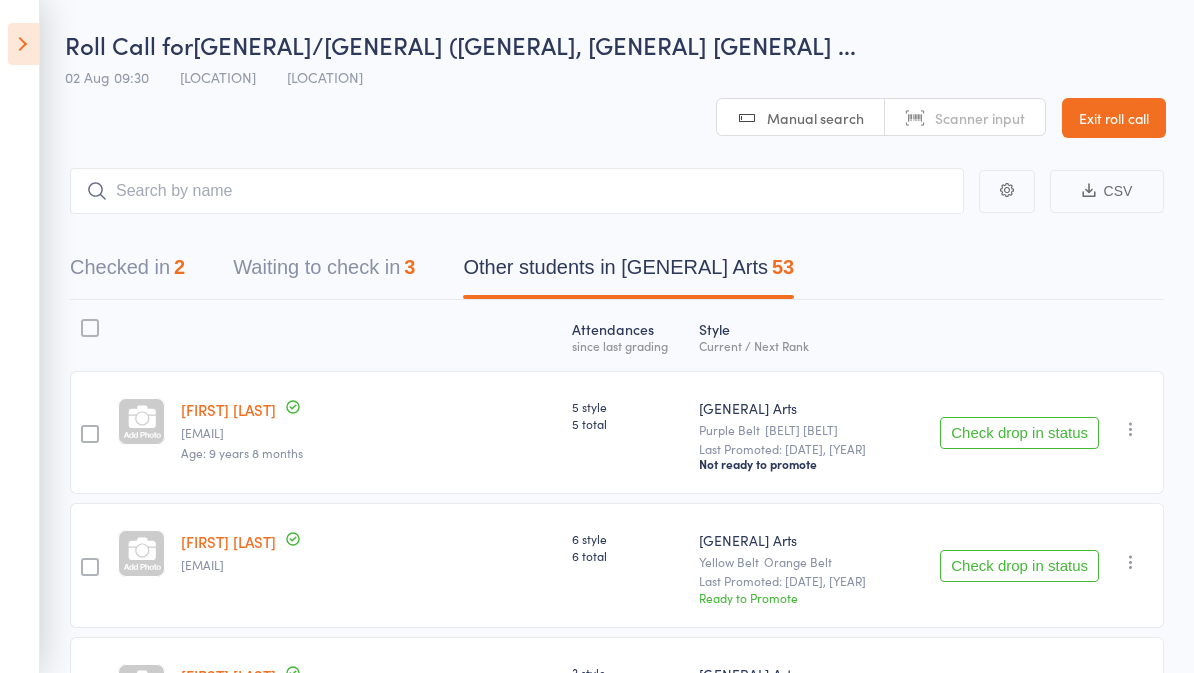click on "Waiting to check in  3" at bounding box center (324, 272) 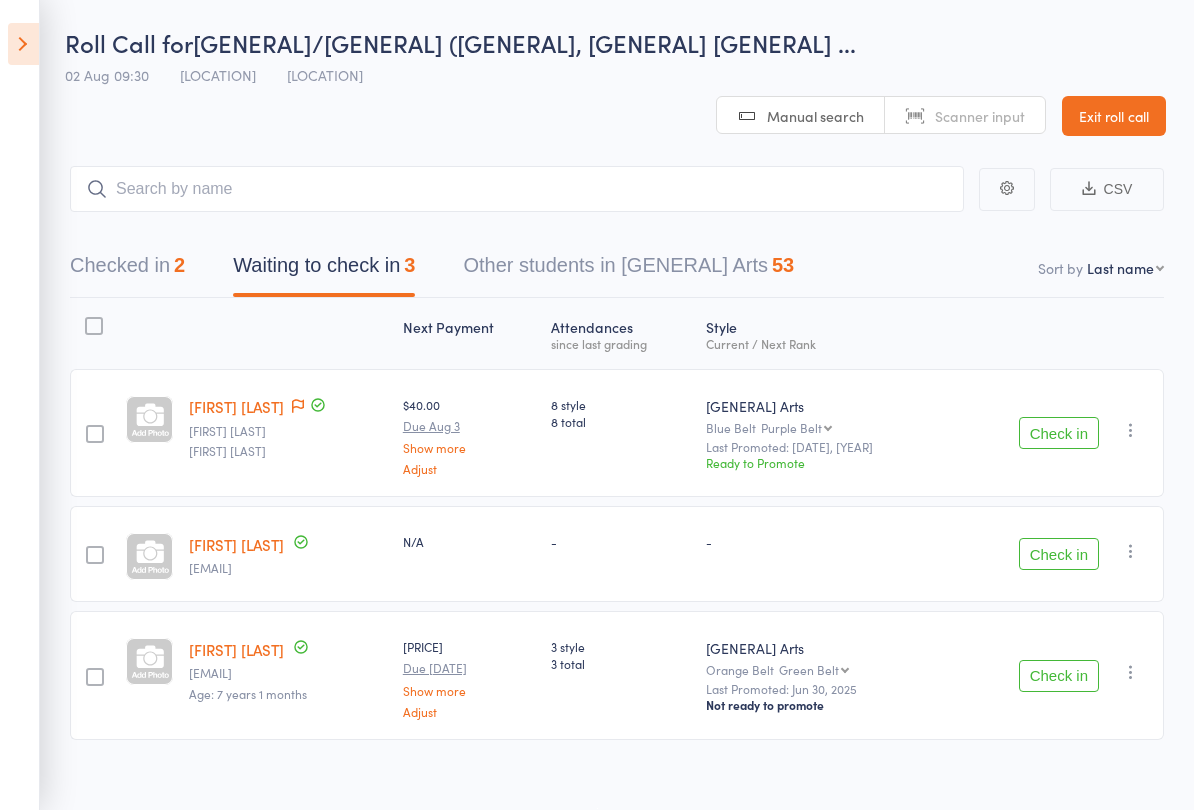 scroll, scrollTop: 7, scrollLeft: 0, axis: vertical 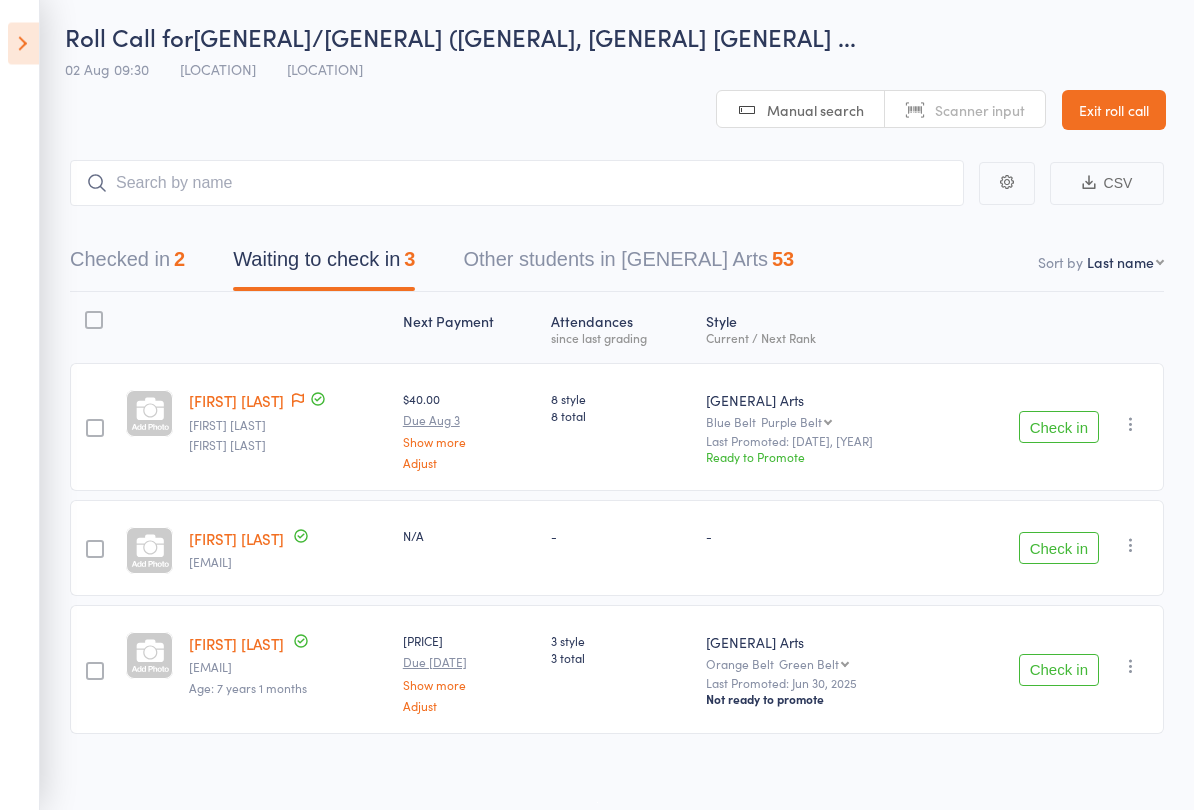 click on "Check in" at bounding box center (1059, 549) 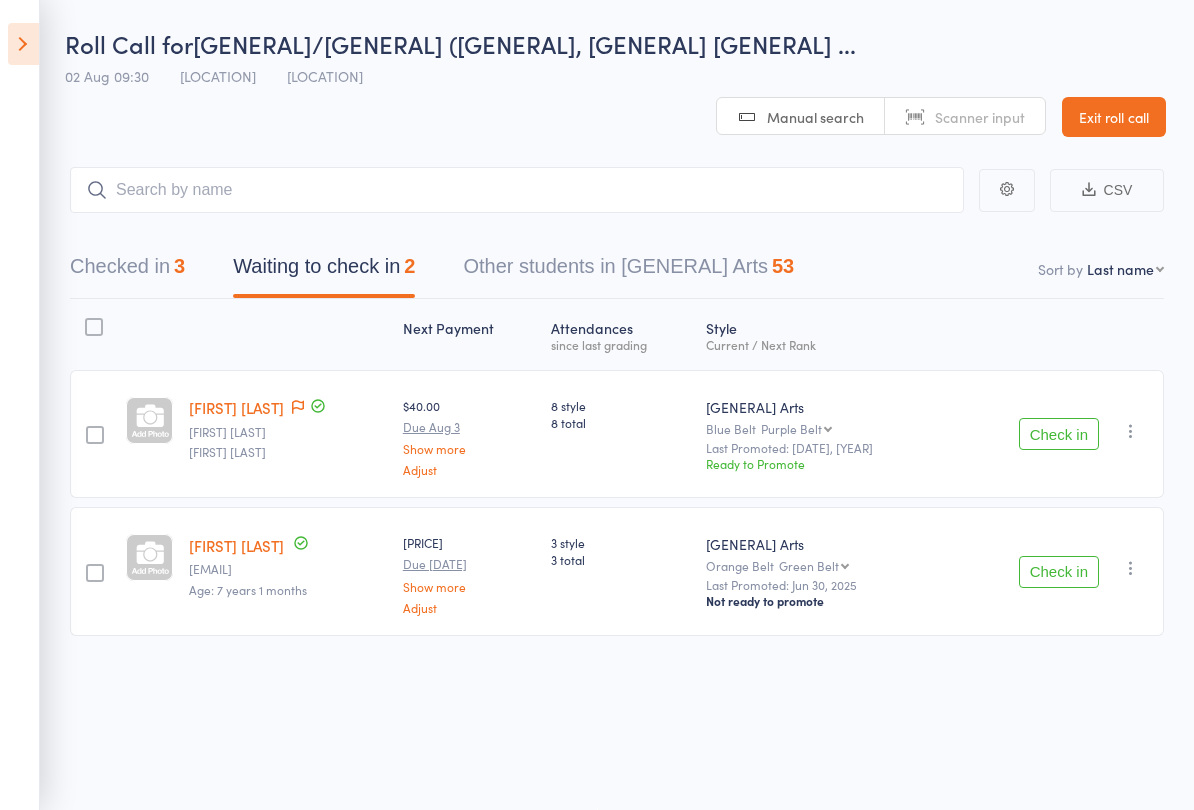 click on "Other students in Juniors Martial Arts  53" at bounding box center [628, 271] 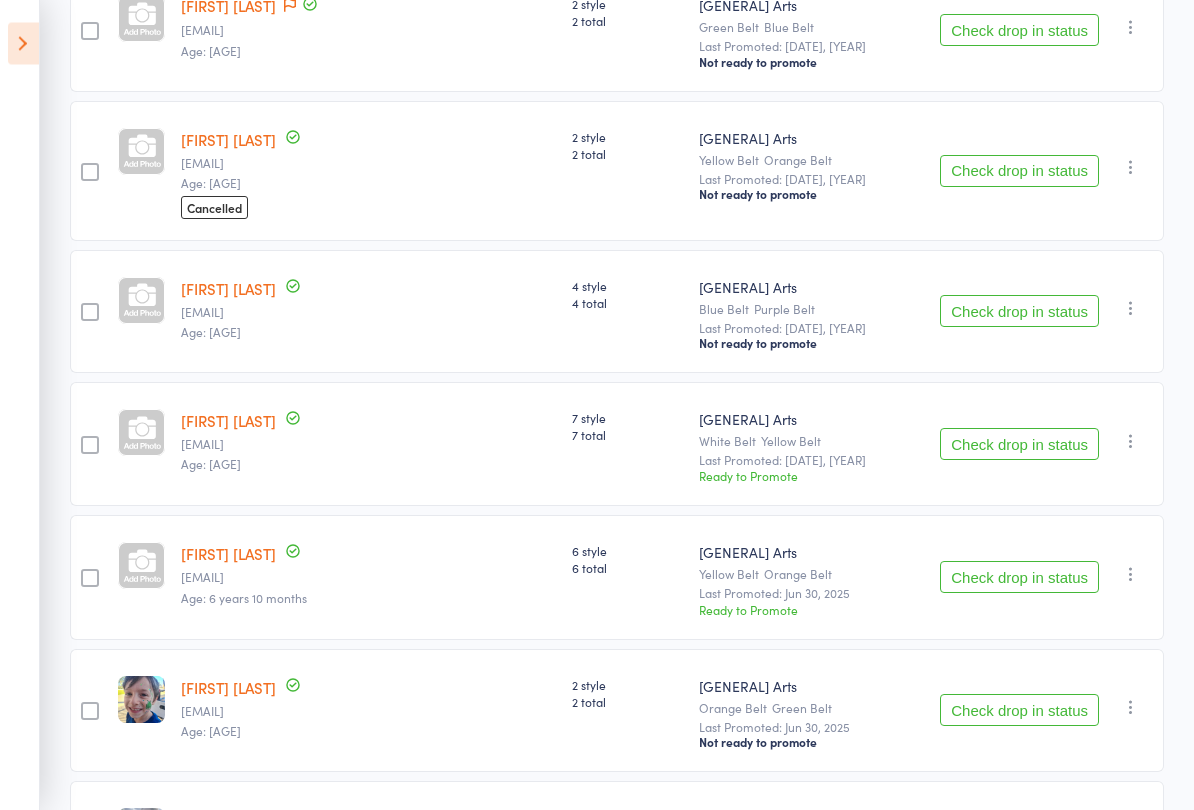 click on "Check drop in status" at bounding box center [1019, 578] 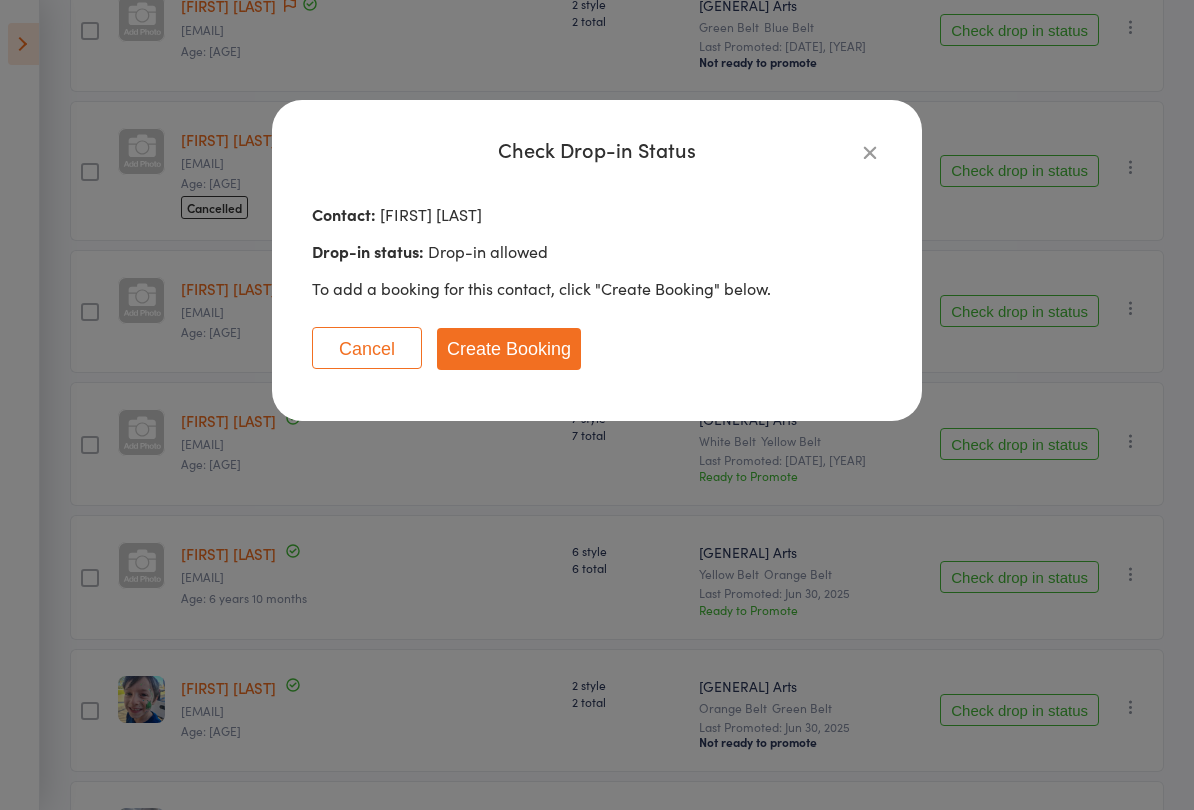 click on "Create Booking" at bounding box center [509, 349] 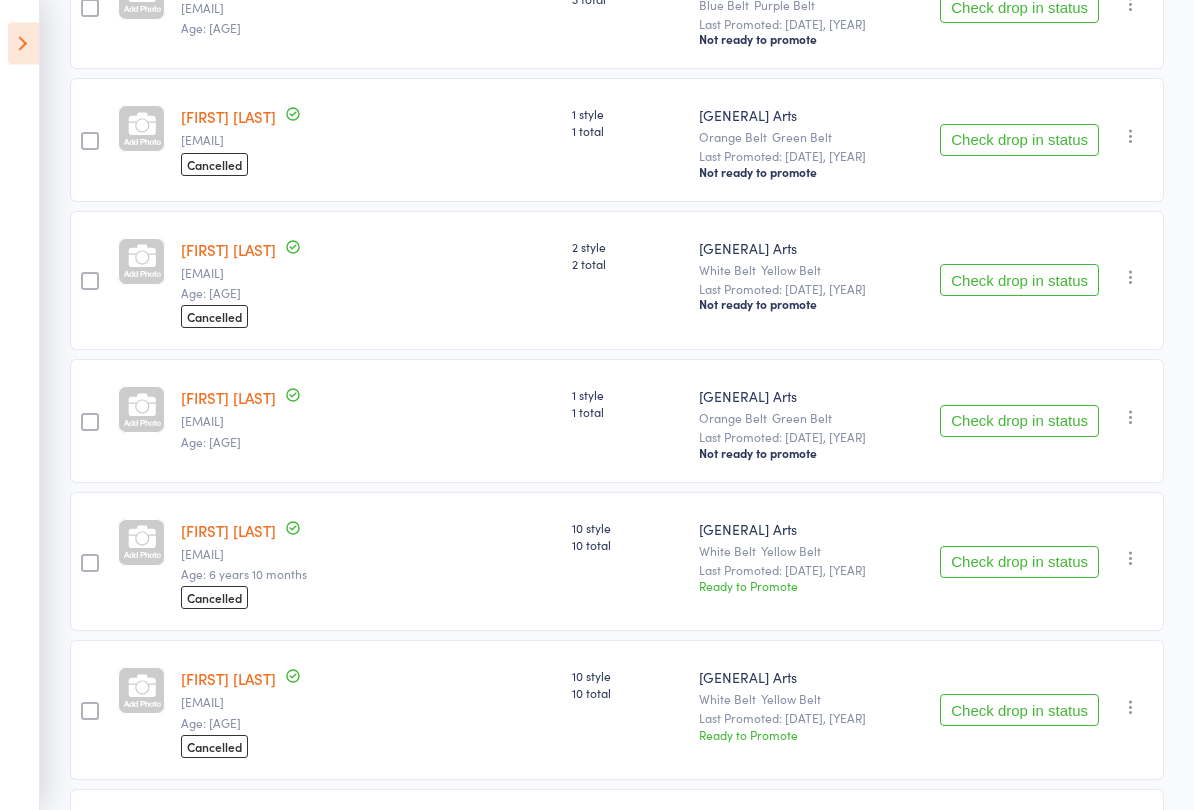 scroll, scrollTop: 1238, scrollLeft: 0, axis: vertical 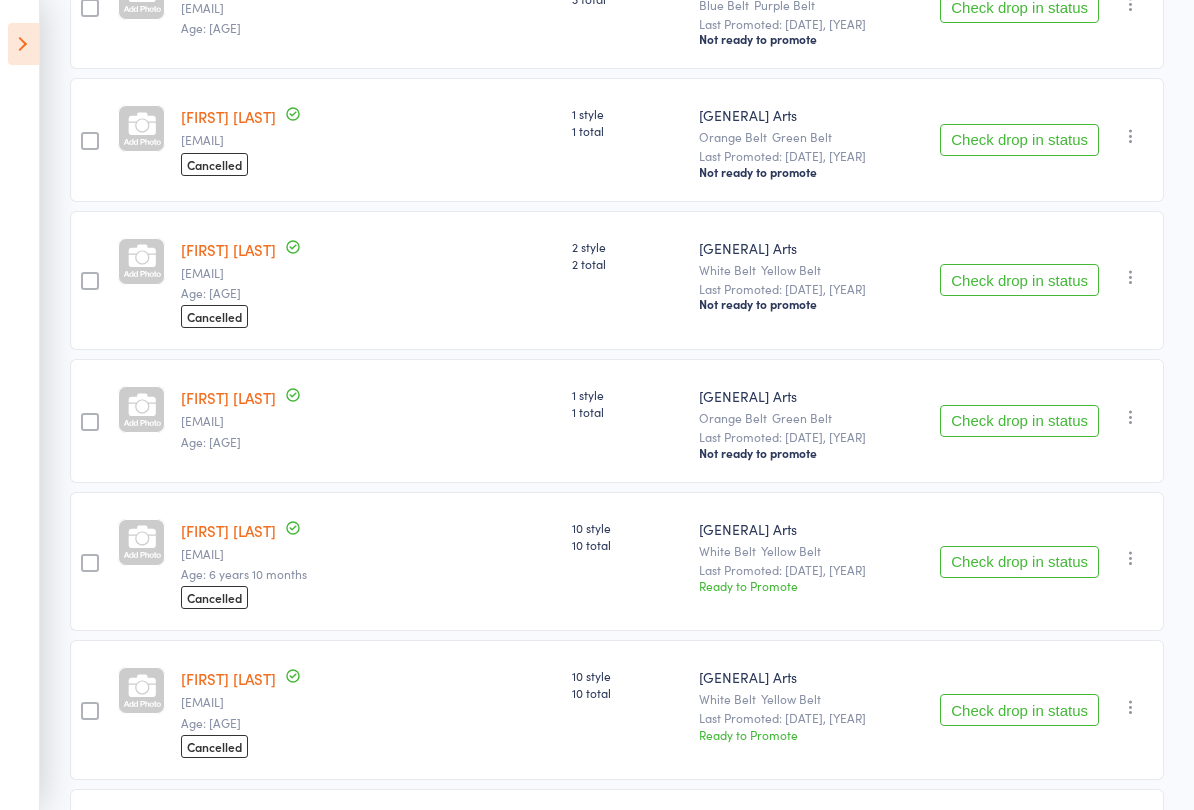 click on "Check drop in status" at bounding box center (1019, 421) 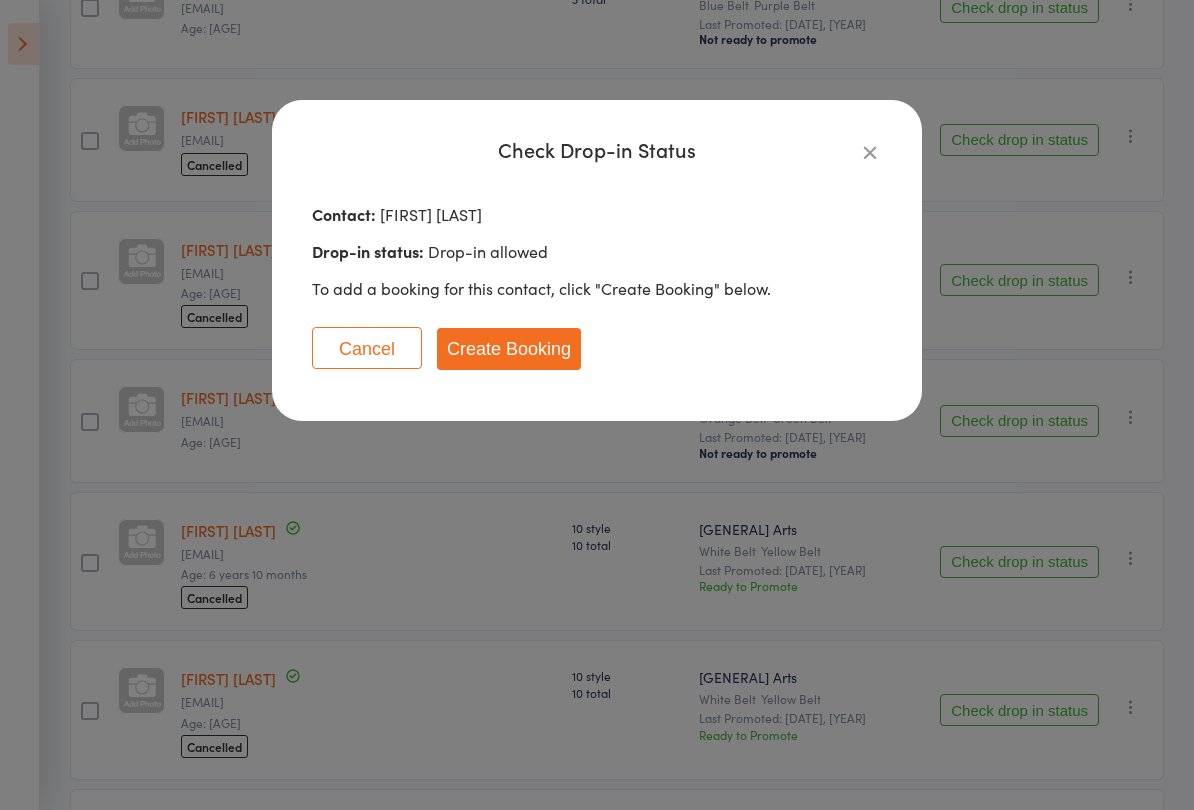 click on "Create Booking" at bounding box center [509, 349] 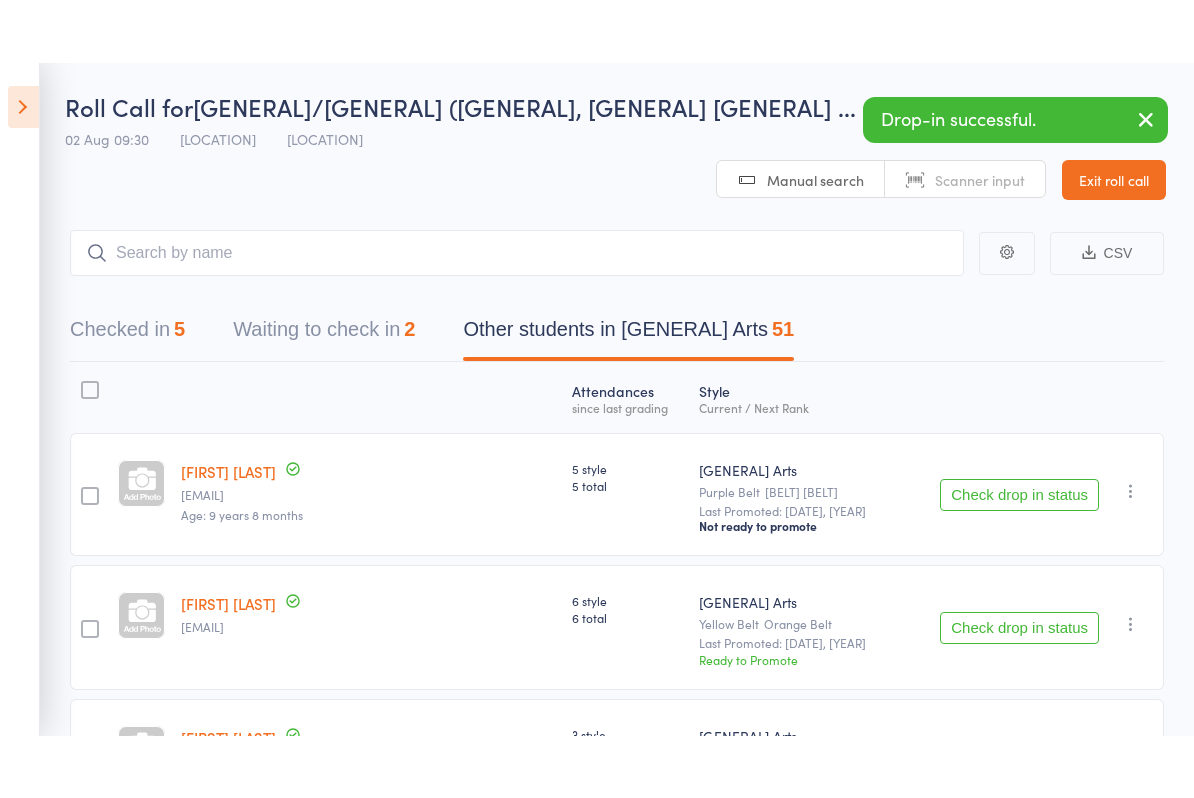 scroll, scrollTop: 0, scrollLeft: 0, axis: both 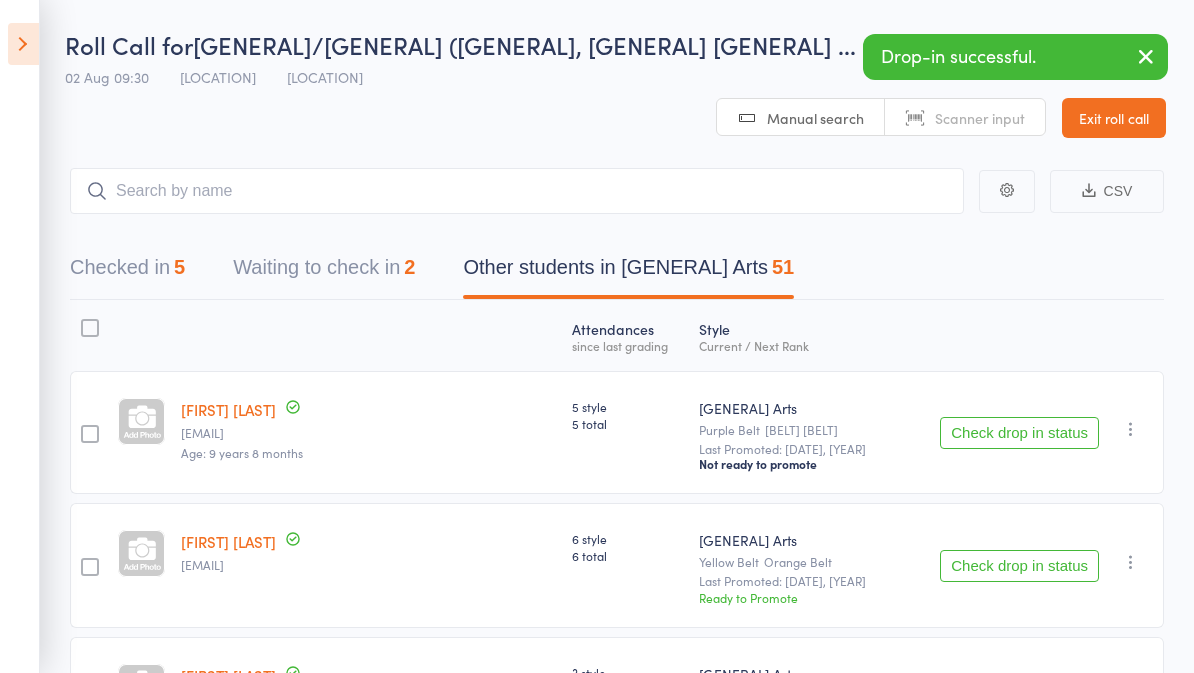 click on "Checked in  5" at bounding box center [127, 272] 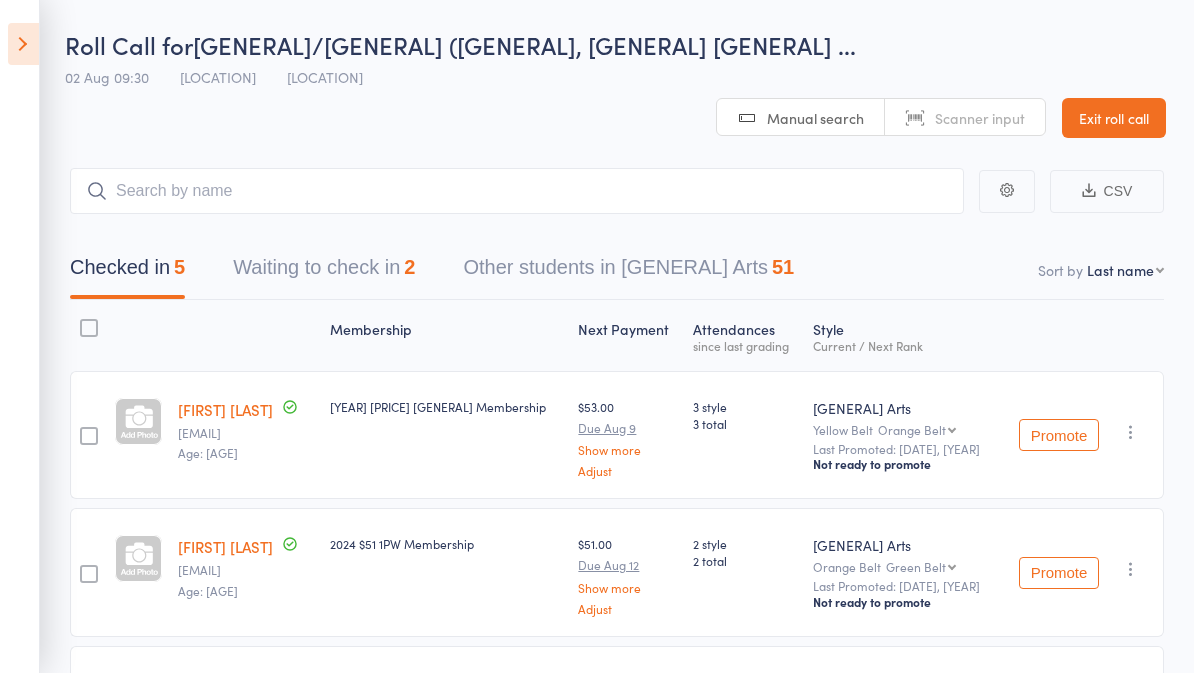 click at bounding box center (23, 44) 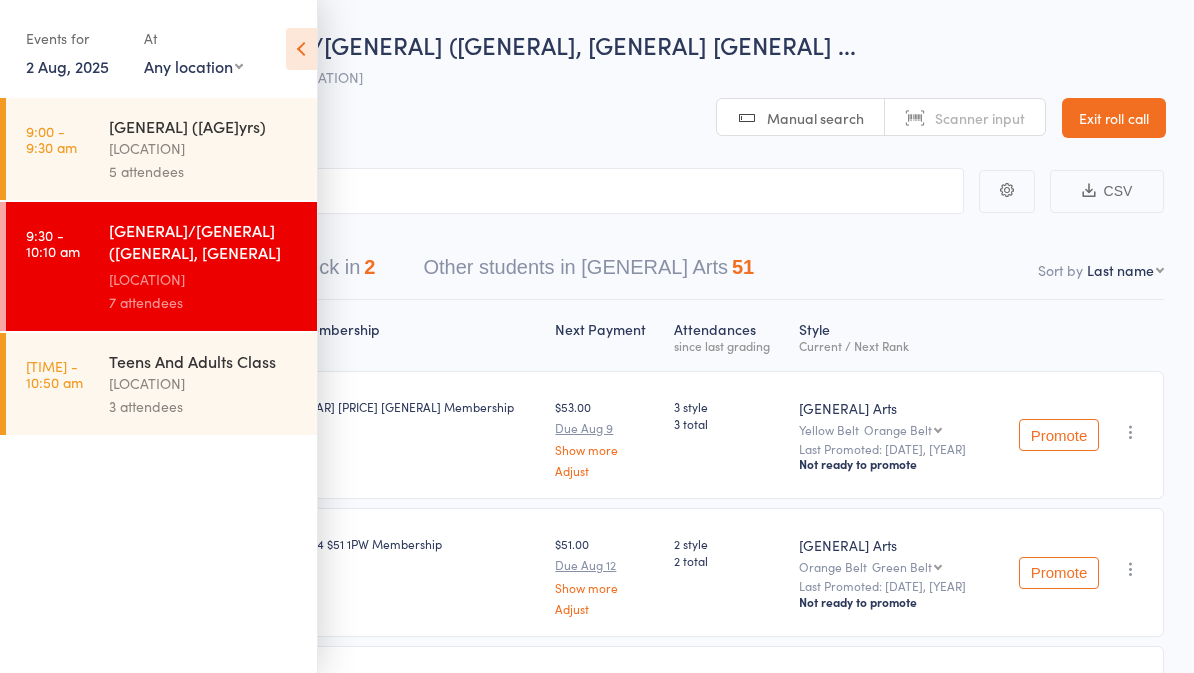 click on "10:10 - 10:50 am Teens And Adults Class Story Kalkallo 3 attendees" at bounding box center (161, 384) 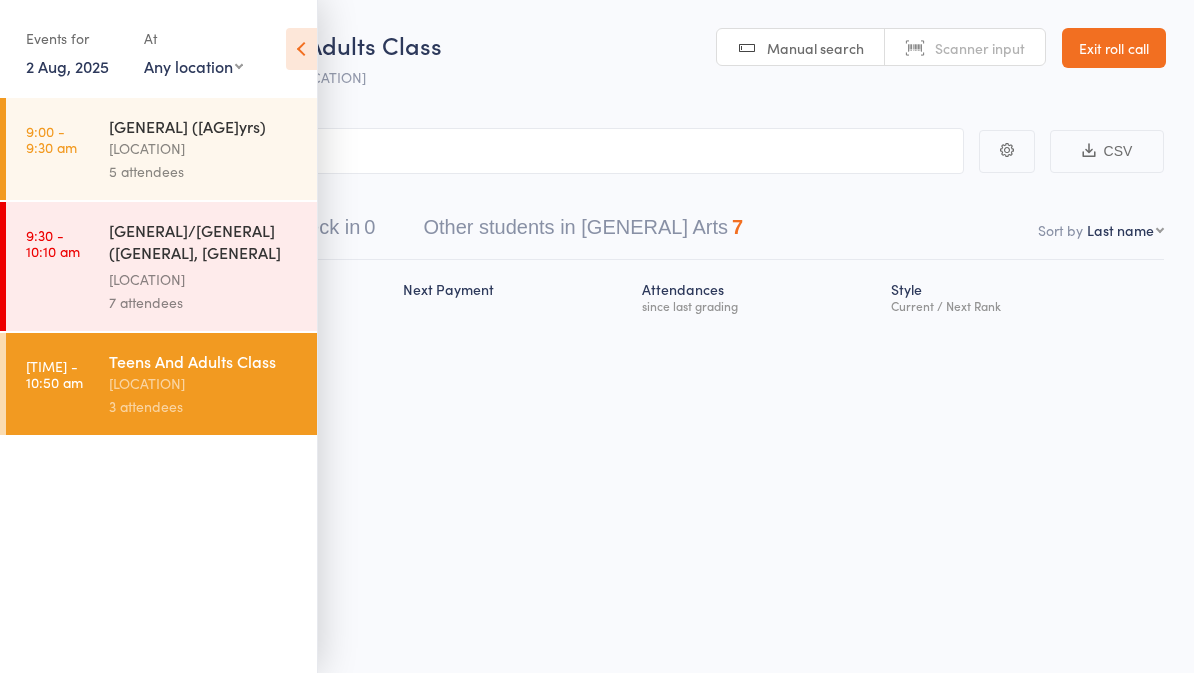 click on "Story Kalkallo" at bounding box center [204, 383] 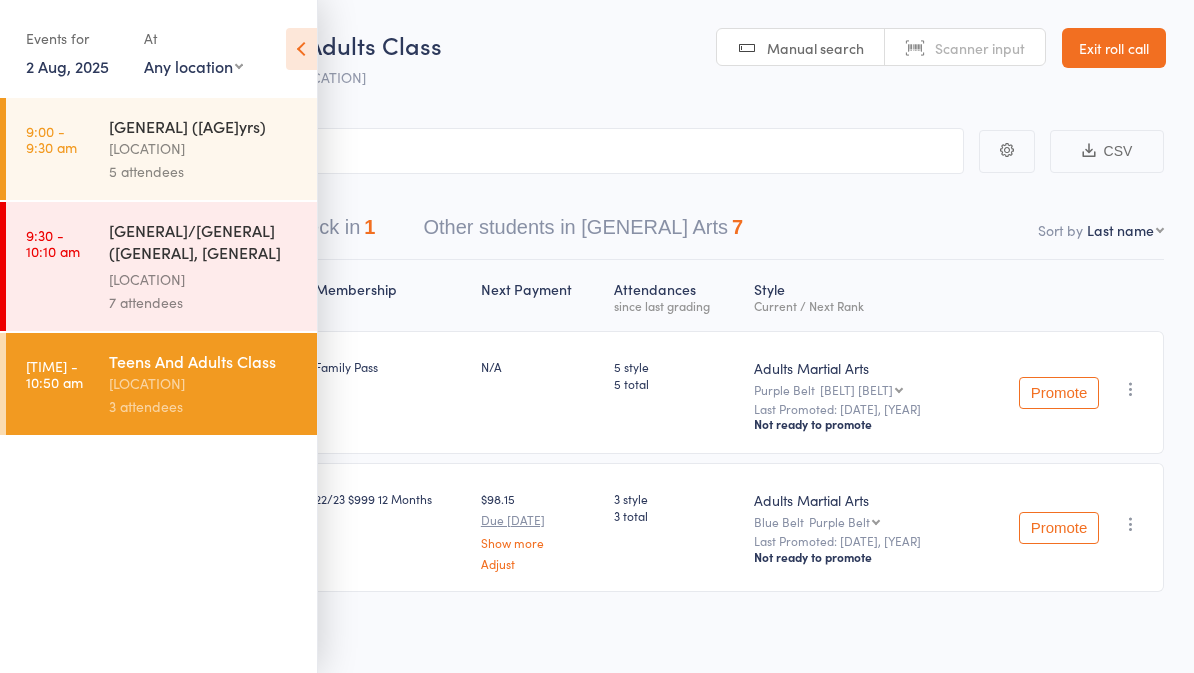 click at bounding box center (301, 49) 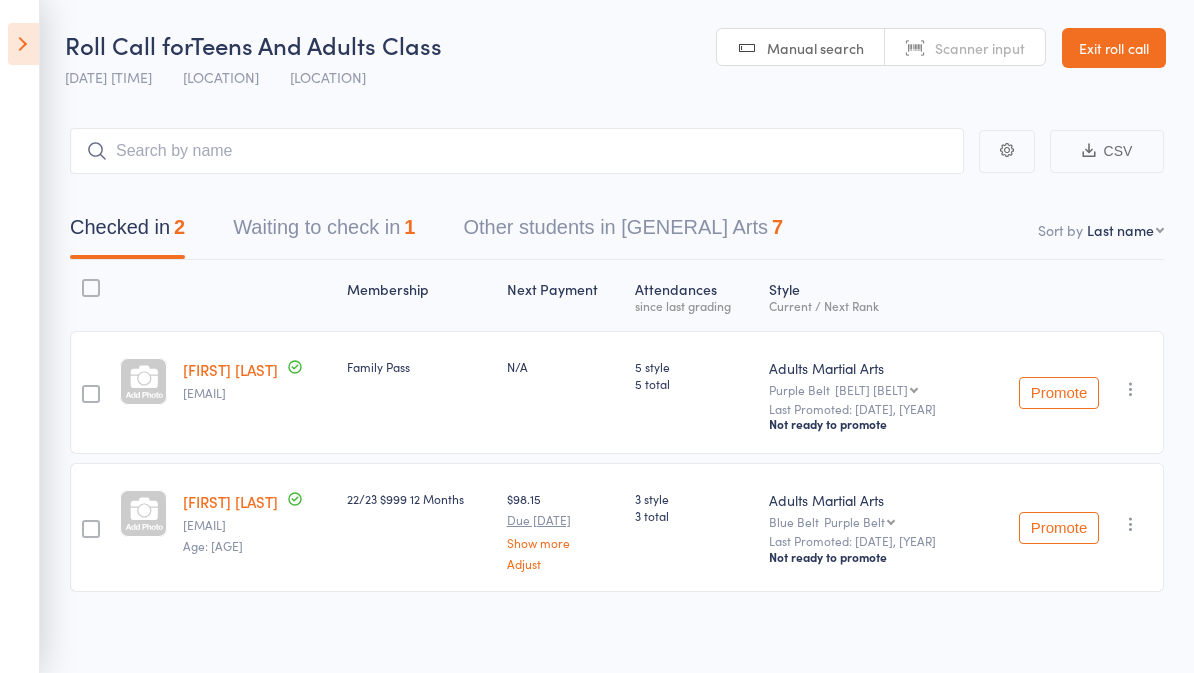 click on "Waiting to check in  1" at bounding box center [324, 232] 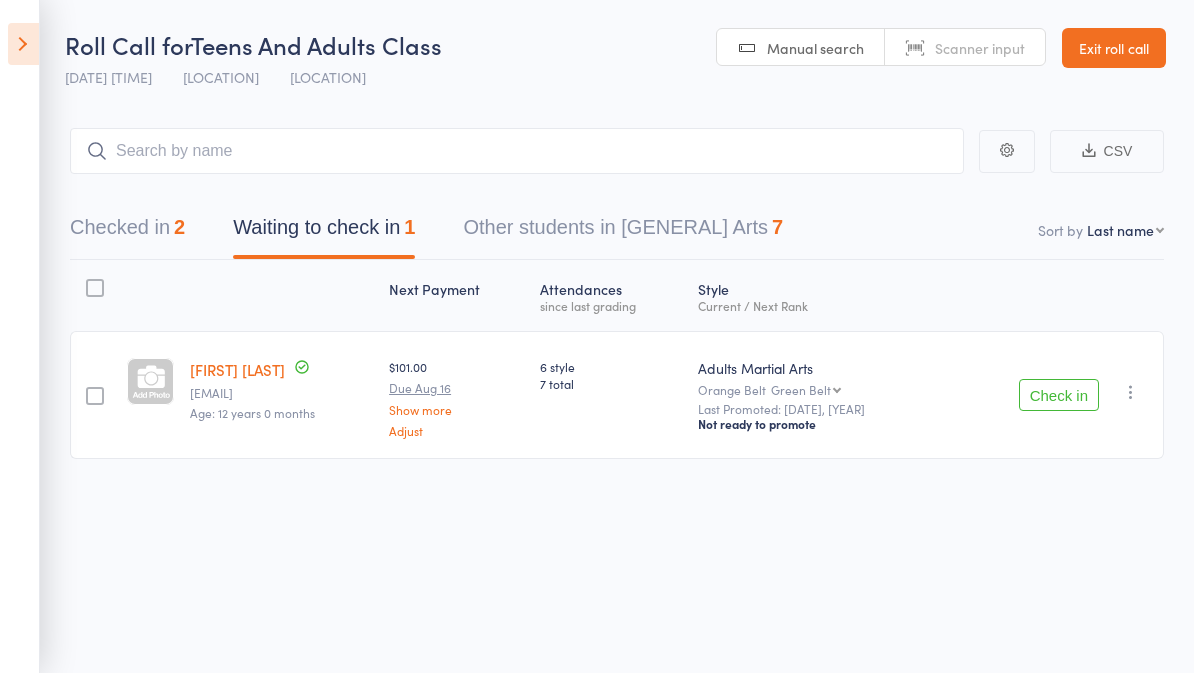 click on "Checked in  2 Waiting to check in  1 Other students in Adults Martial Arts  7" at bounding box center [617, 217] 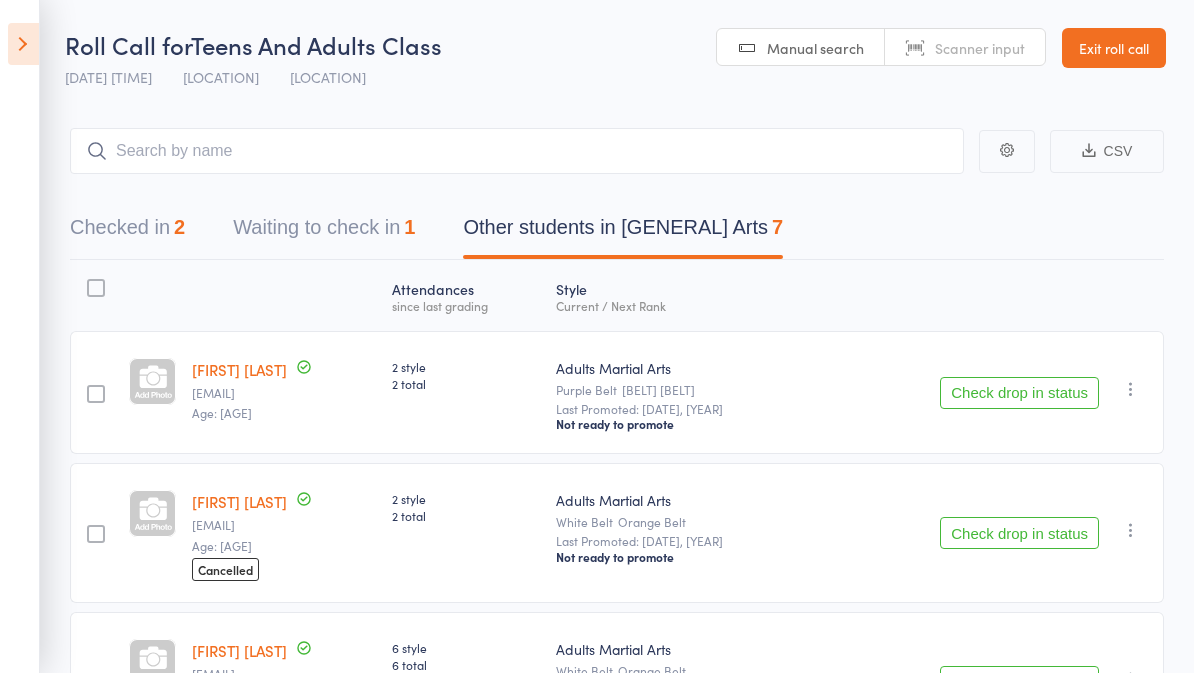 click on "Events for 2 Aug, 2025 2 Aug, 2025
August 2025
Sun Mon Tue Wed Thu Fri Sat
31
27
28
29
30
31
01
02
32
03
04
05
06
07
08
09
33
10
11
12
13
14
15
16
34
17
18
19
20
21
22
23
35
24
25
26
27
28
29
30" at bounding box center (20, 336) 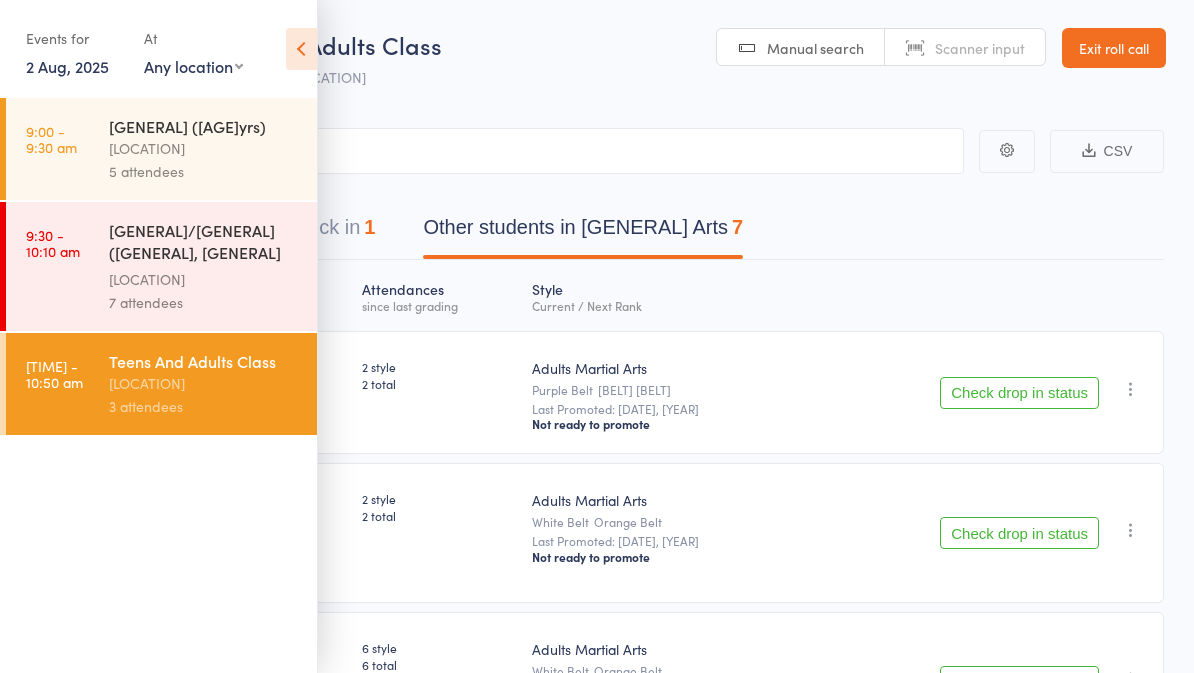 click on "9:30 - 10:10 am Juniors/Teens Taekwondo (white, yellow and orange ... Story Kalkallo 7 attendees" at bounding box center [161, 266] 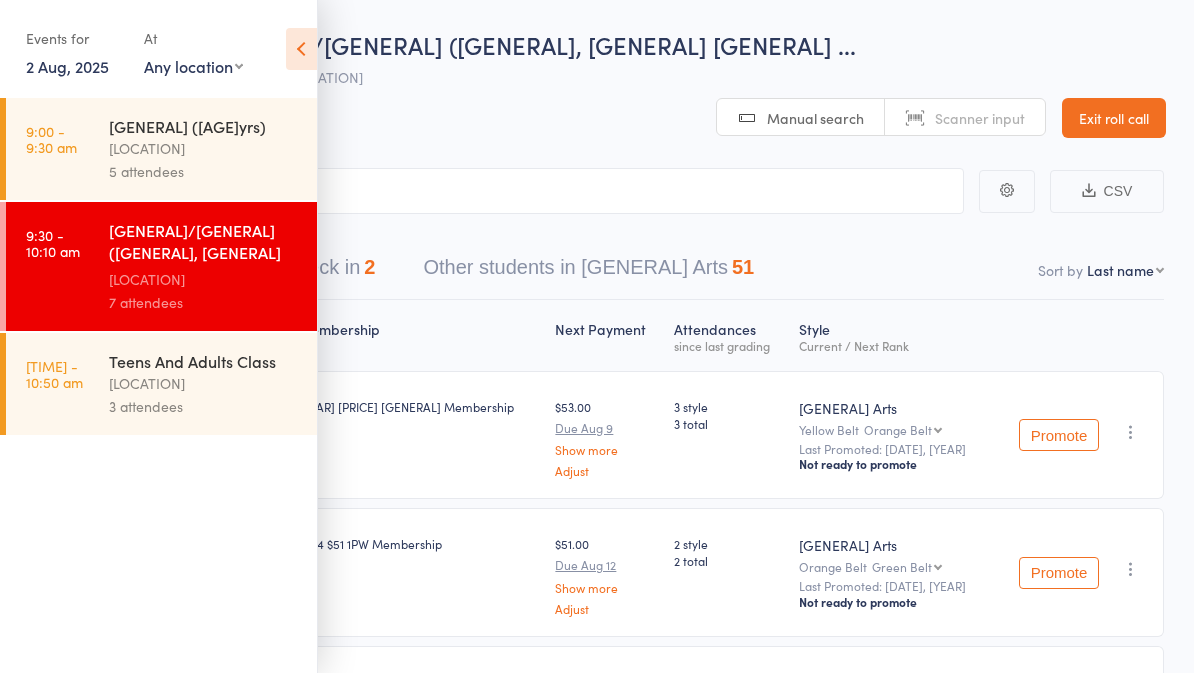click at bounding box center [301, 49] 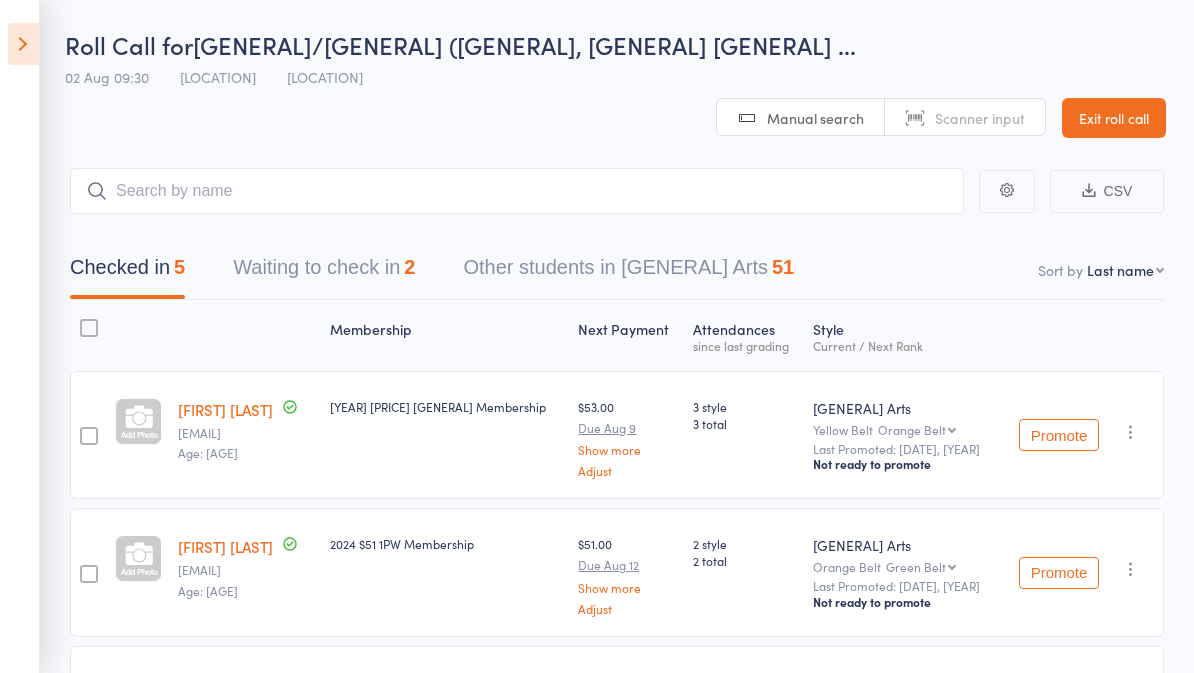 click on "Waiting to check in  2" at bounding box center (324, 272) 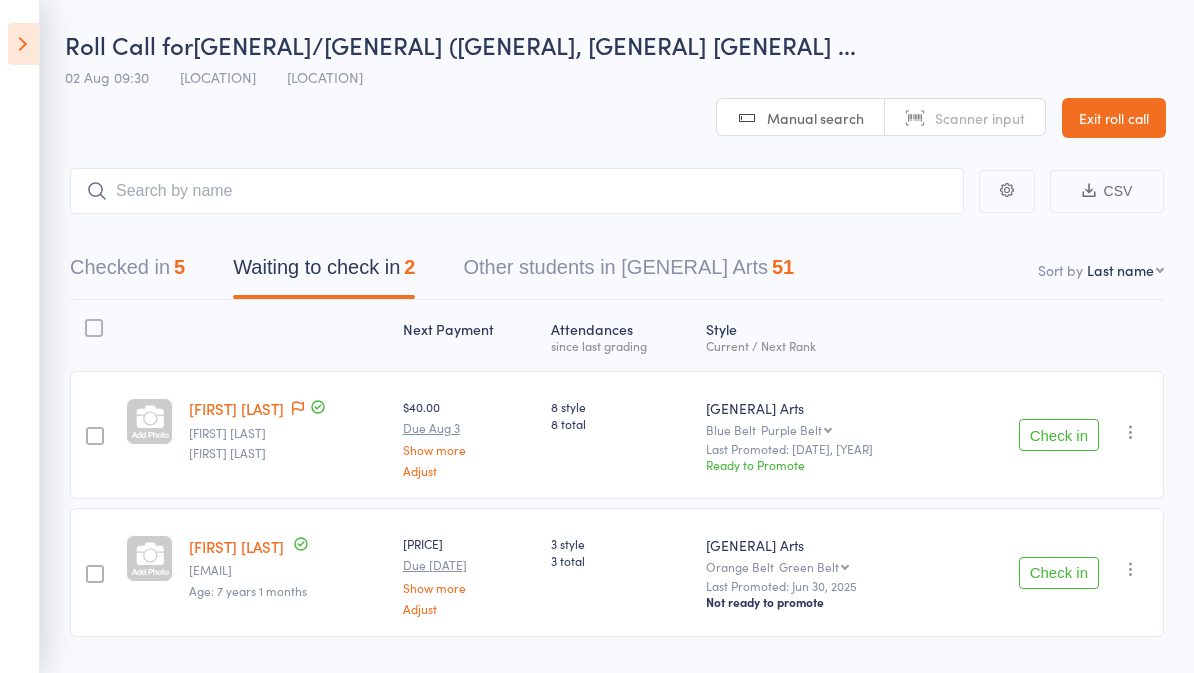 click on "Check in" at bounding box center (1059, 573) 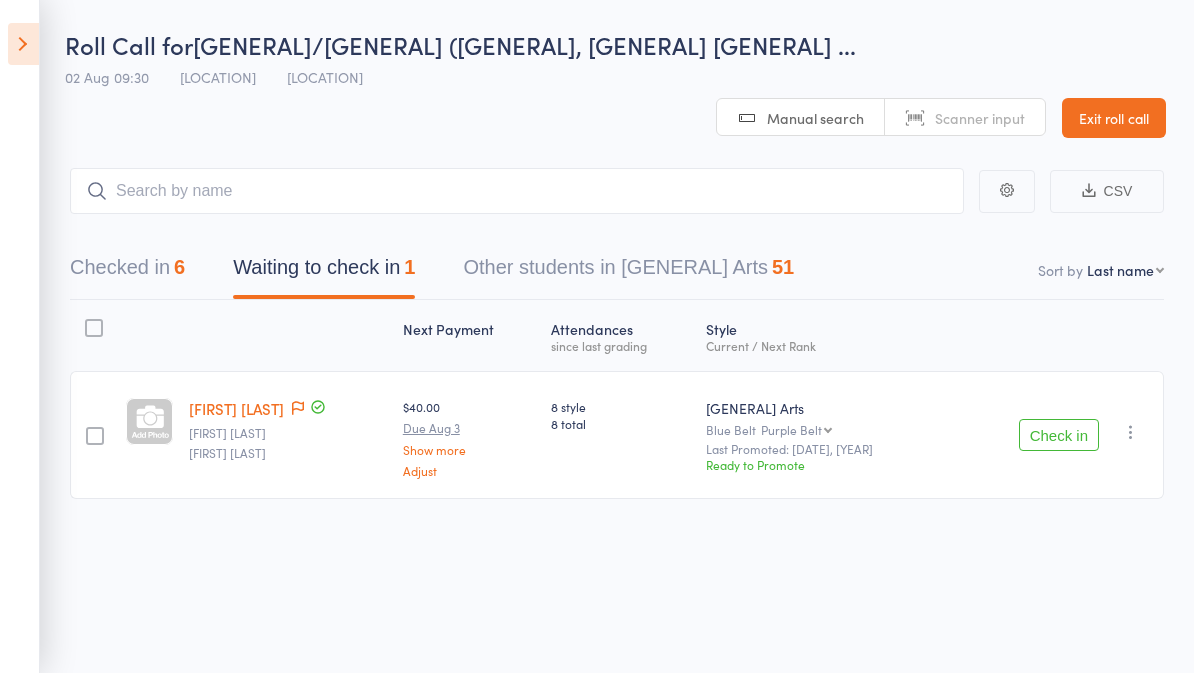 click at bounding box center (23, 44) 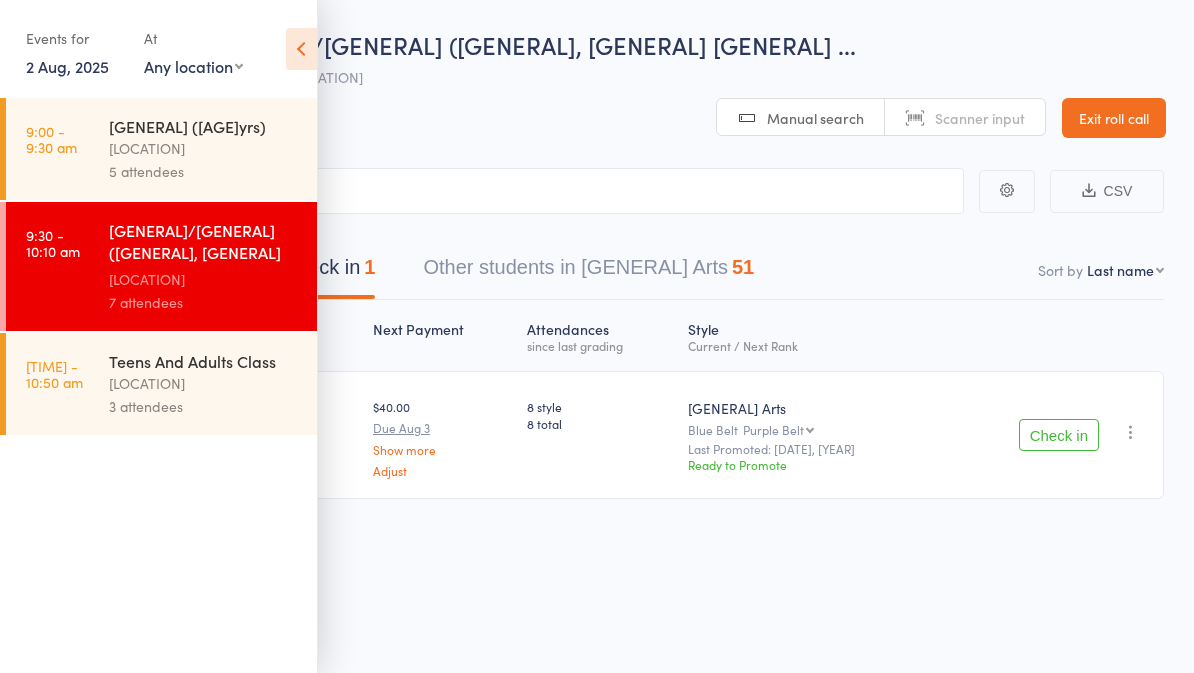 click on "2 Aug, 2025" at bounding box center [67, 66] 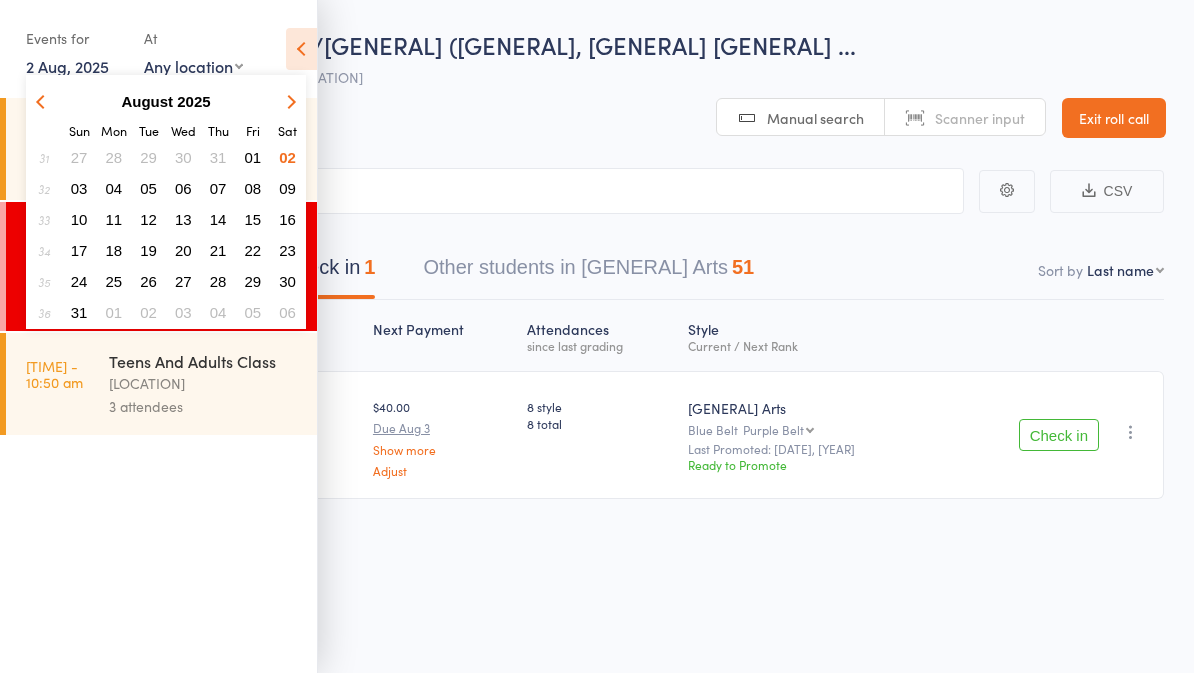 click on "29" at bounding box center (148, 157) 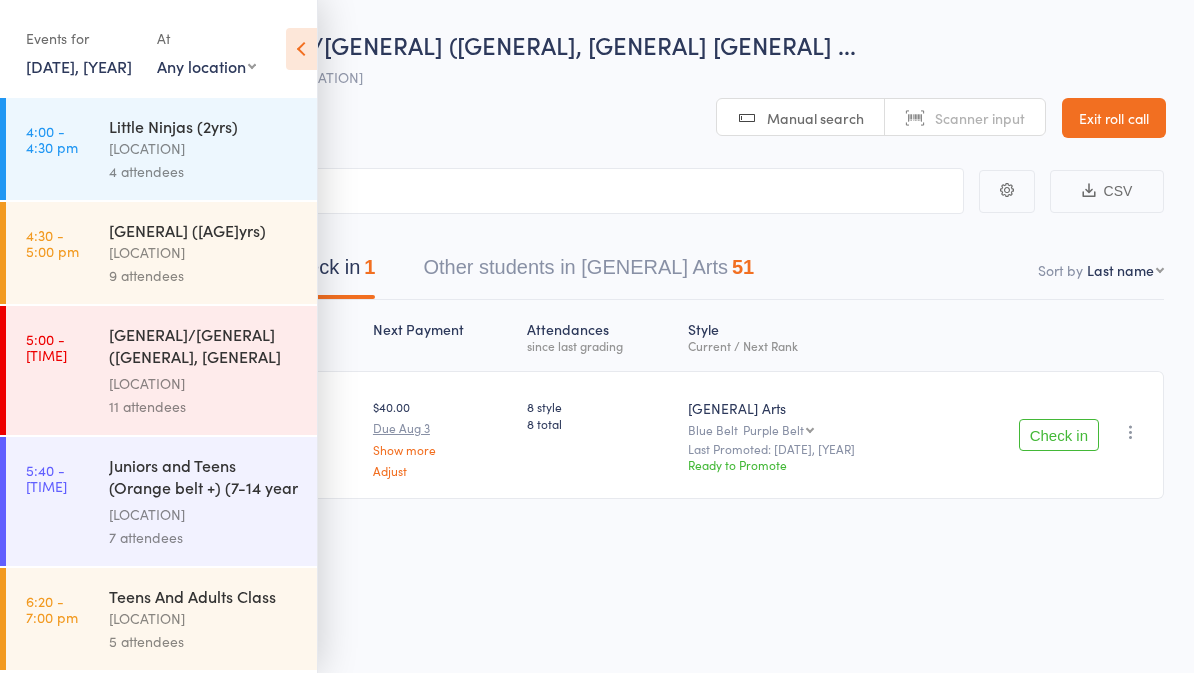 click on "6:20 - 7:00 pm Teens And Adults Class Story Kalkallo 5 attendees" at bounding box center [161, 619] 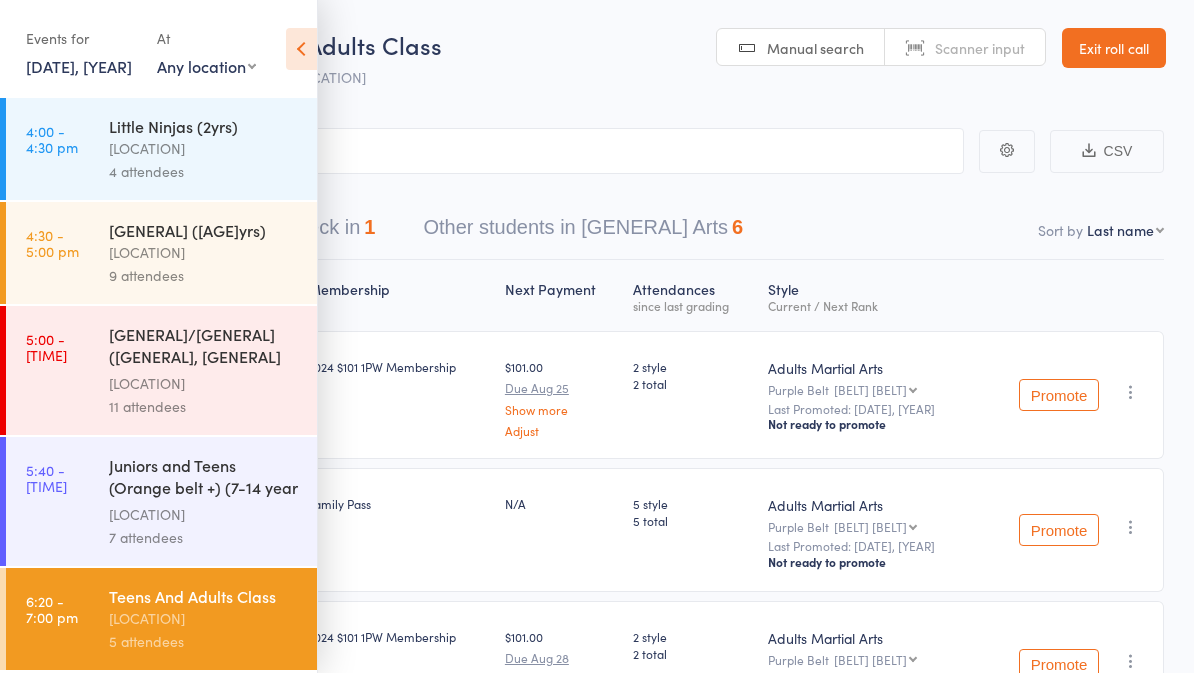 click at bounding box center (301, 49) 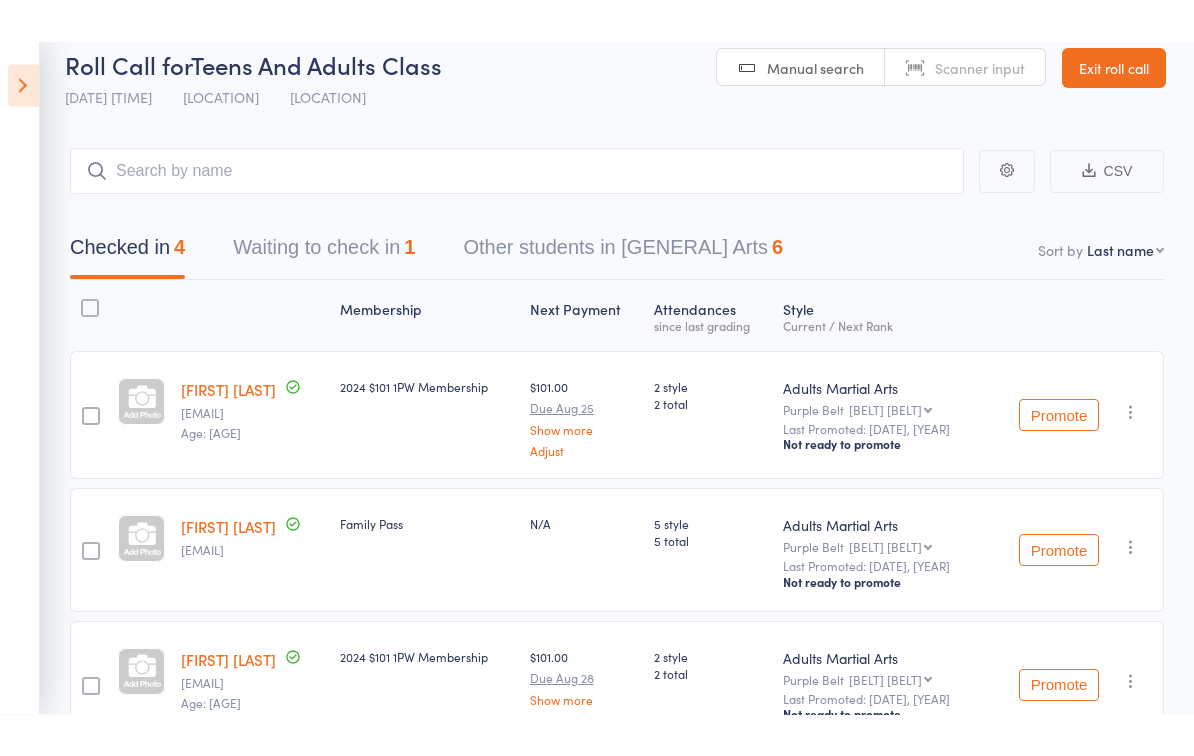 scroll, scrollTop: 0, scrollLeft: 0, axis: both 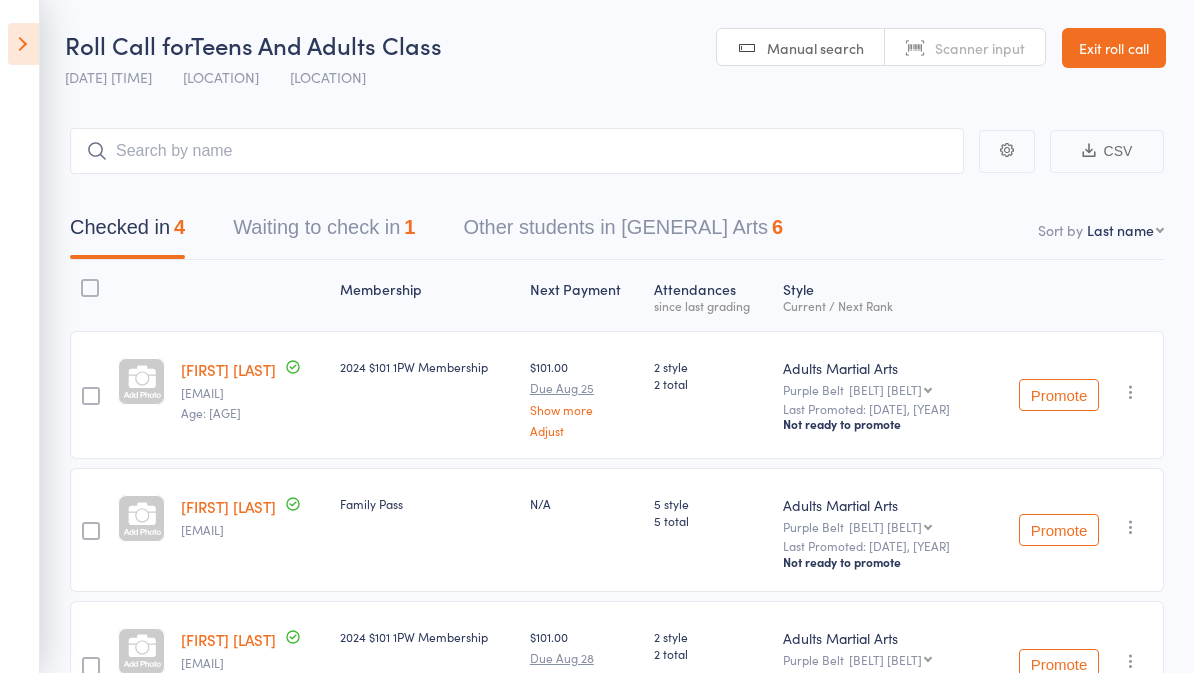 click on "Waiting to check in  1" at bounding box center (324, 232) 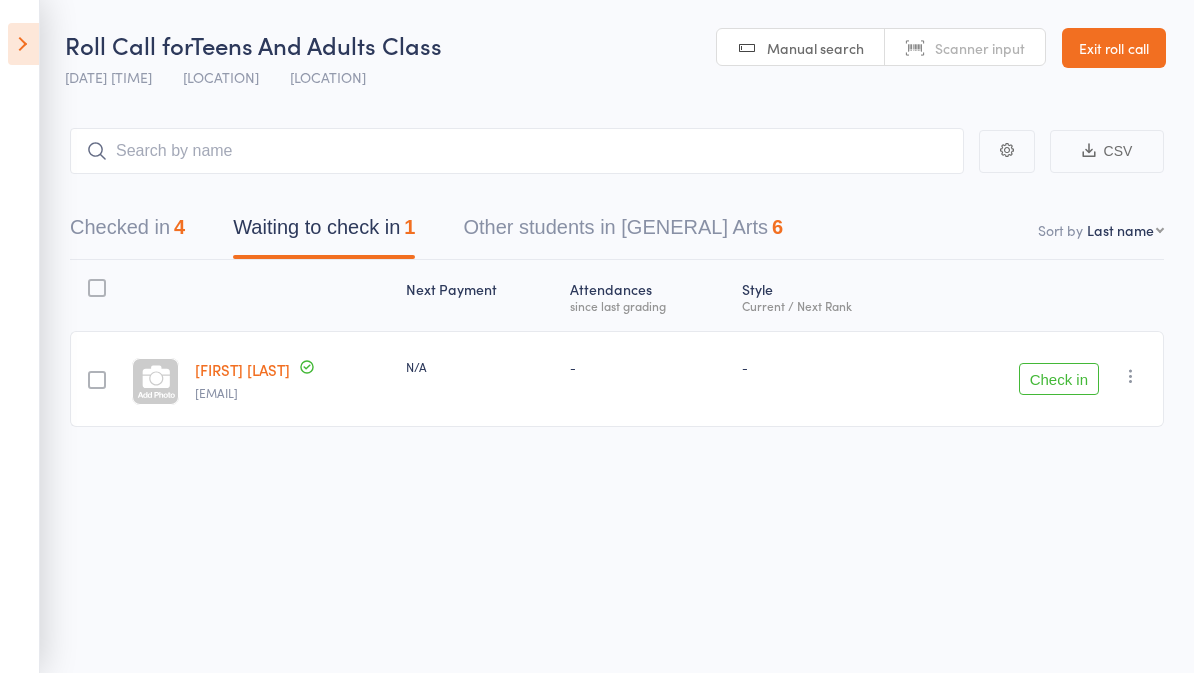 click at bounding box center [23, 44] 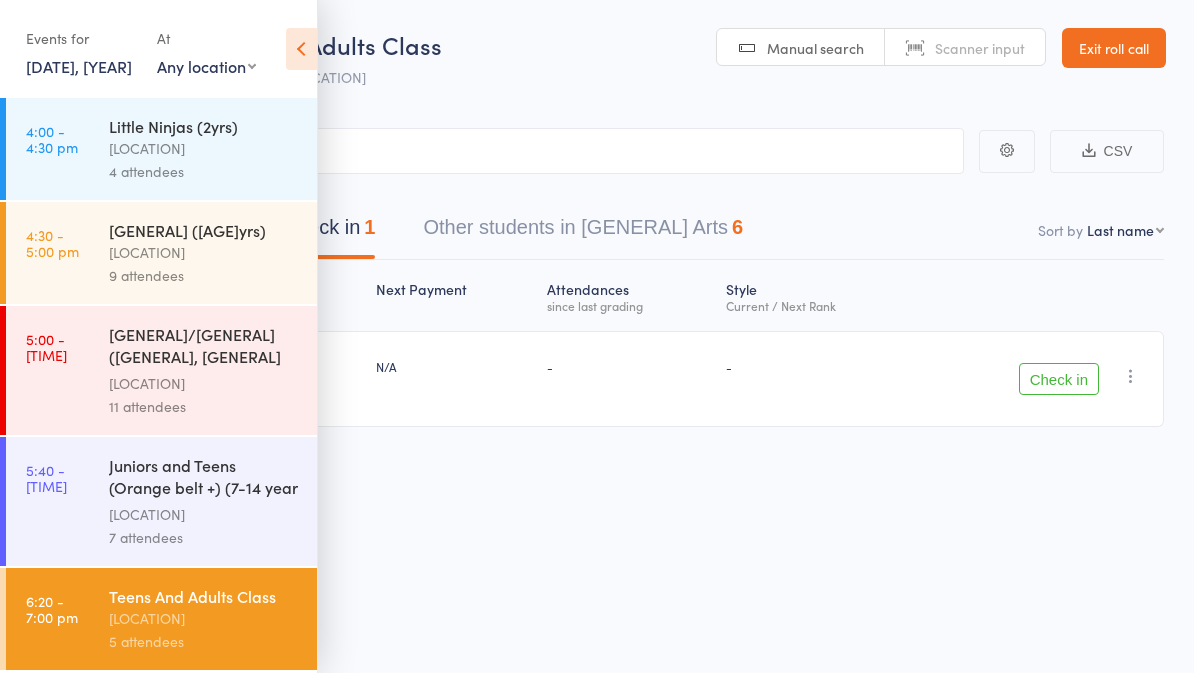 click on "29 Jul, 2025" at bounding box center [79, 66] 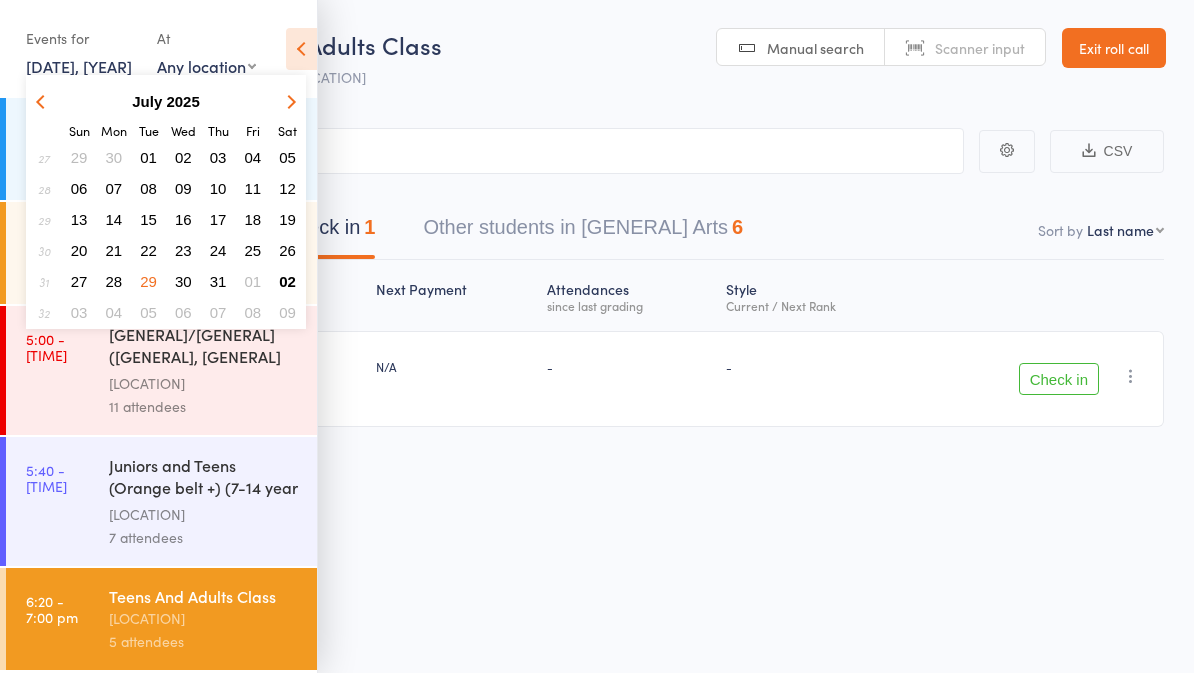 click on "02" at bounding box center [287, 281] 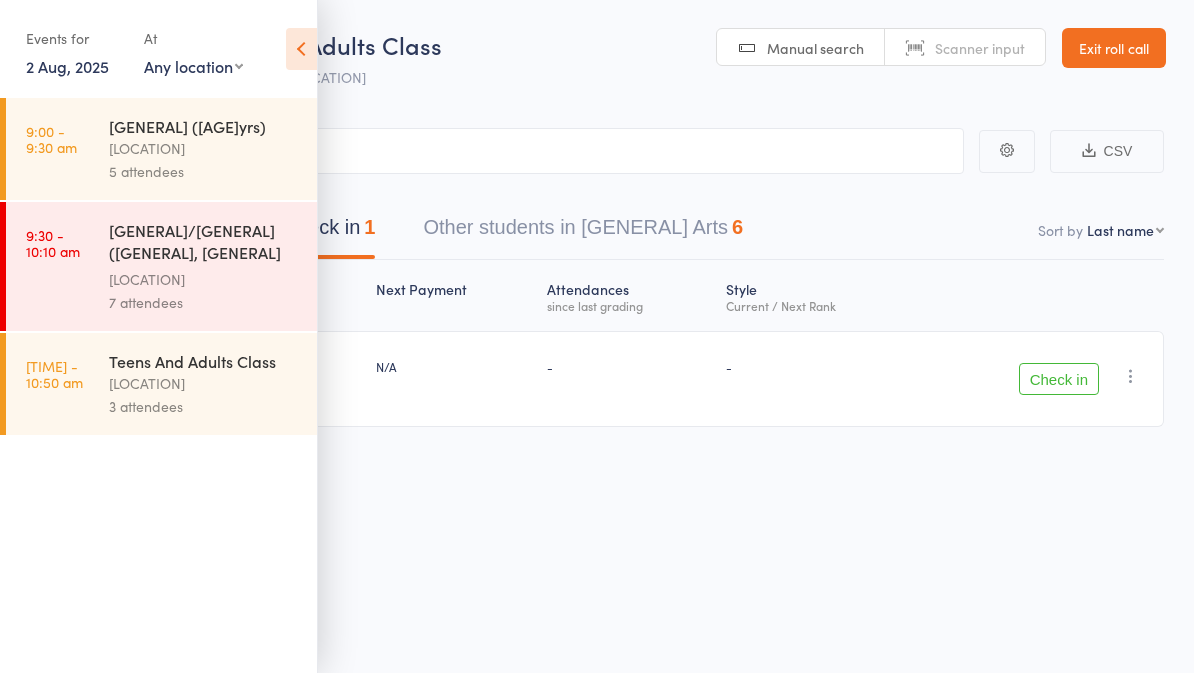 click at bounding box center [301, 49] 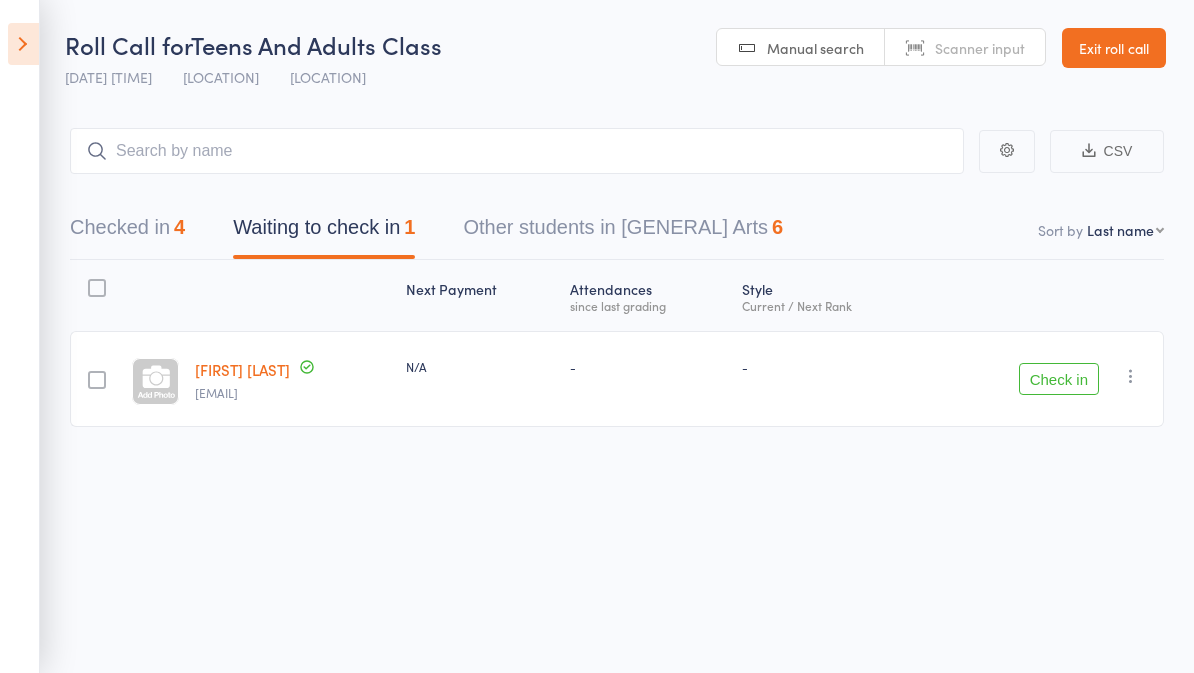 click on "Checked in  4" at bounding box center (127, 232) 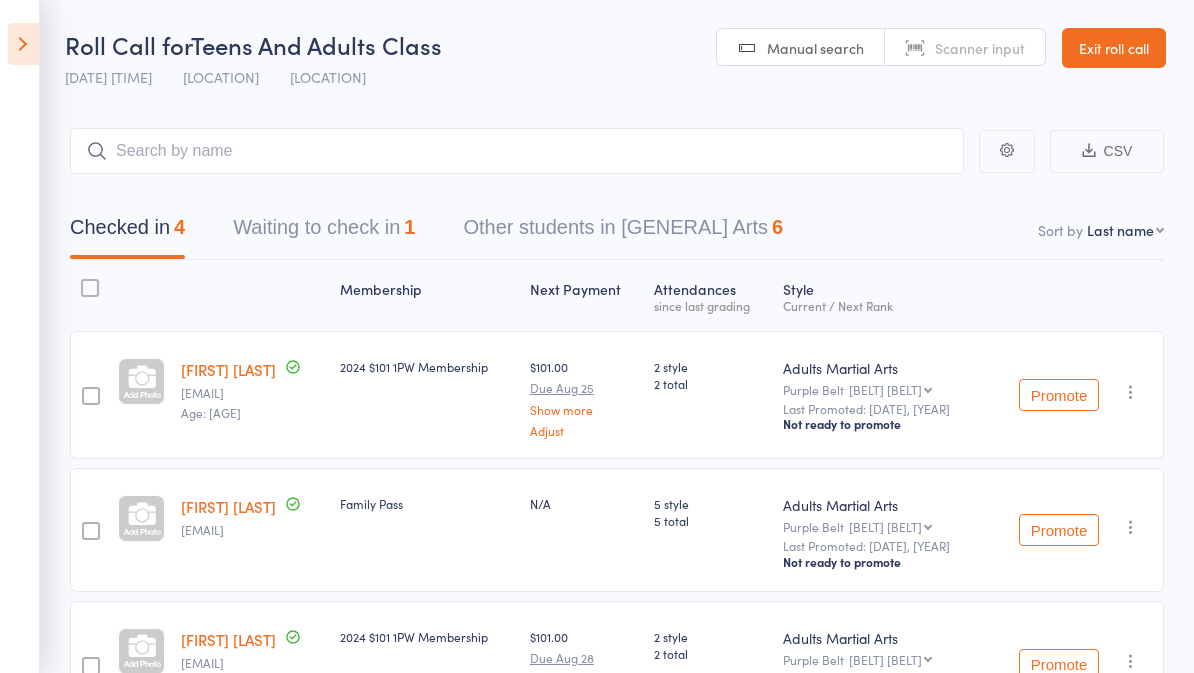 click at bounding box center [23, 44] 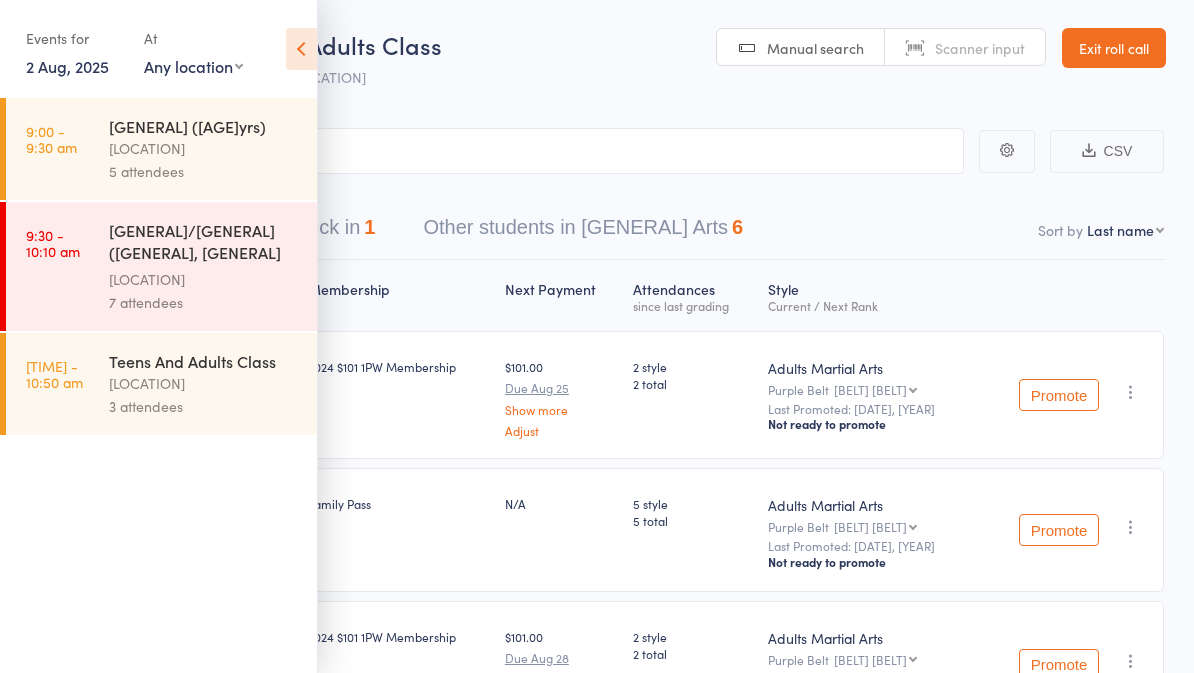click on "2 Aug, 2025" at bounding box center [67, 66] 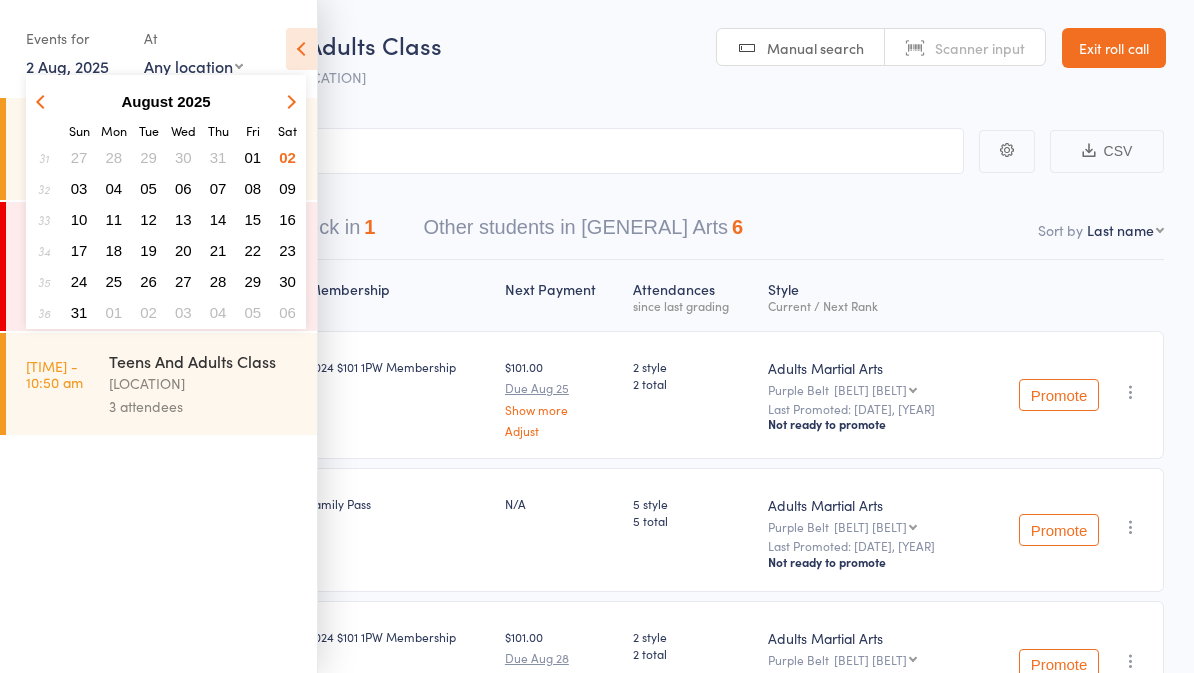 click on "02" at bounding box center (287, 157) 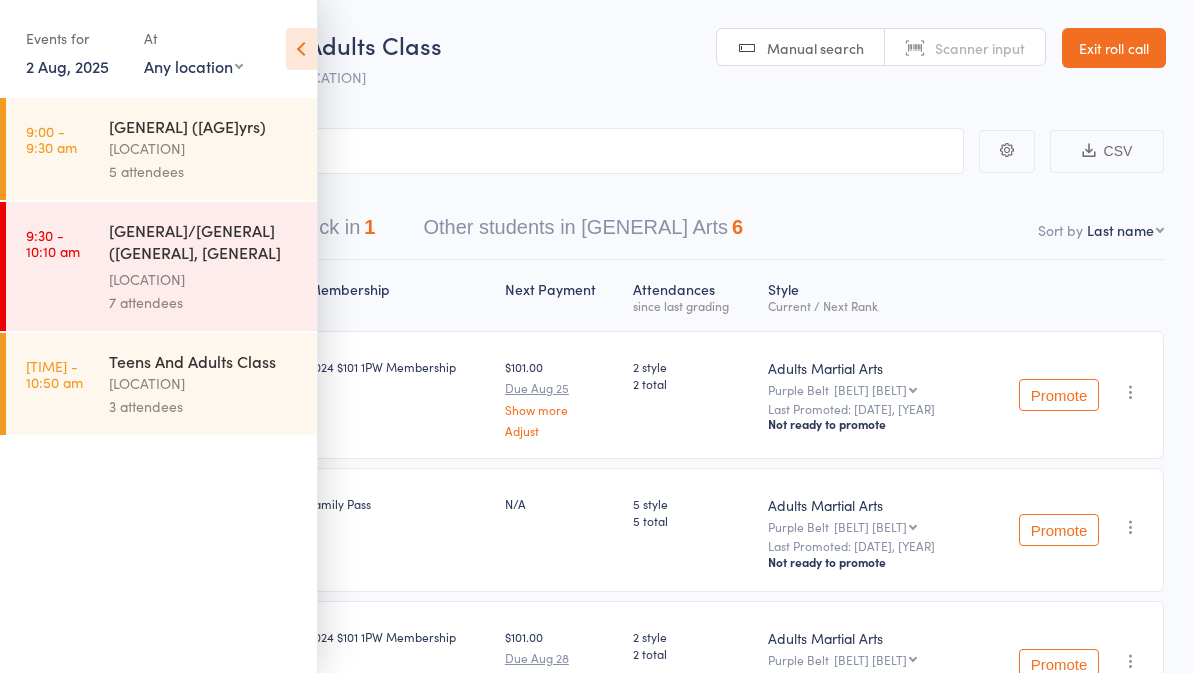 click on "Teens And Adults Class" at bounding box center (204, 361) 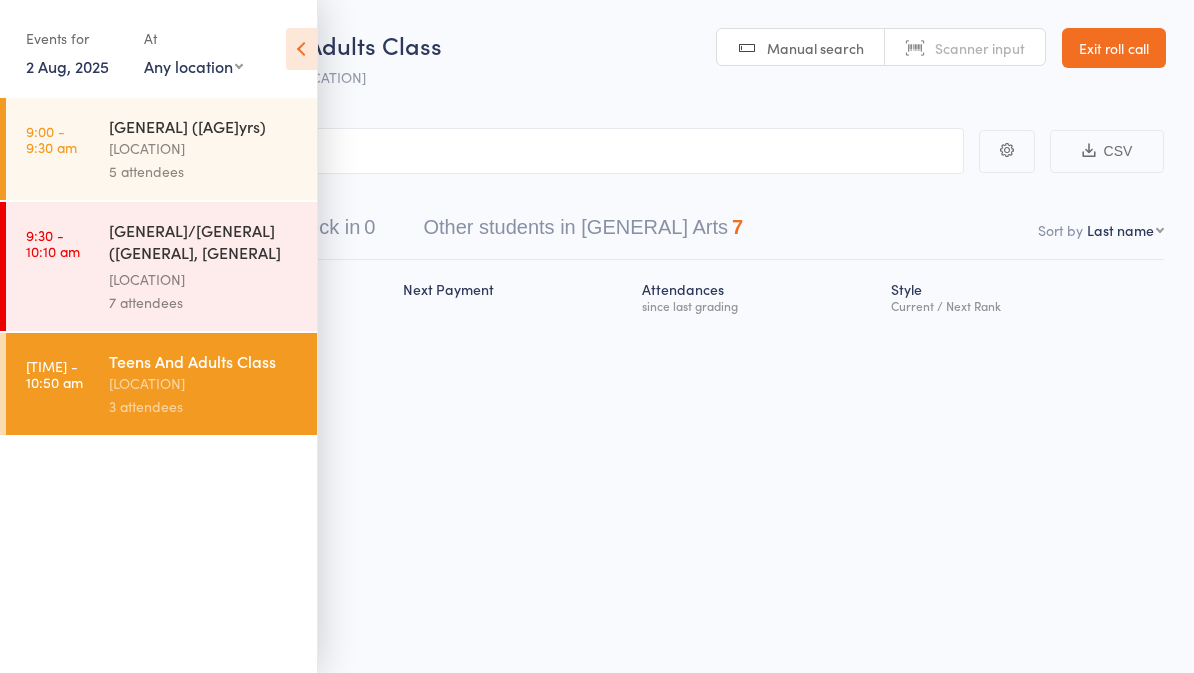 click on "Story Kalkallo" at bounding box center [204, 383] 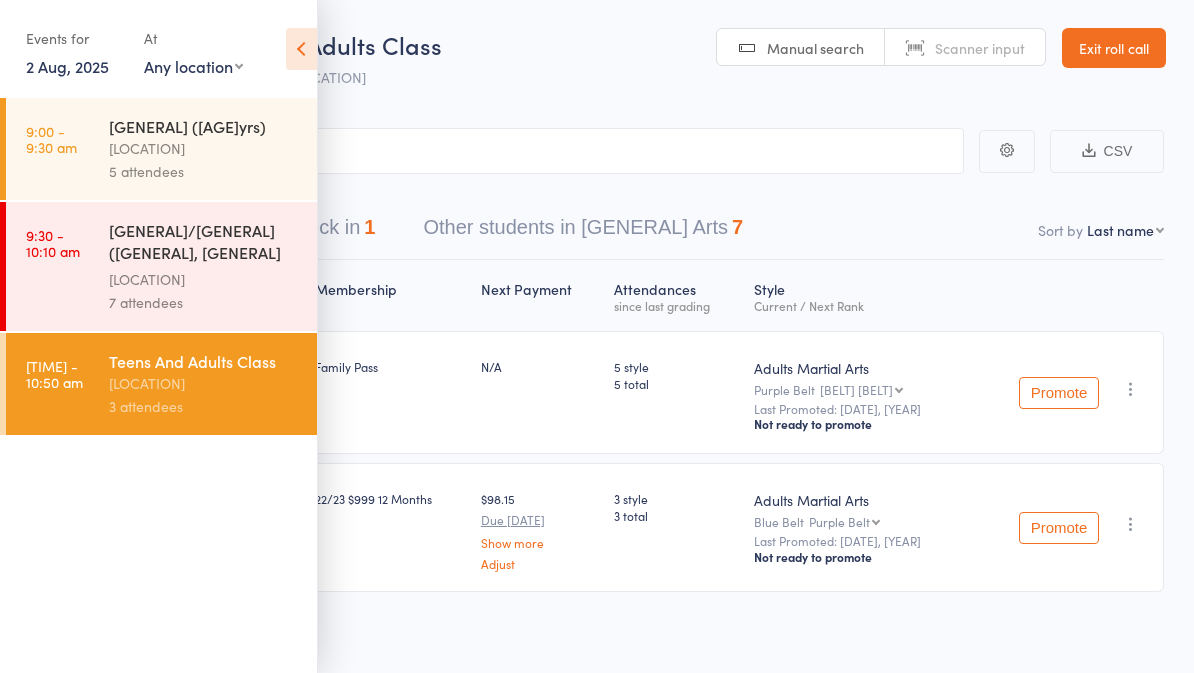 click at bounding box center (301, 49) 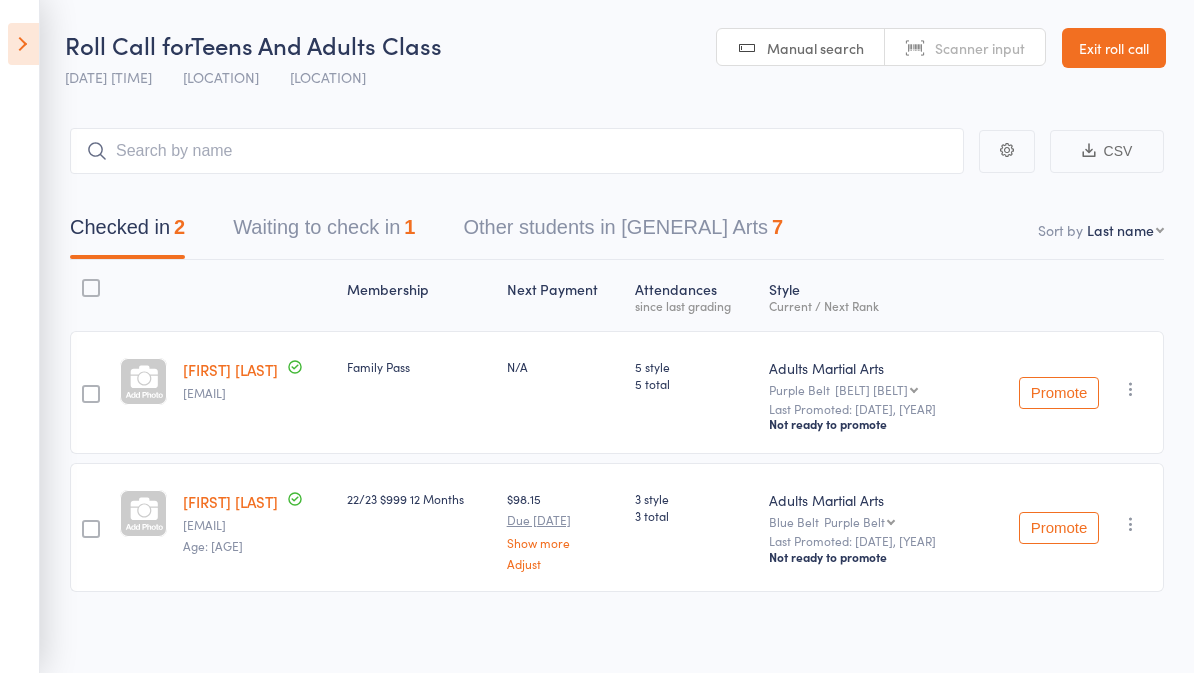 click at bounding box center (23, 44) 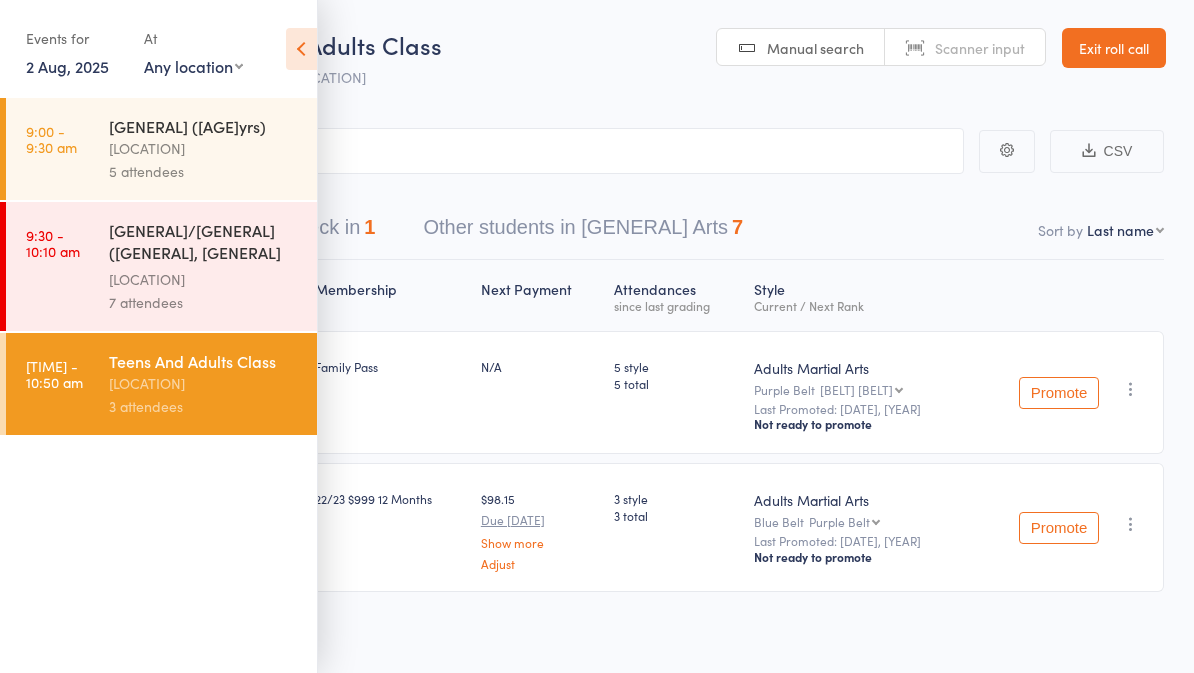 click on "9:30 - 10:10 am Juniors/Teens Taekwondo (white, yellow and orange ... Story Kalkallo 7 attendees" at bounding box center [161, 266] 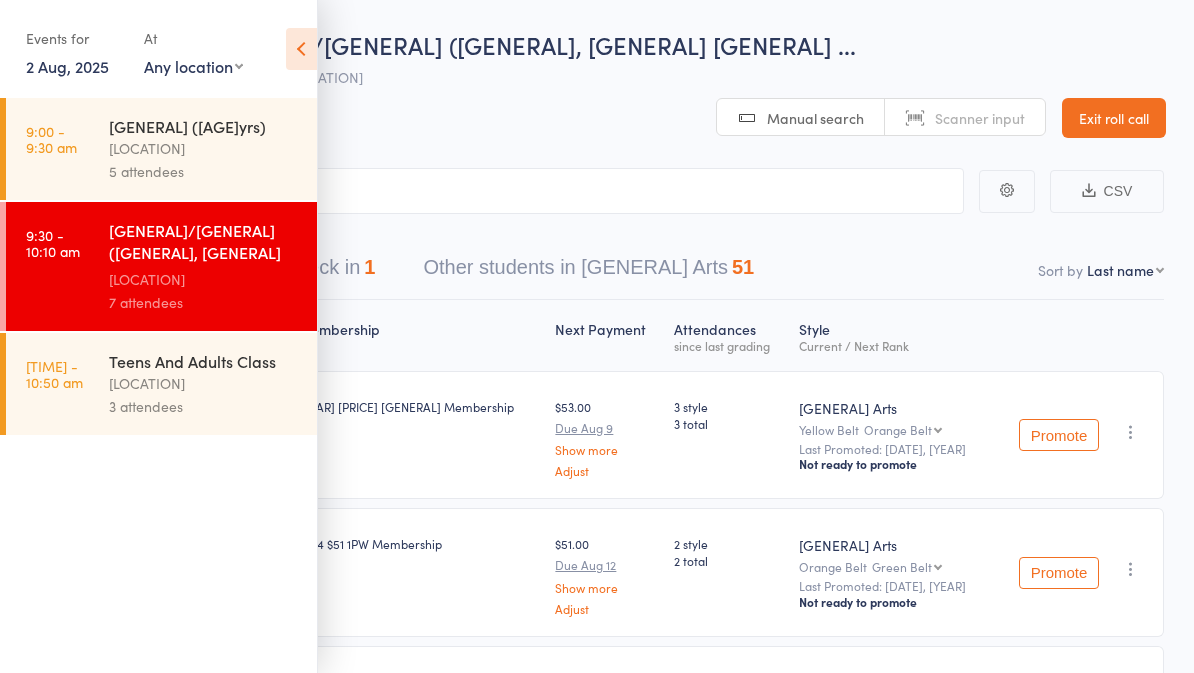 click at bounding box center (301, 49) 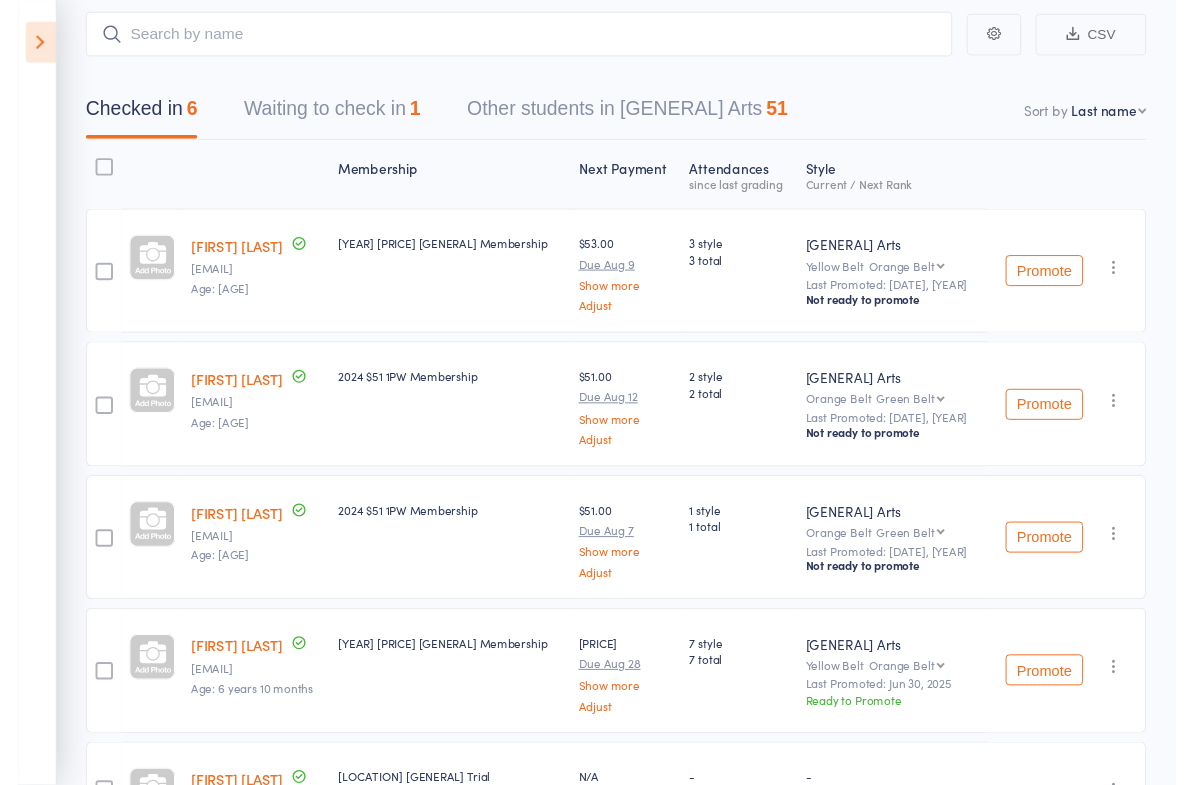scroll, scrollTop: 0, scrollLeft: 0, axis: both 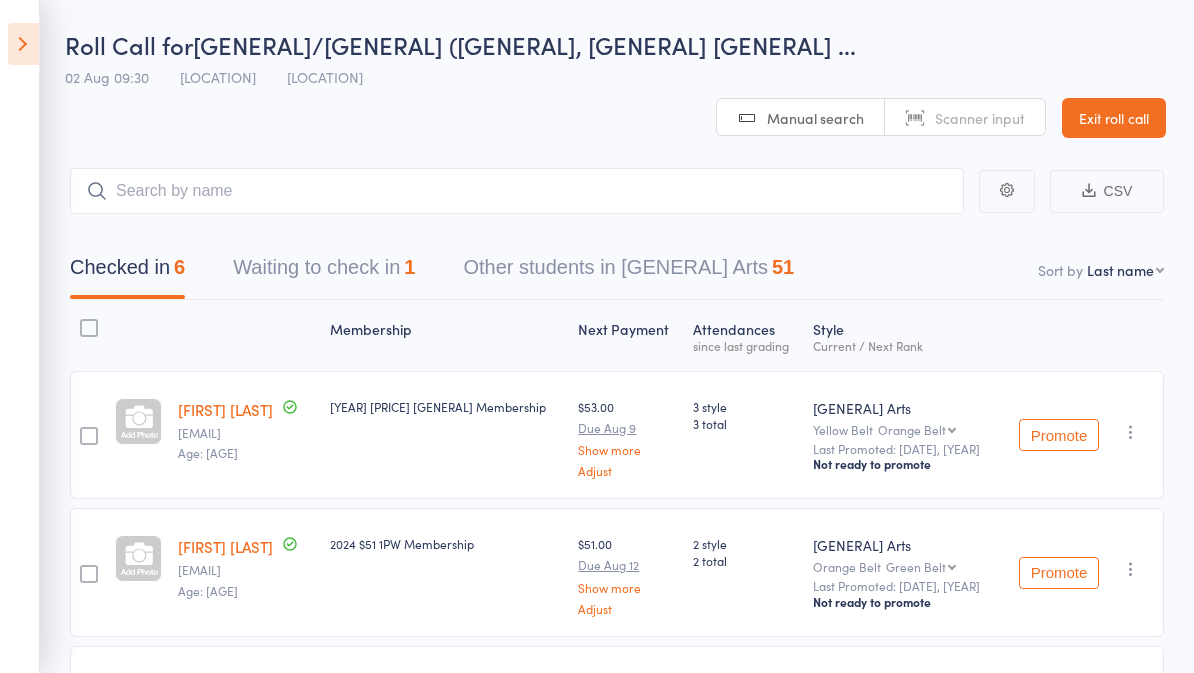 click on "Other students in Juniors Martial Arts  51" at bounding box center [628, 272] 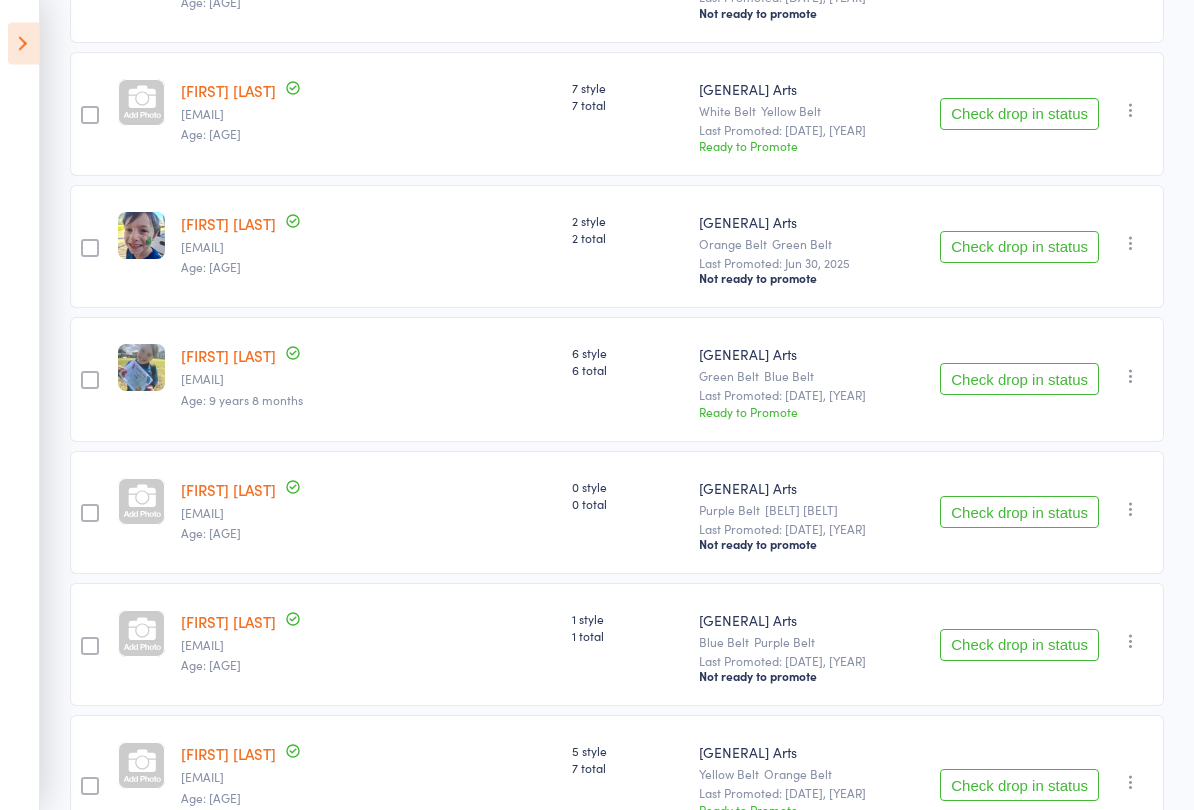 scroll, scrollTop: 3560, scrollLeft: 0, axis: vertical 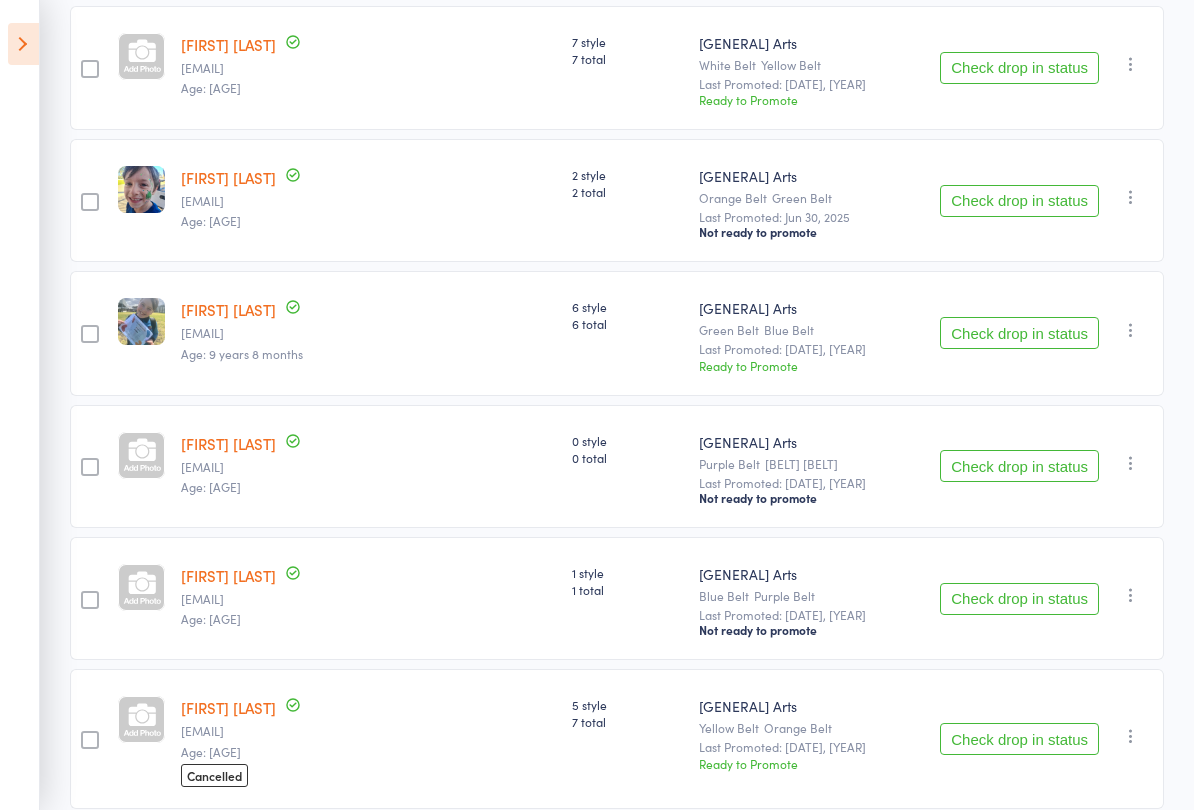 click on "Check drop in status" at bounding box center (1019, 333) 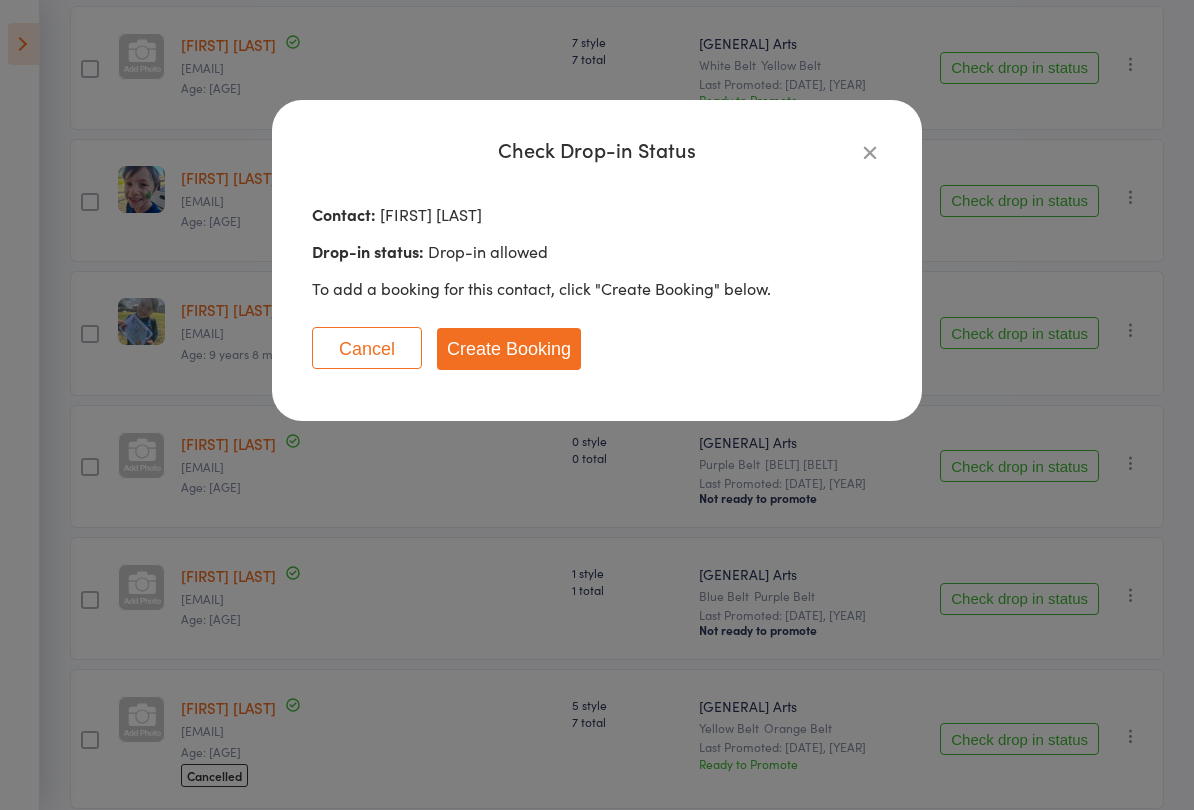 click on "Create Booking" at bounding box center [509, 349] 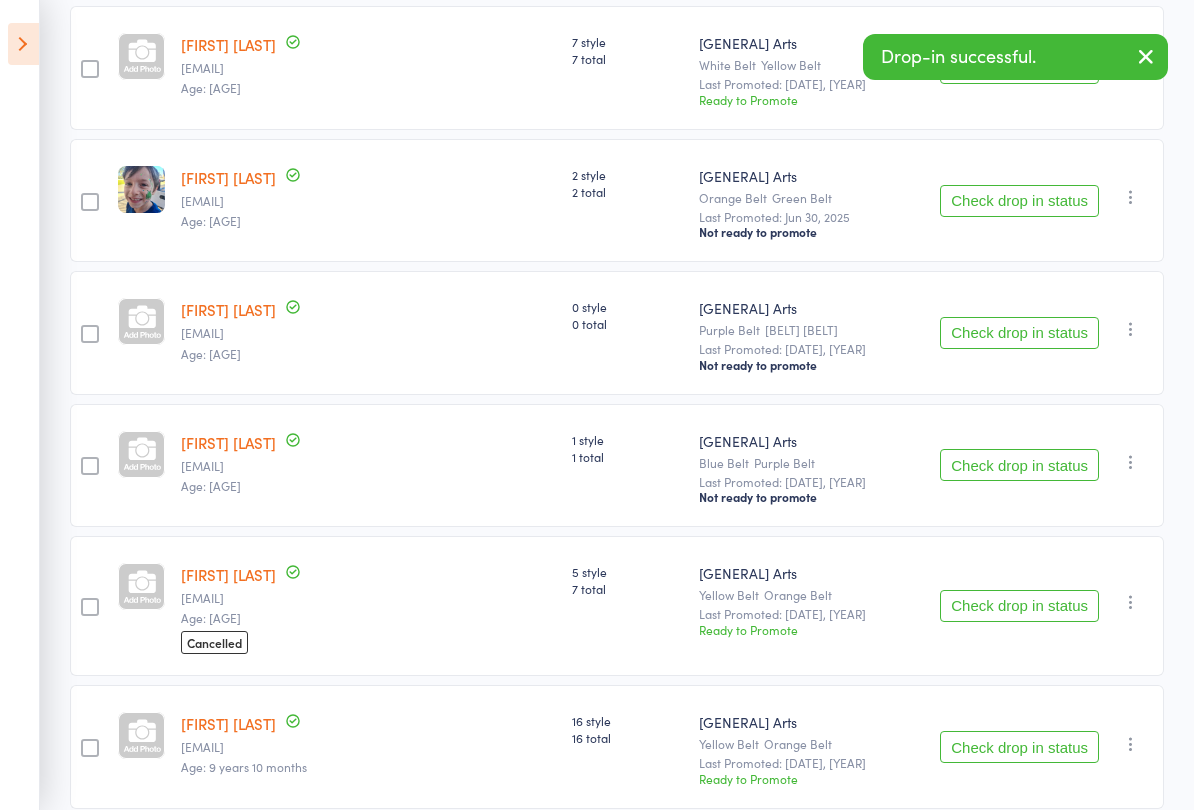 click on "Check drop in status" at bounding box center (1019, 333) 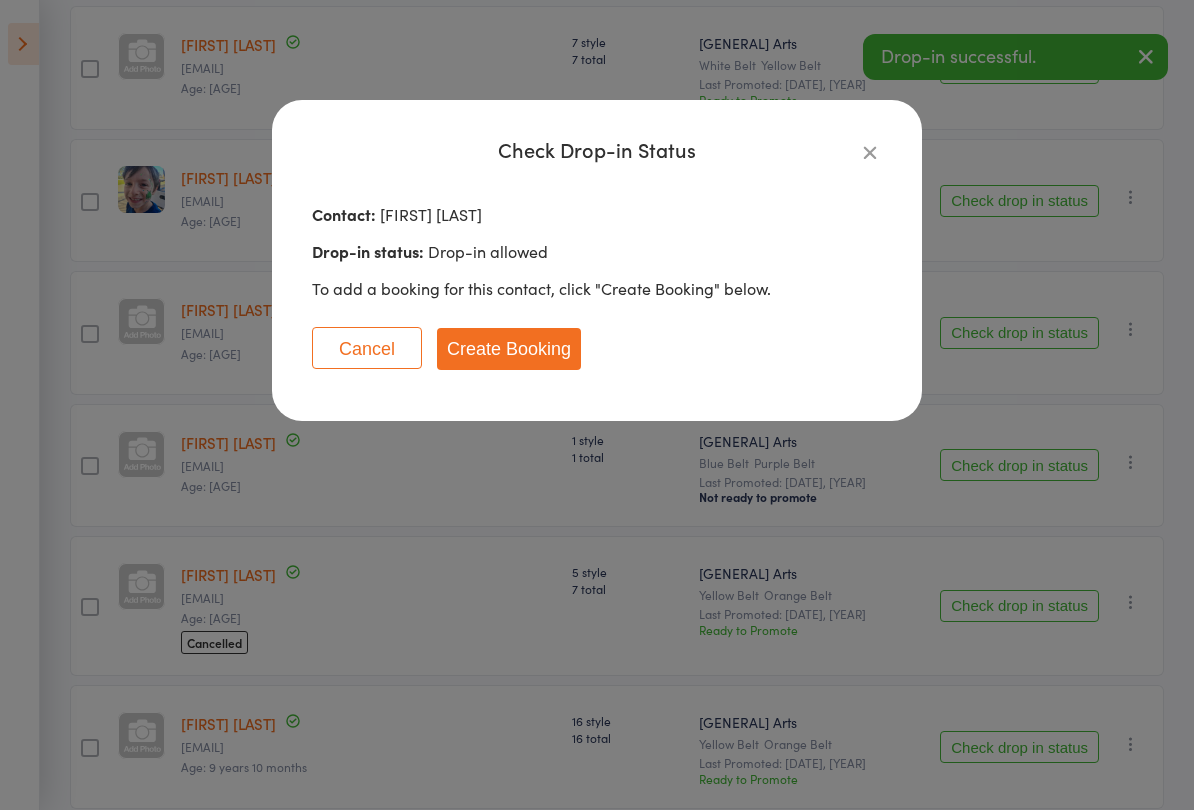 click on "Create Booking" at bounding box center (509, 349) 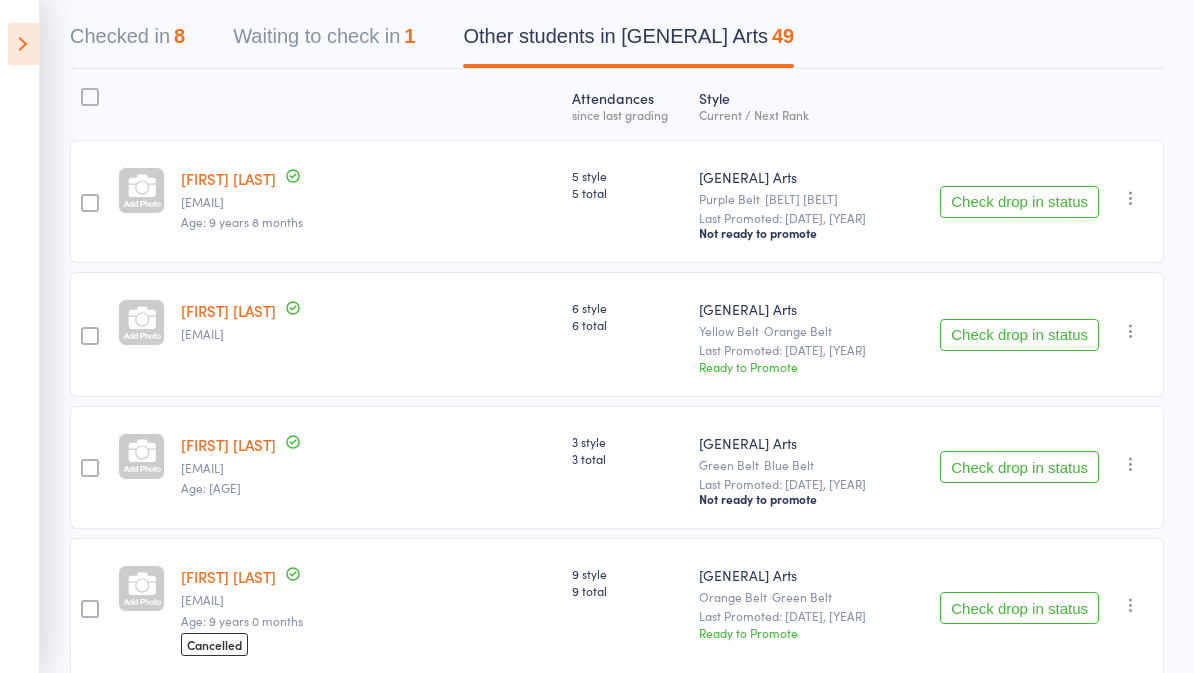 scroll, scrollTop: 0, scrollLeft: 0, axis: both 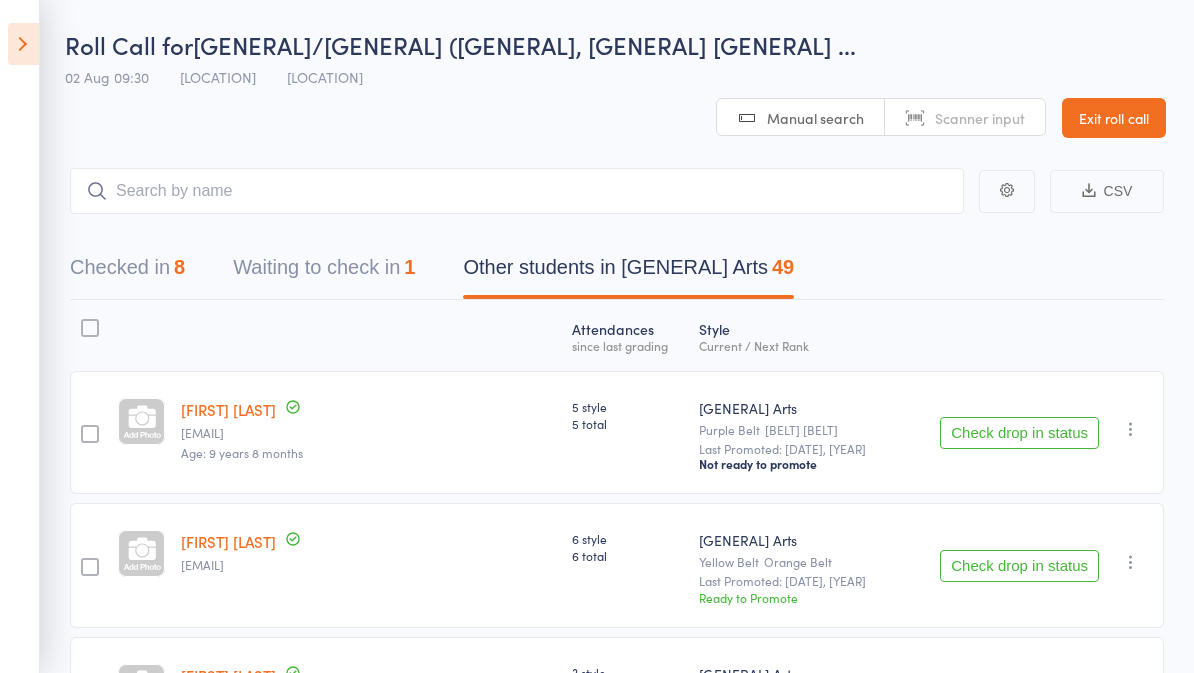 click on "Checked in  8" at bounding box center [127, 272] 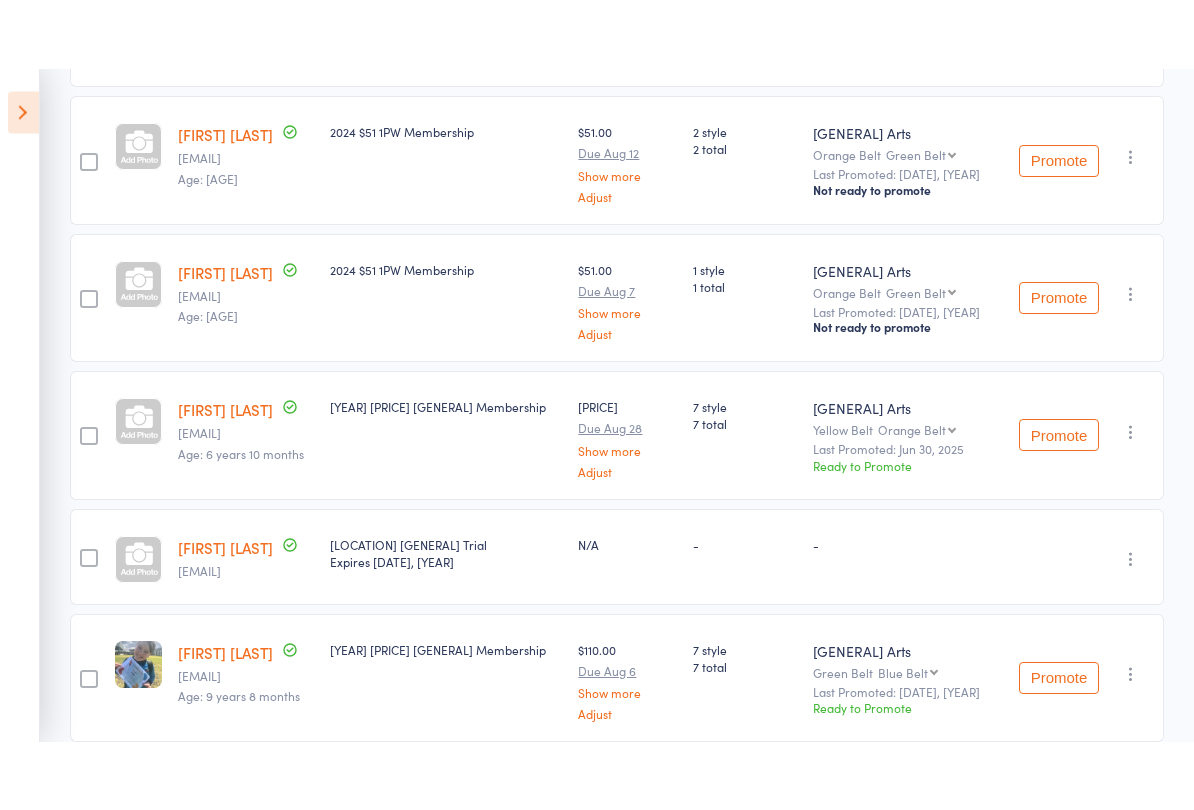 scroll, scrollTop: 481, scrollLeft: 0, axis: vertical 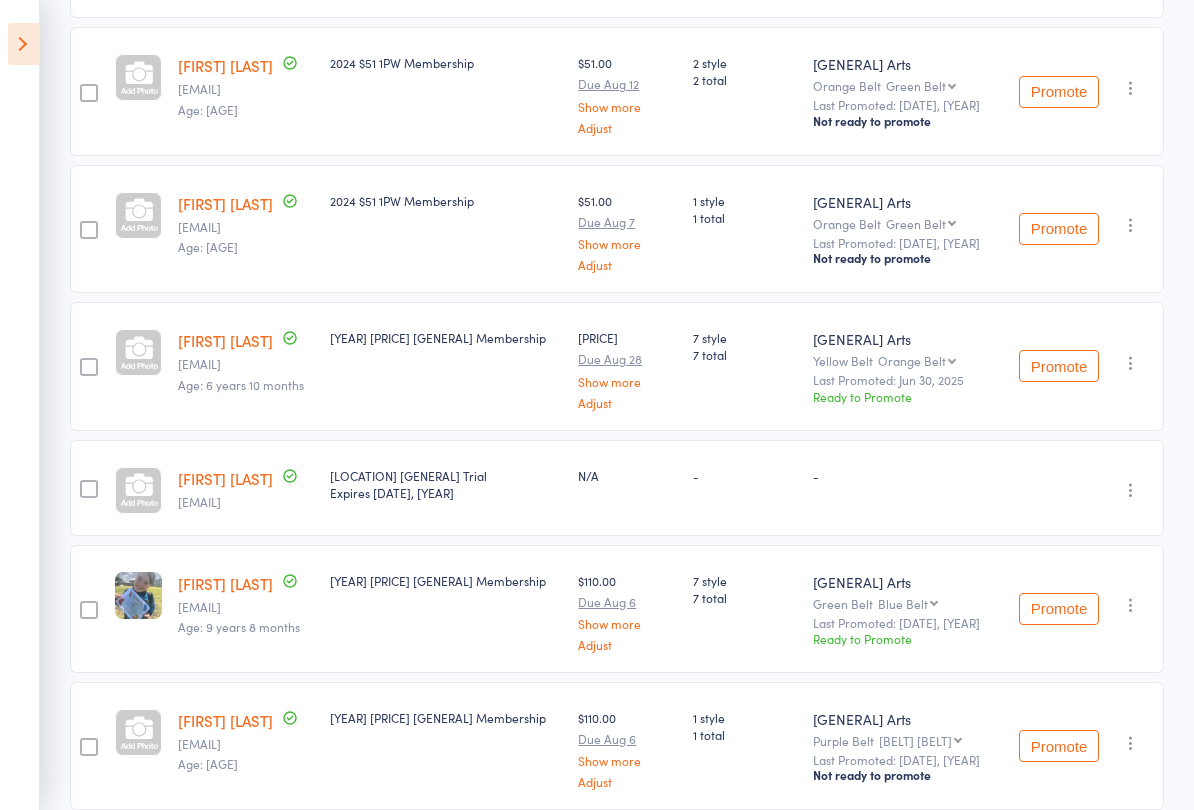 click on "Rafaella Ombina" at bounding box center [225, 478] 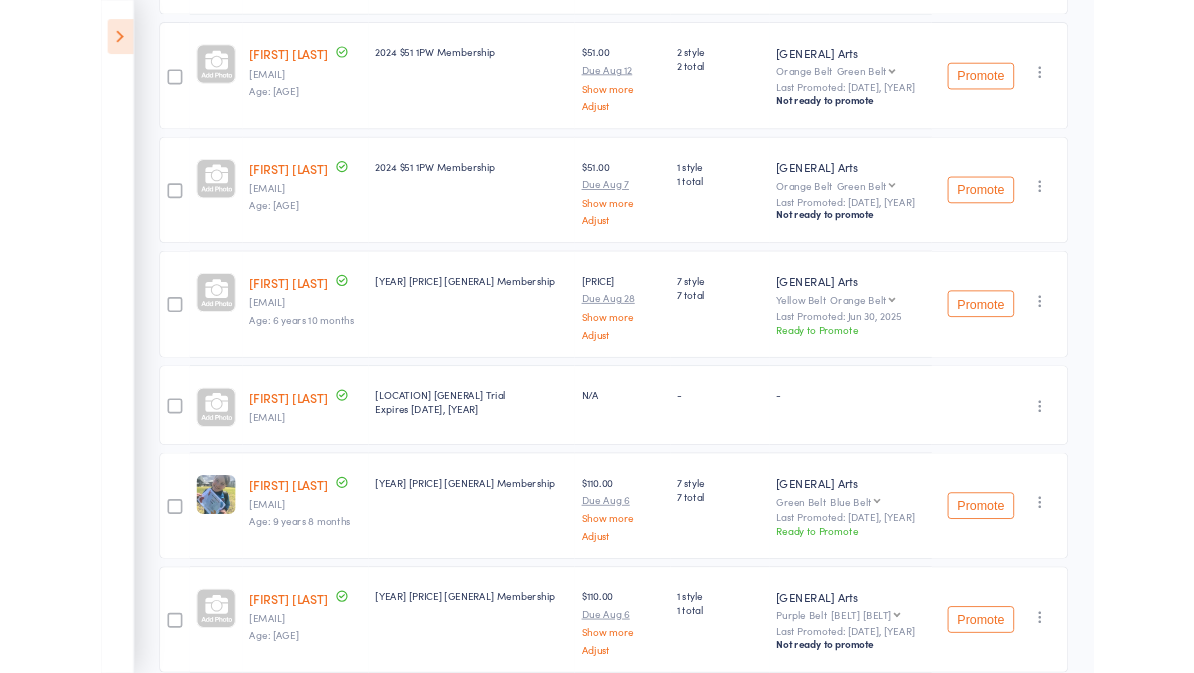 scroll, scrollTop: 537, scrollLeft: 0, axis: vertical 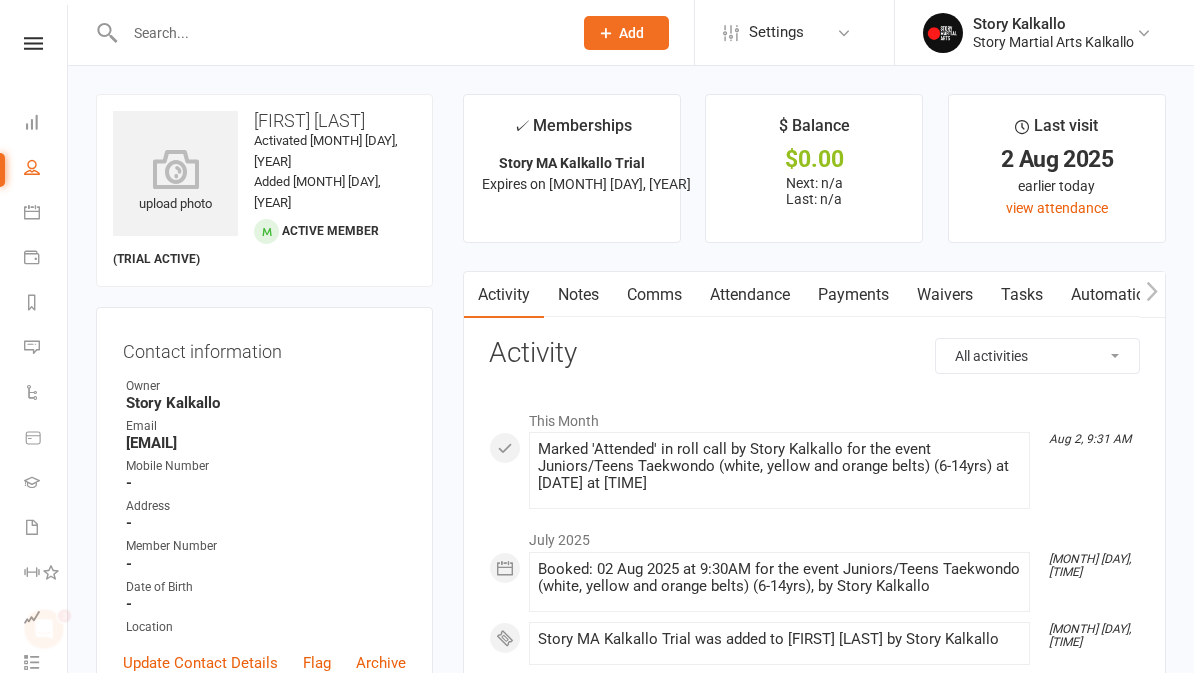 click on "Waivers" at bounding box center (945, 295) 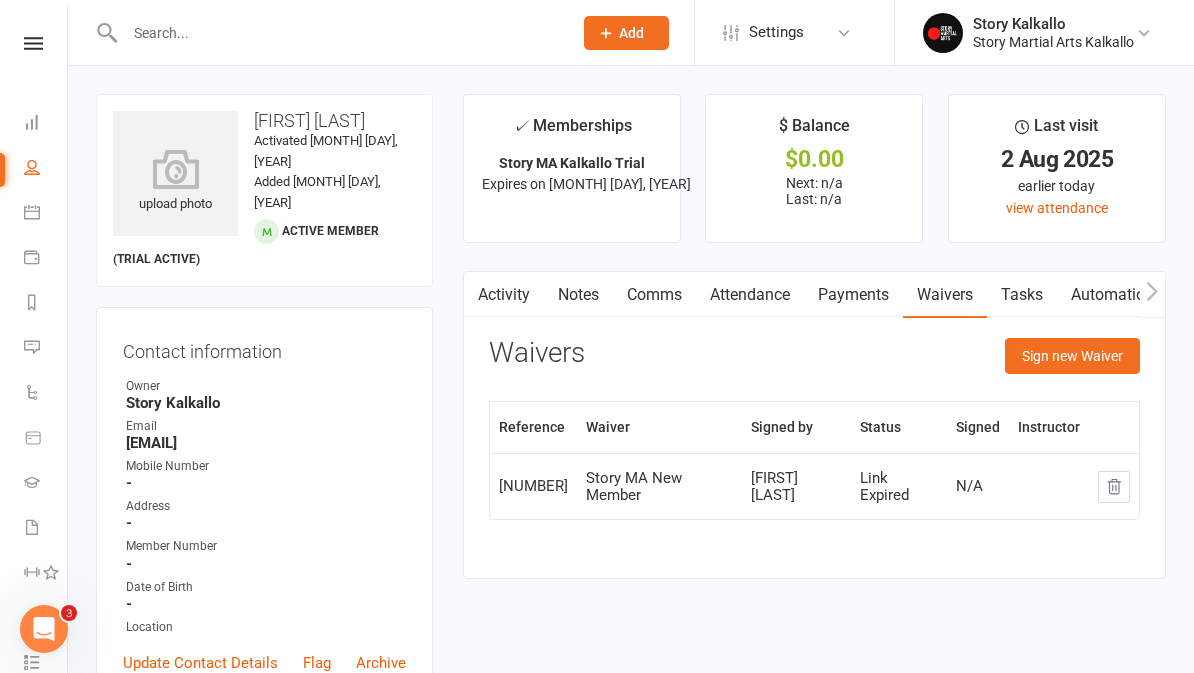 click on "Sign new Waiver" at bounding box center (1072, 356) 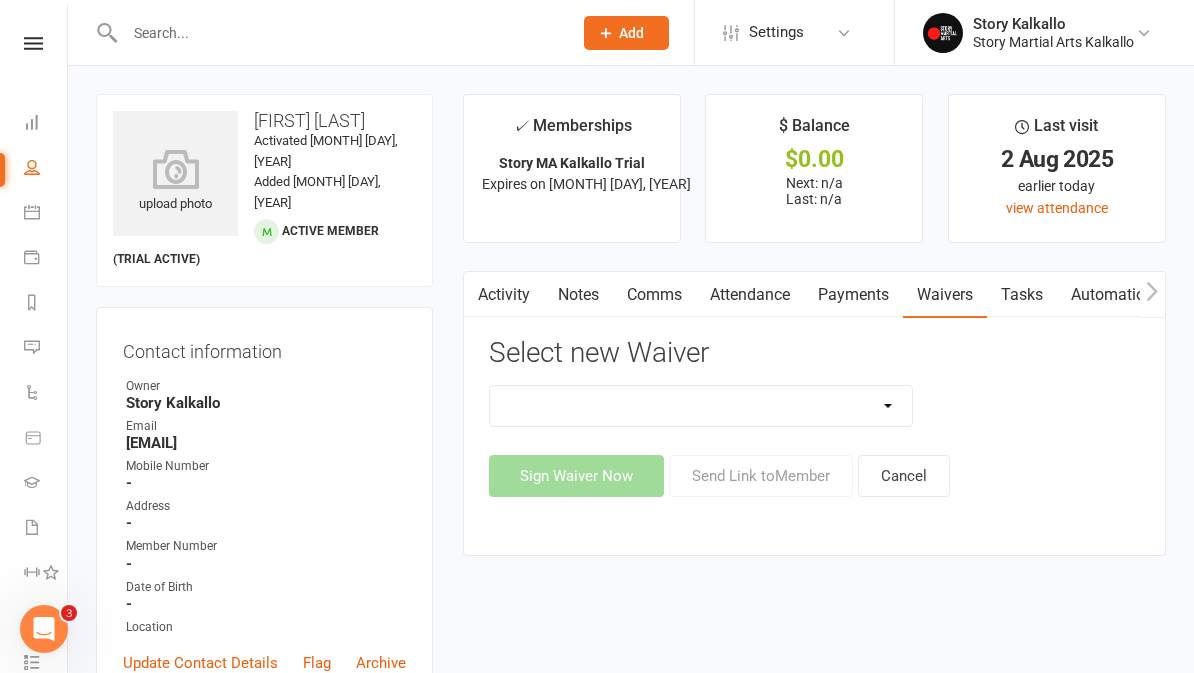click on "Return Member offer Waiver Story MA New Member Story Martial Arts Kalkallo Paid Trial Story Martial Arts Wallan Paid Trial The Story Centre New Prospect Update Bank Details Waiver" at bounding box center (701, 406) 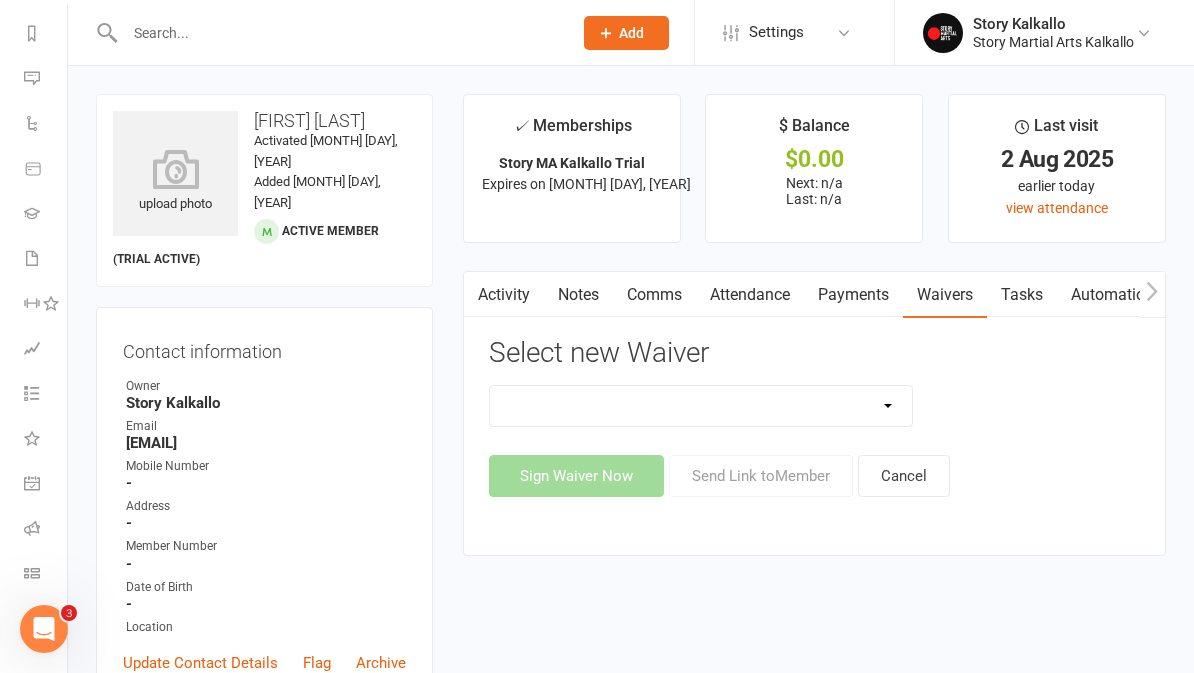 scroll, scrollTop: 269, scrollLeft: 0, axis: vertical 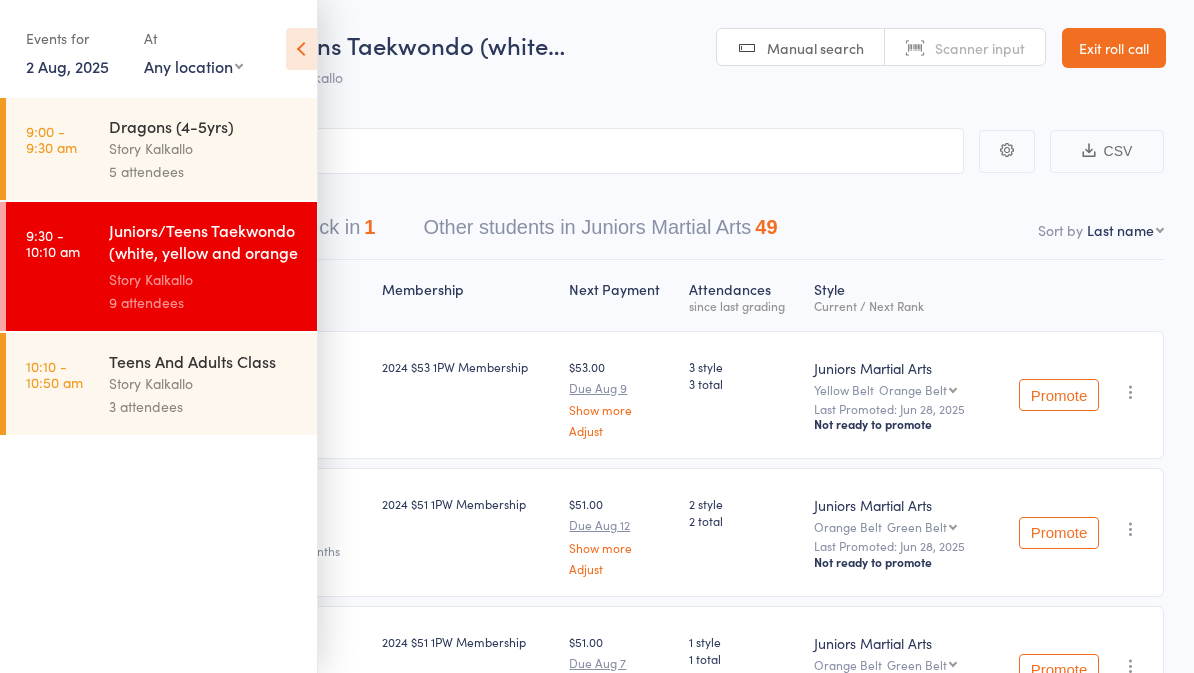 click on "Teens And Adults Class Story [CITY] 3 attendees" at bounding box center (213, 384) 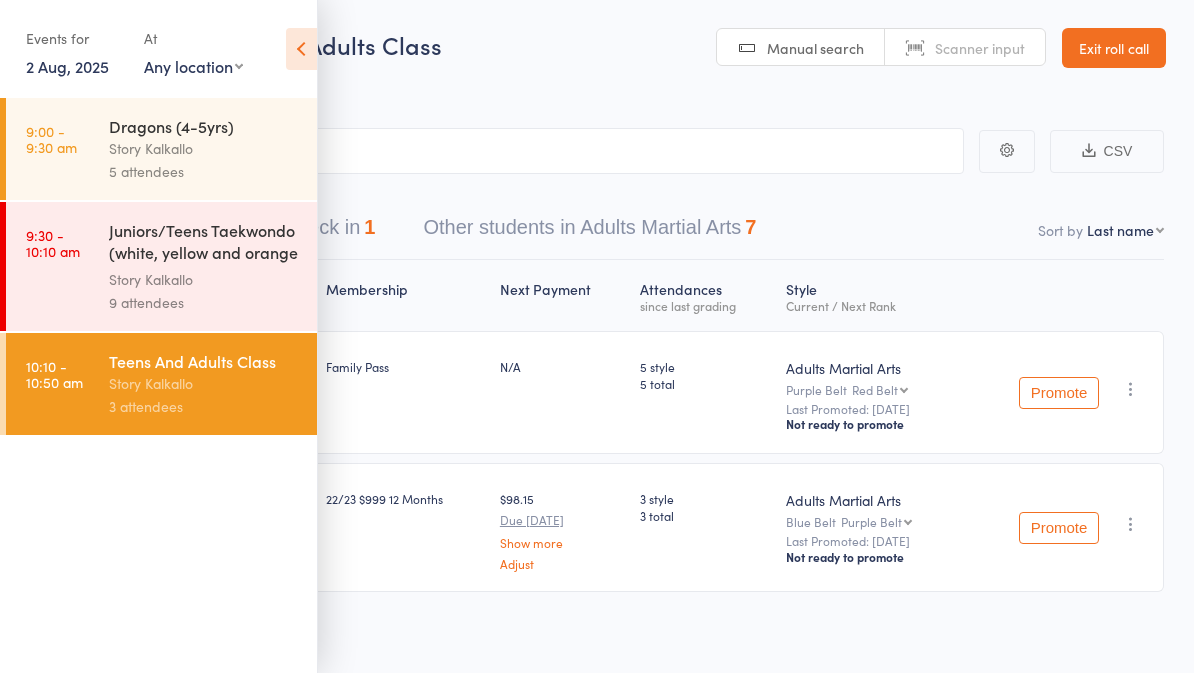 click on "Other students in Adults Martial Arts  7" at bounding box center [589, 232] 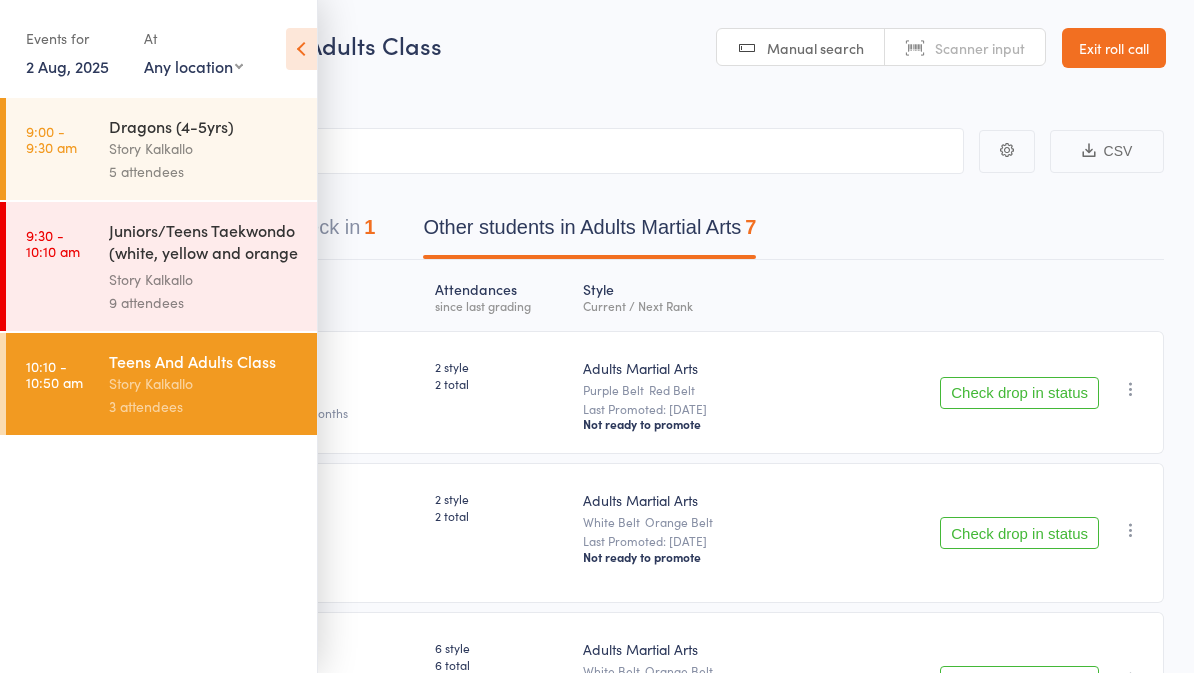 click at bounding box center (301, 49) 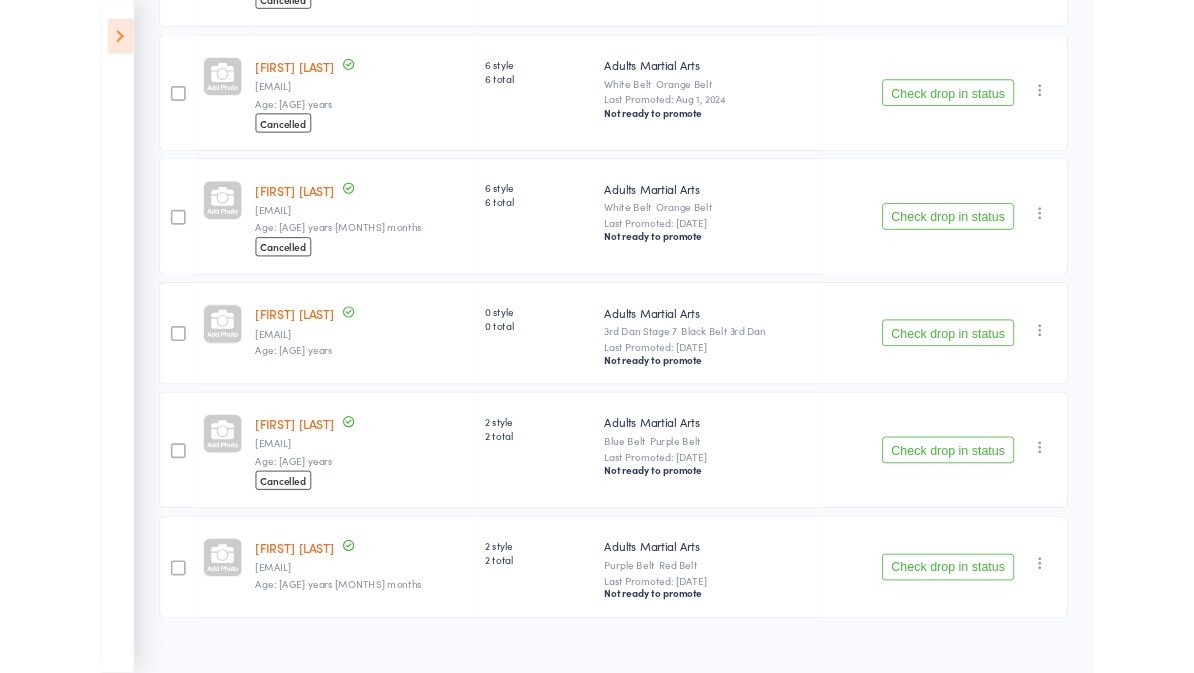 scroll, scrollTop: 743, scrollLeft: 0, axis: vertical 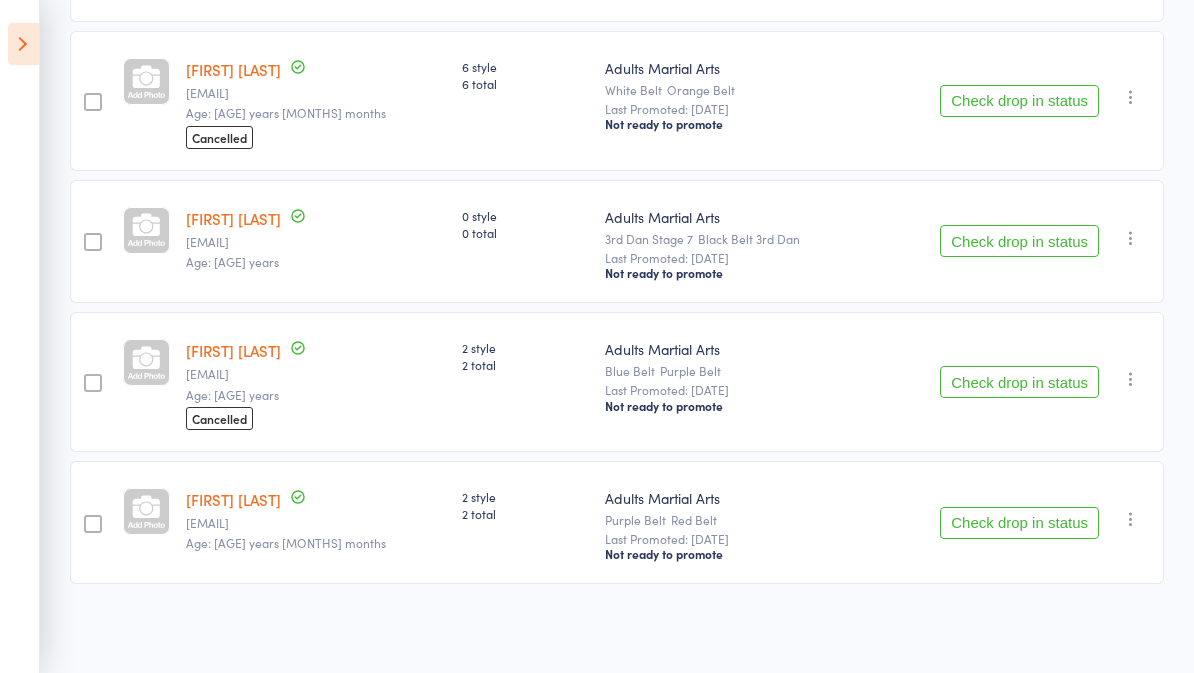 click on "Check drop in status" at bounding box center [1019, 523] 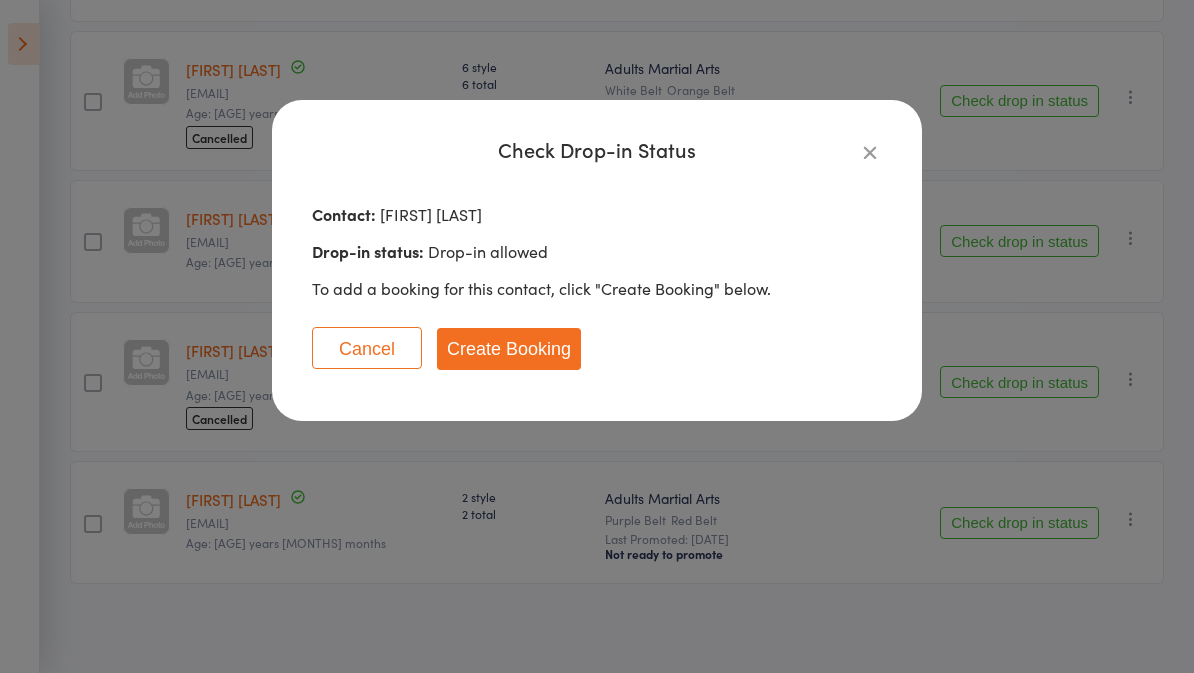 click on "Create Booking" at bounding box center [509, 349] 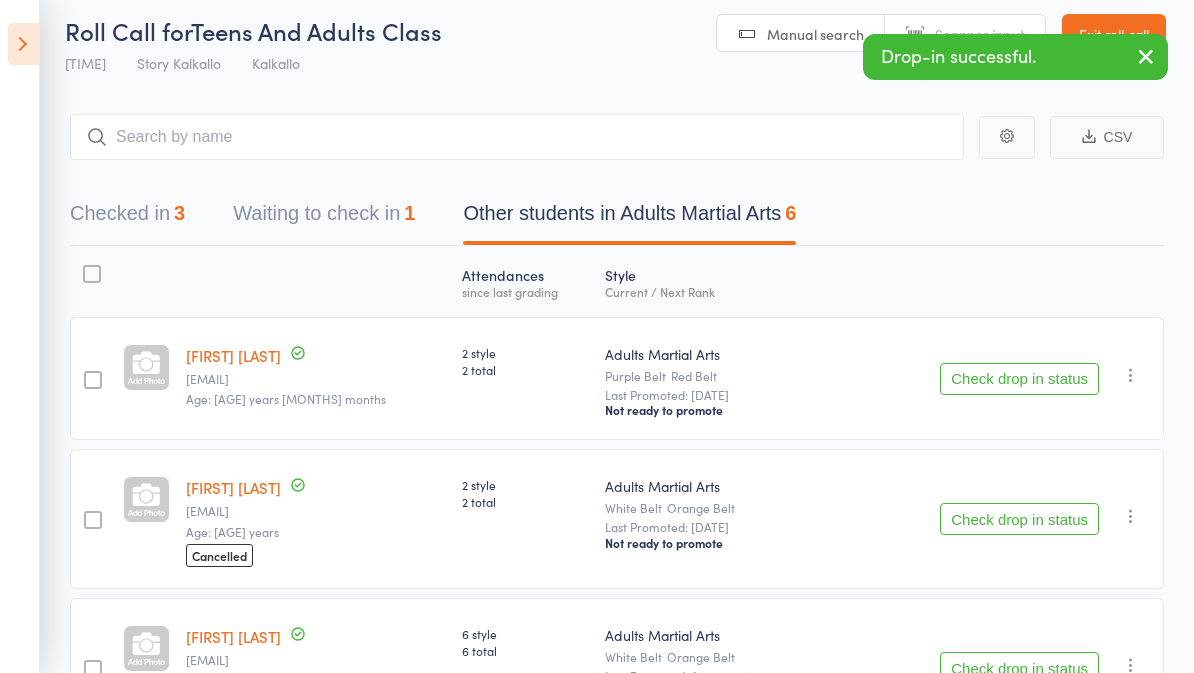 scroll, scrollTop: 0, scrollLeft: 0, axis: both 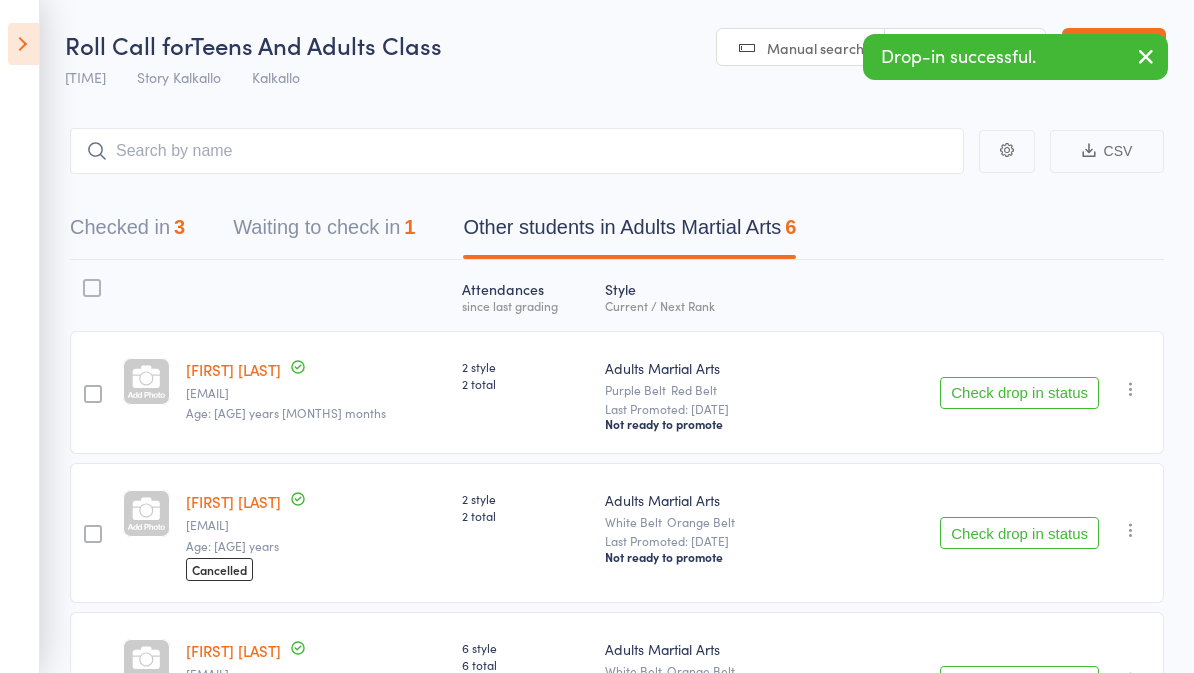 click on "Waiting to check in  1" at bounding box center [324, 232] 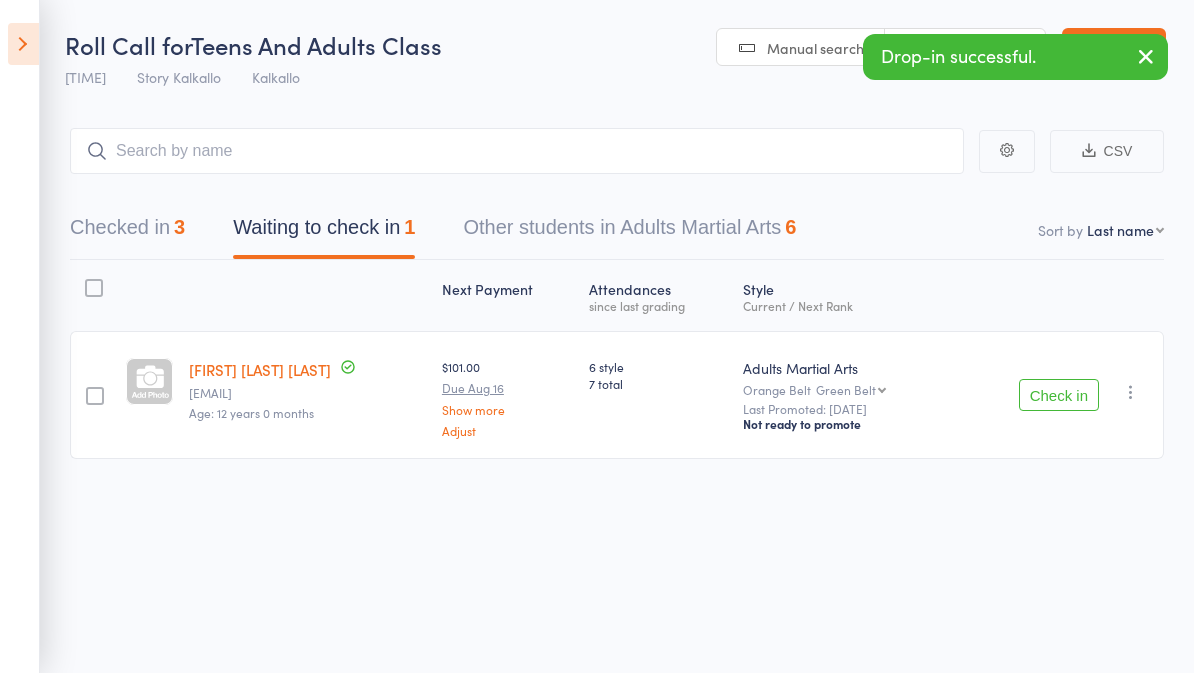 click on "Check in" at bounding box center (1059, 395) 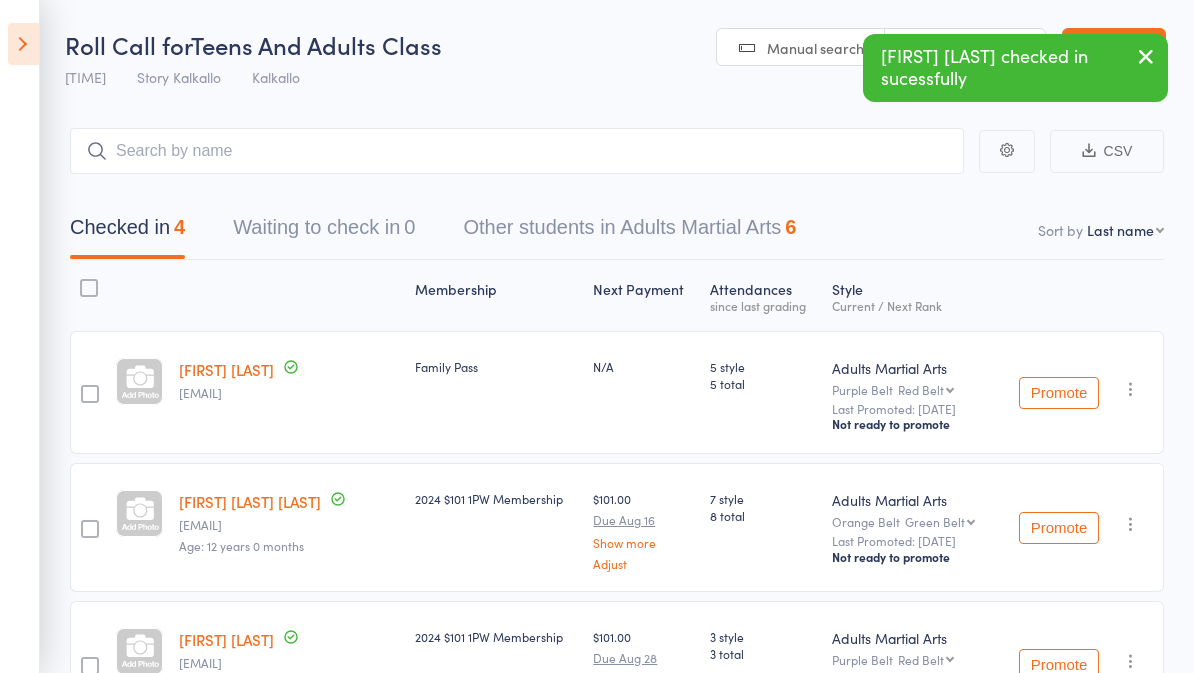 click at bounding box center (23, 44) 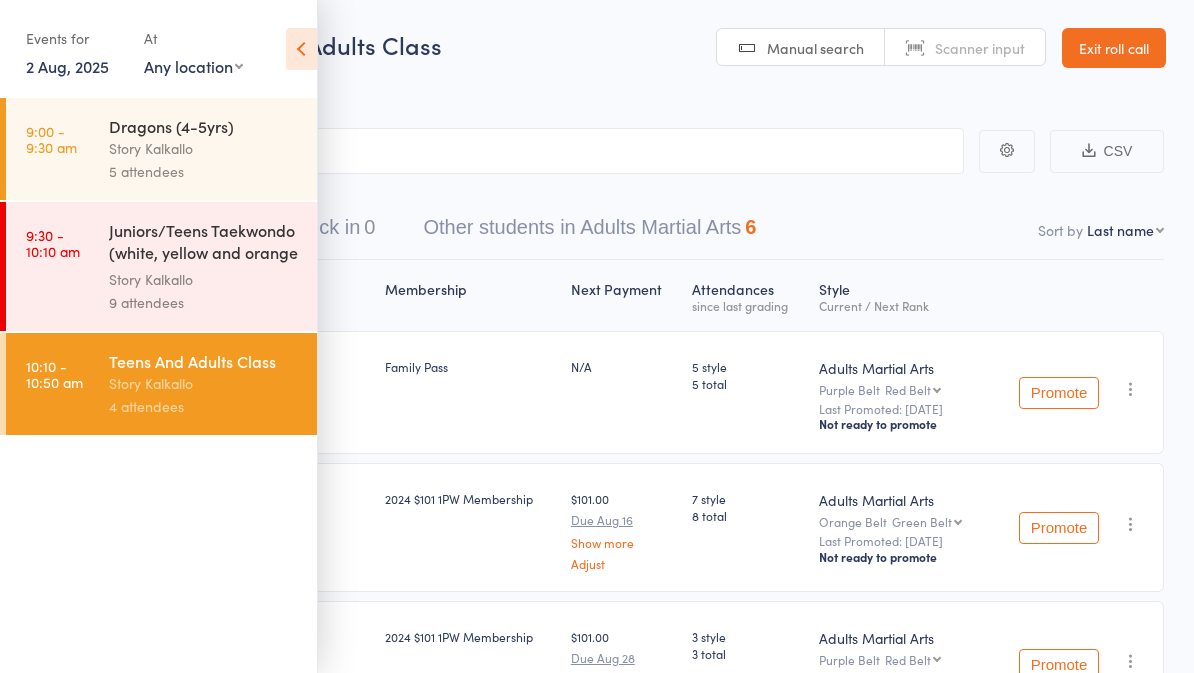 click on "Story Kalkallo" at bounding box center [204, 279] 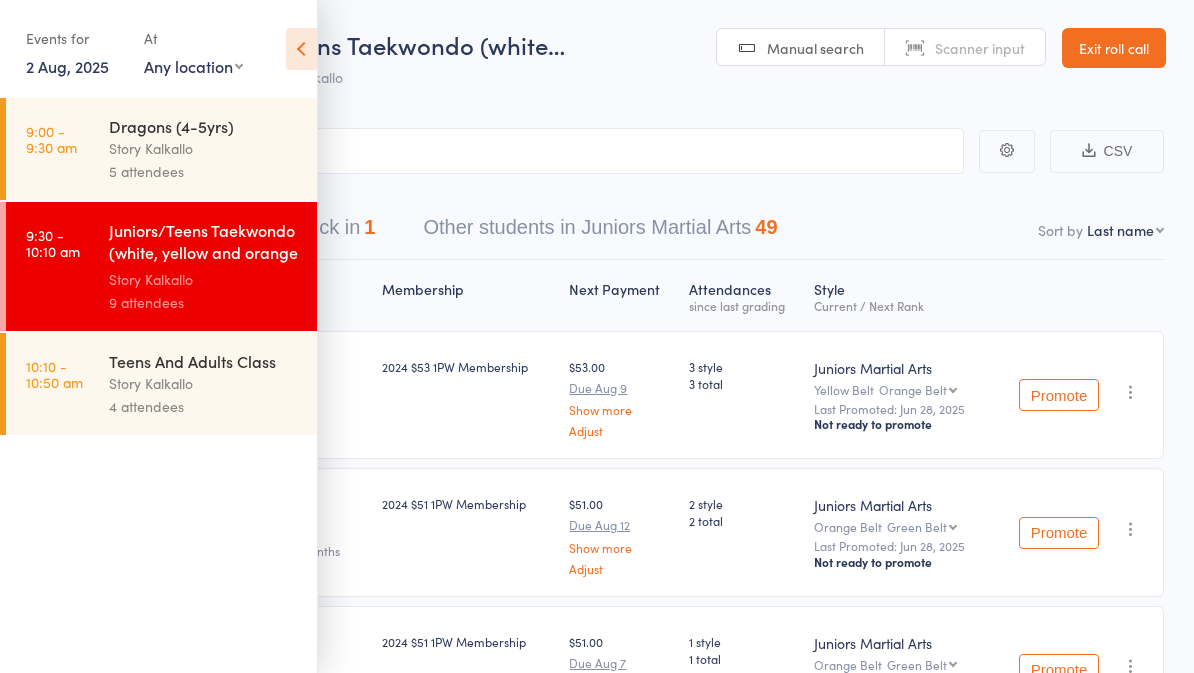 click on "Teens And Adults Class" at bounding box center [204, 361] 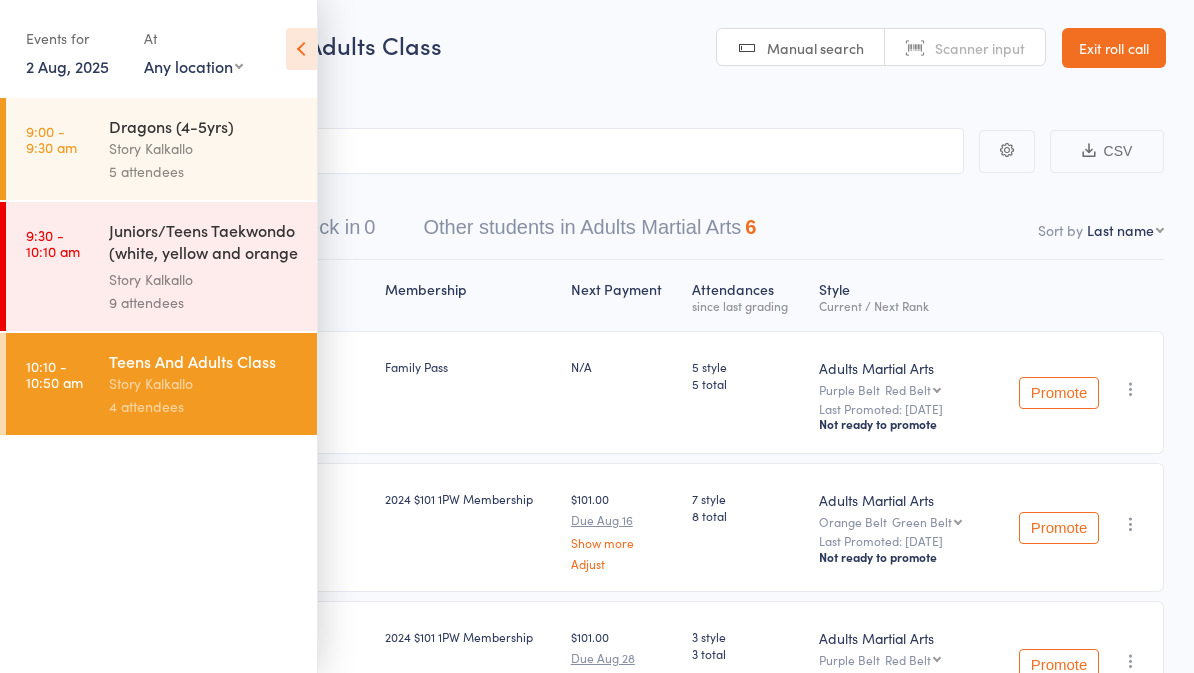 click at bounding box center [301, 49] 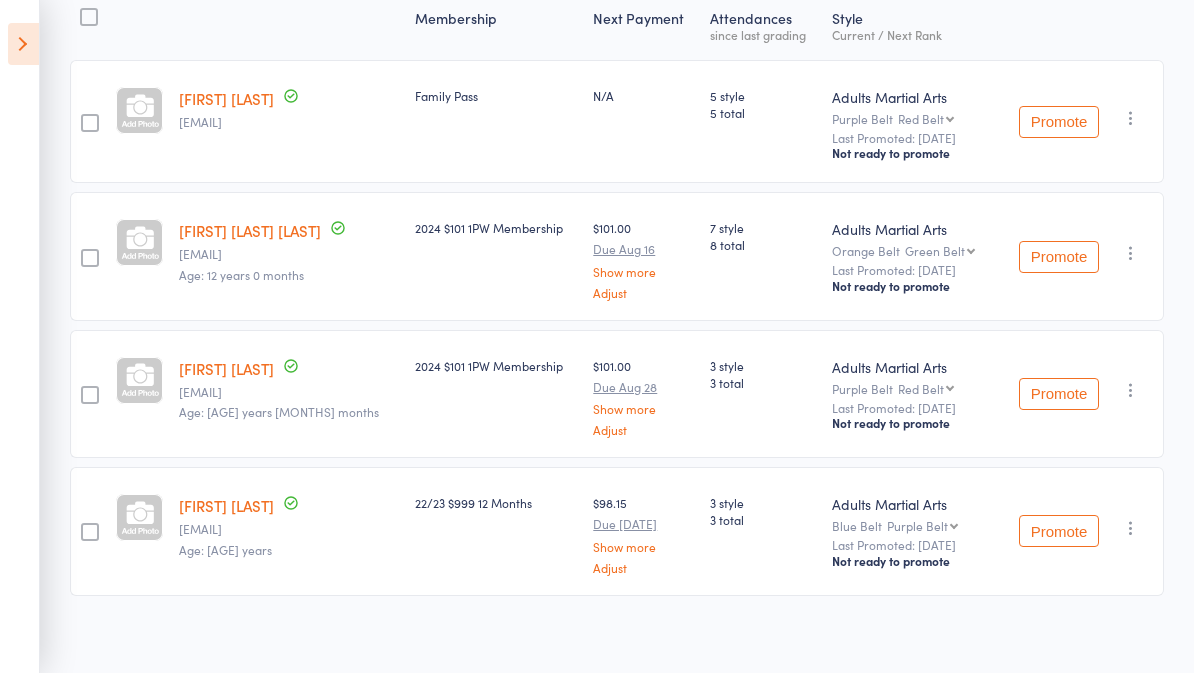 scroll, scrollTop: 286, scrollLeft: 0, axis: vertical 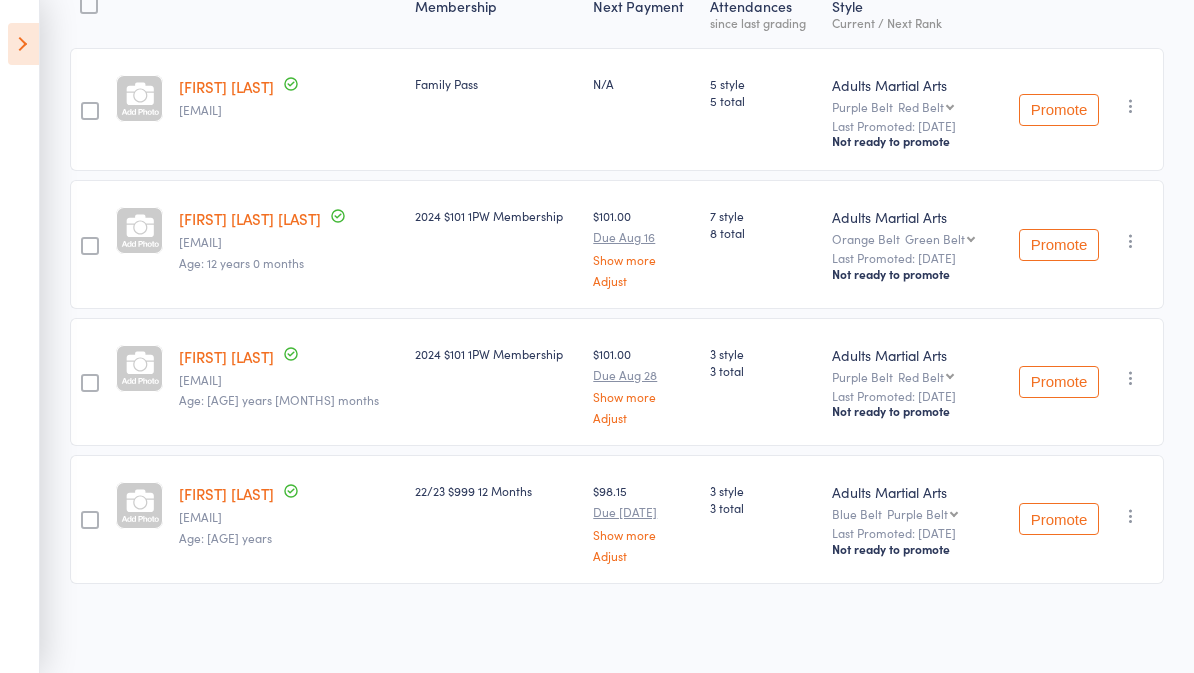 click on "Purple Belt Red Belt Brown Belt Brown & Black Cho Dan Bo Black Belt 1st Dan 2nd Dan Stage 1 2nd Dan Stage 2 2nd Dan Stage 3 Black Belt 2nd Dan 3rd Dan Stage 1 3rd Dan Stage 2 3rd Dan Stage 3 3rd Dan Stage 4 3rd Dan Stage 5 3rd Dan Stage 6 3rd Dan Stage 7 Black Belt 3rd Dan 4th Dan Stage 1 4th Dan Stage 2 4th Dan Stage 3 4th Dan Stage 4" at bounding box center [922, 513] 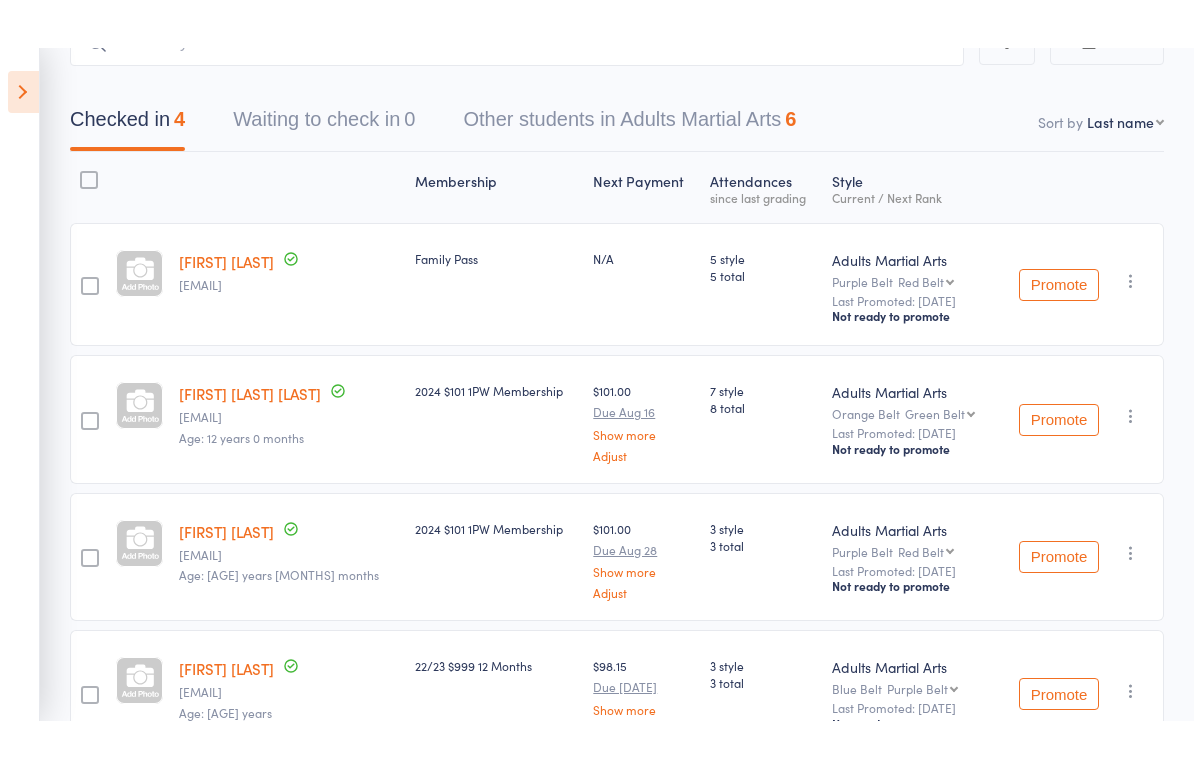 scroll, scrollTop: 0, scrollLeft: 0, axis: both 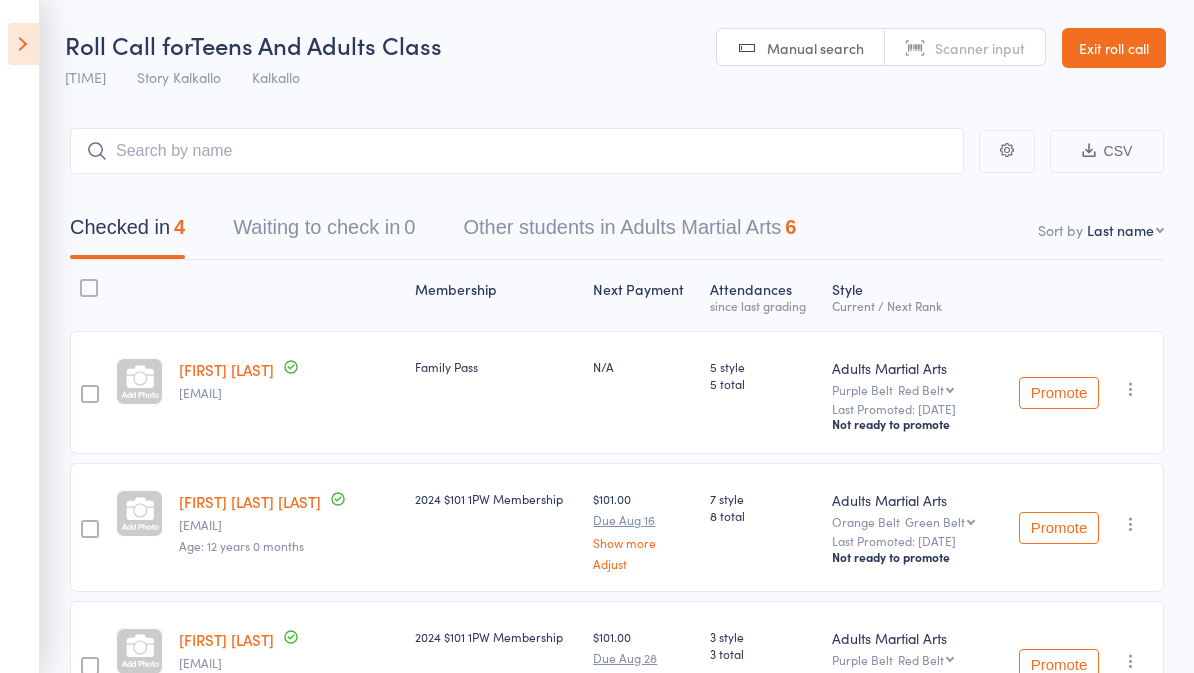 click on "Red Belt Brown Belt Brown & Black Cho Dan Bo Black Belt 1st Dan 2nd Dan Stage 1 2nd Dan Stage 2 2nd Dan Stage 3 Black Belt 2nd Dan 3rd Dan Stage 1 3rd Dan Stage 2 3rd Dan Stage 3 3rd Dan Stage 4 3rd Dan Stage 5 3rd Dan Stage 6 3rd Dan Stage 7 Black Belt 3rd Dan 4th Dan Stage 1 4th Dan Stage 2 4th Dan Stage 3 4th Dan Stage 4" at bounding box center [926, 389] 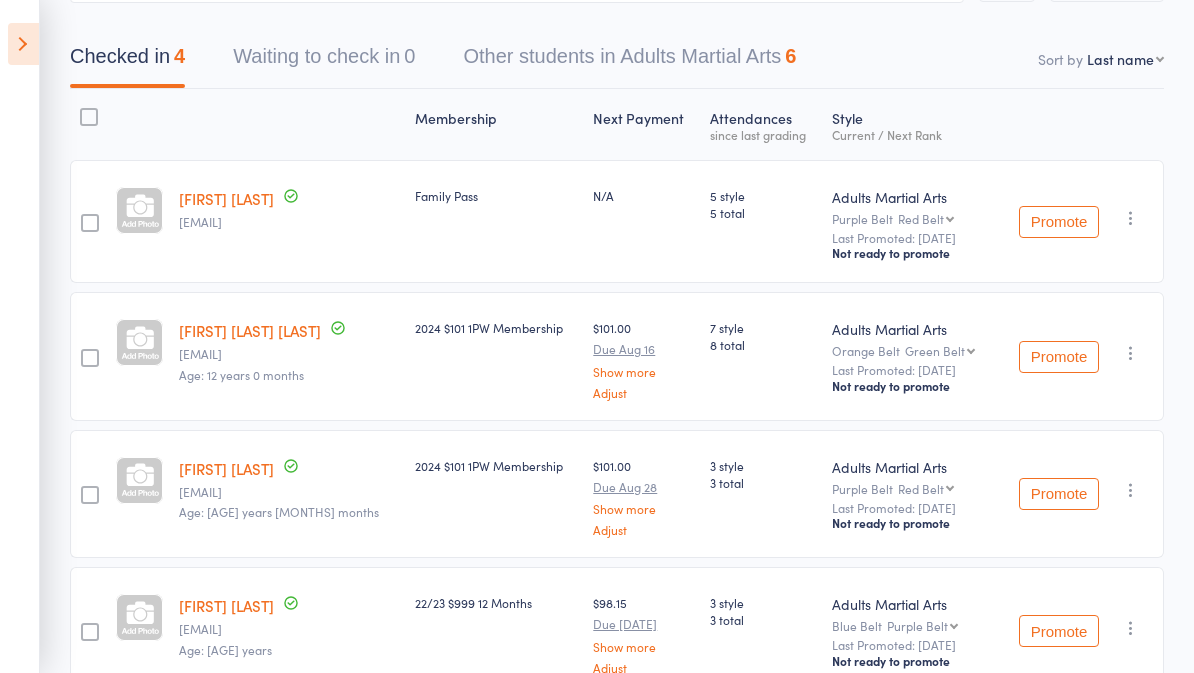 scroll, scrollTop: 286, scrollLeft: 0, axis: vertical 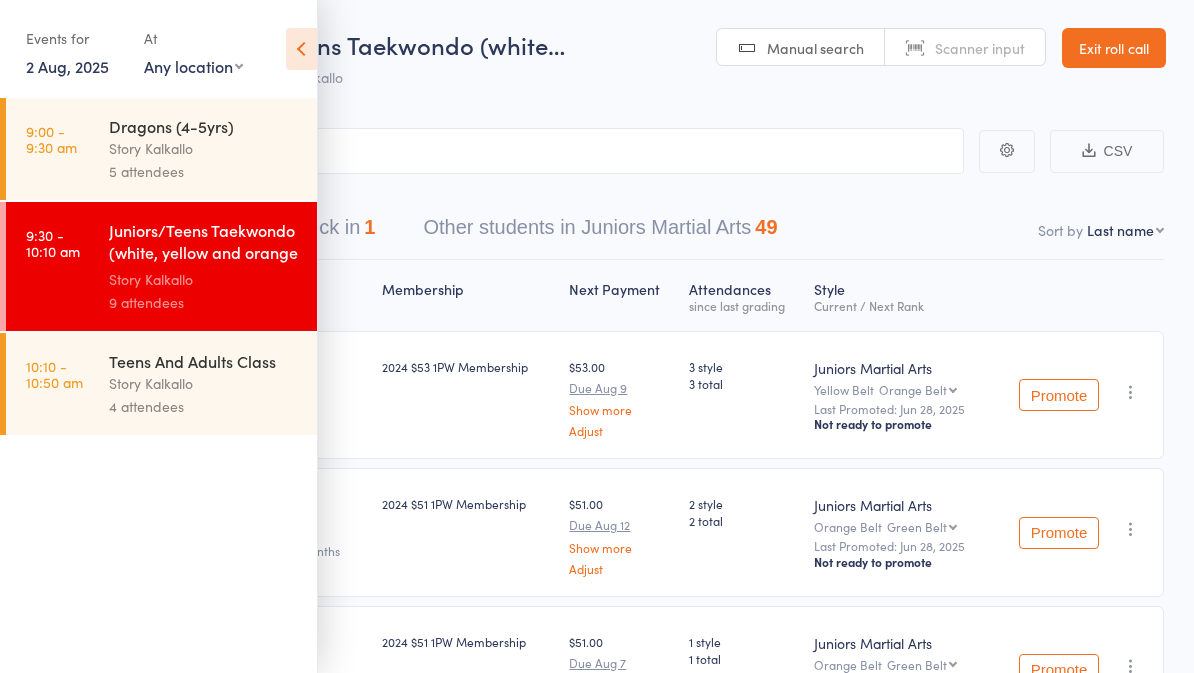 click on "Teens And Adults Class Story Kalkallo 4 attendees" at bounding box center [213, 384] 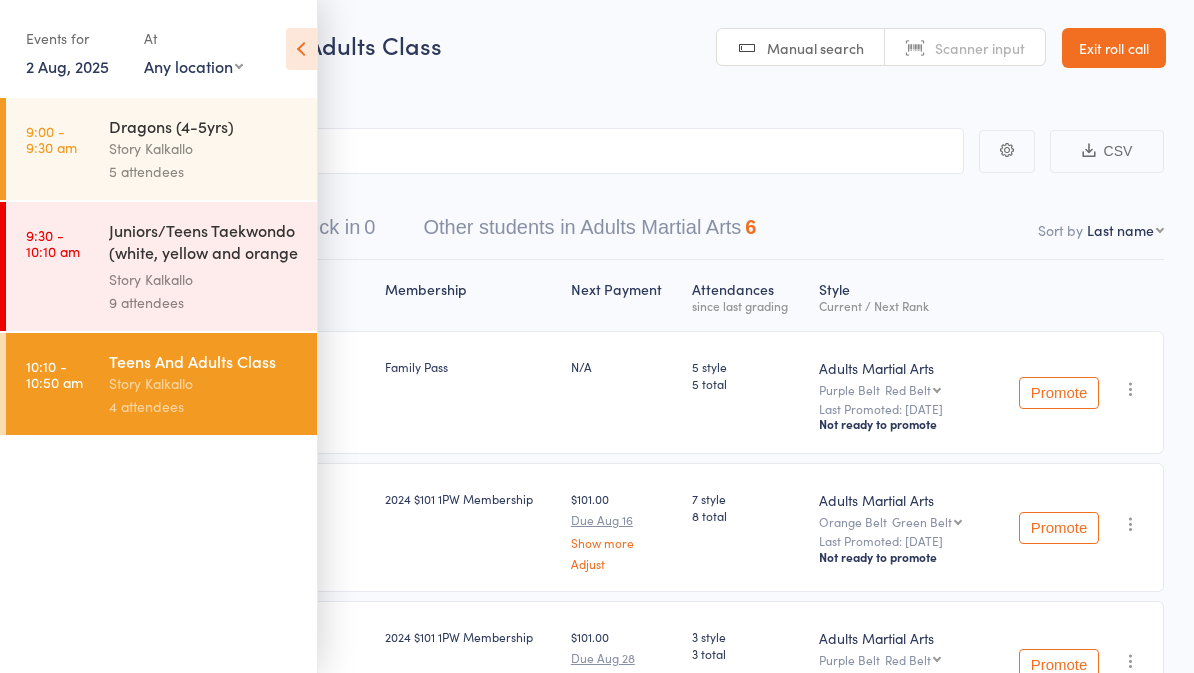 click at bounding box center [301, 49] 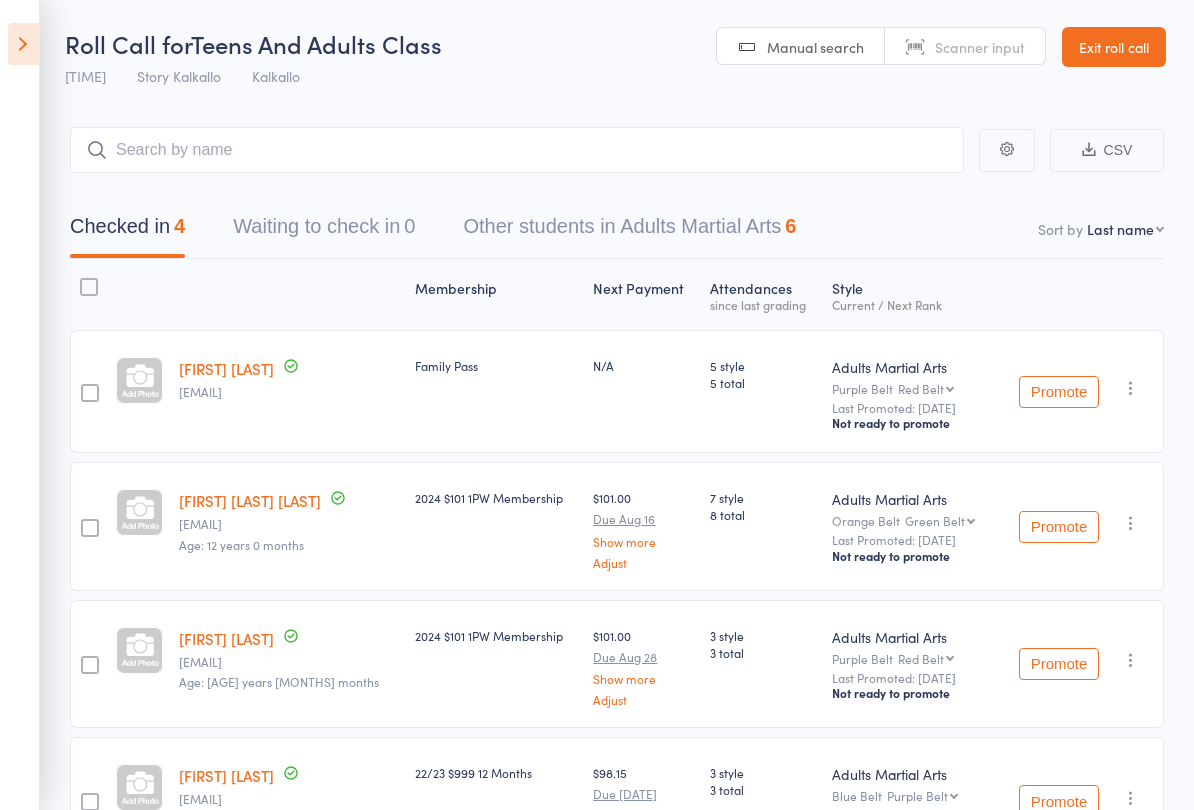 scroll, scrollTop: 0, scrollLeft: 0, axis: both 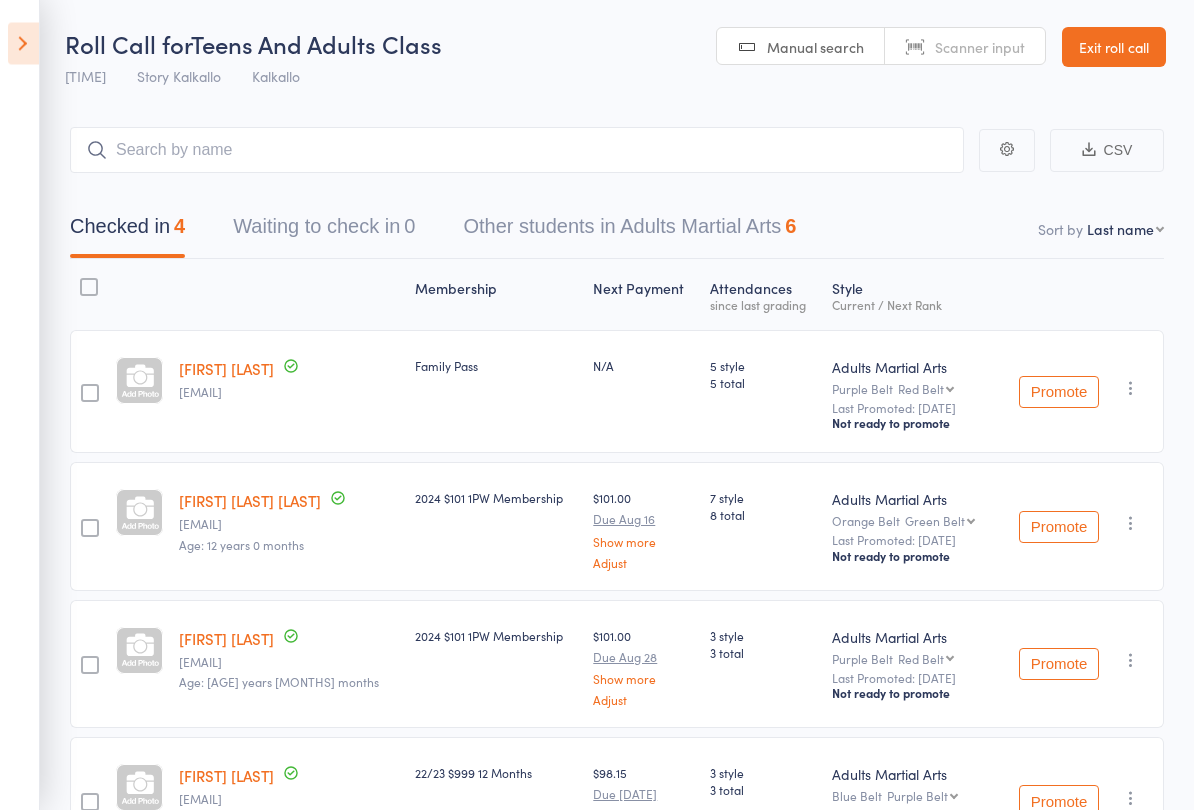 click on "Family Pass" at bounding box center [496, 392] 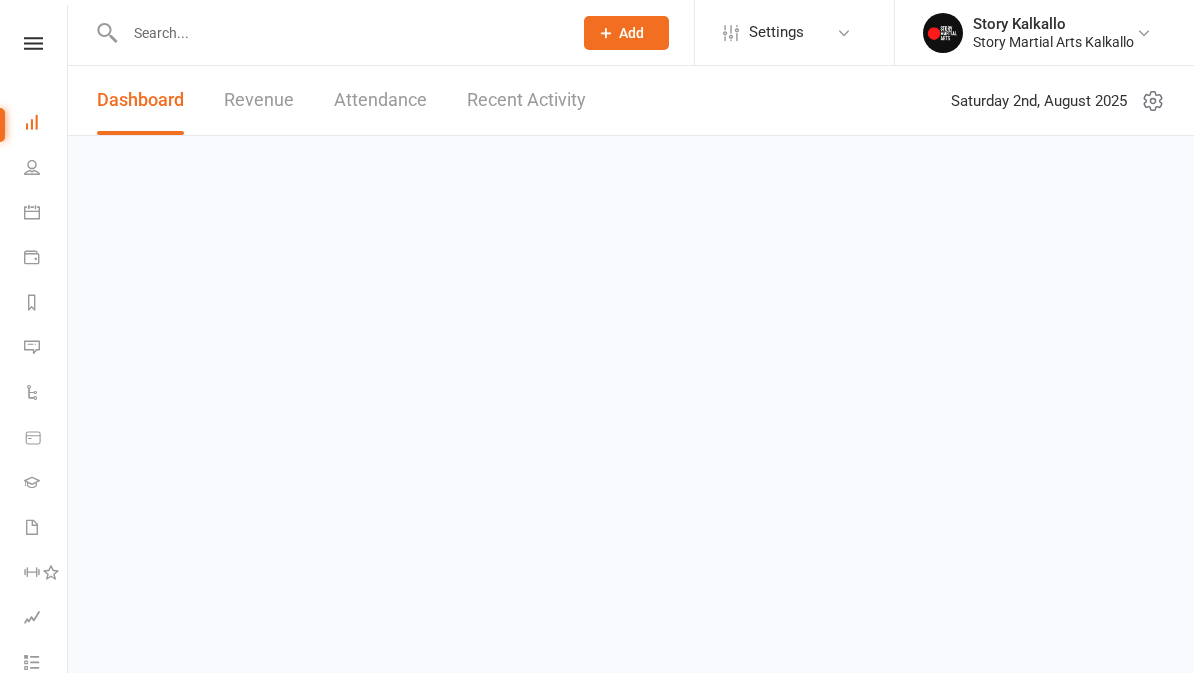 scroll, scrollTop: 0, scrollLeft: 0, axis: both 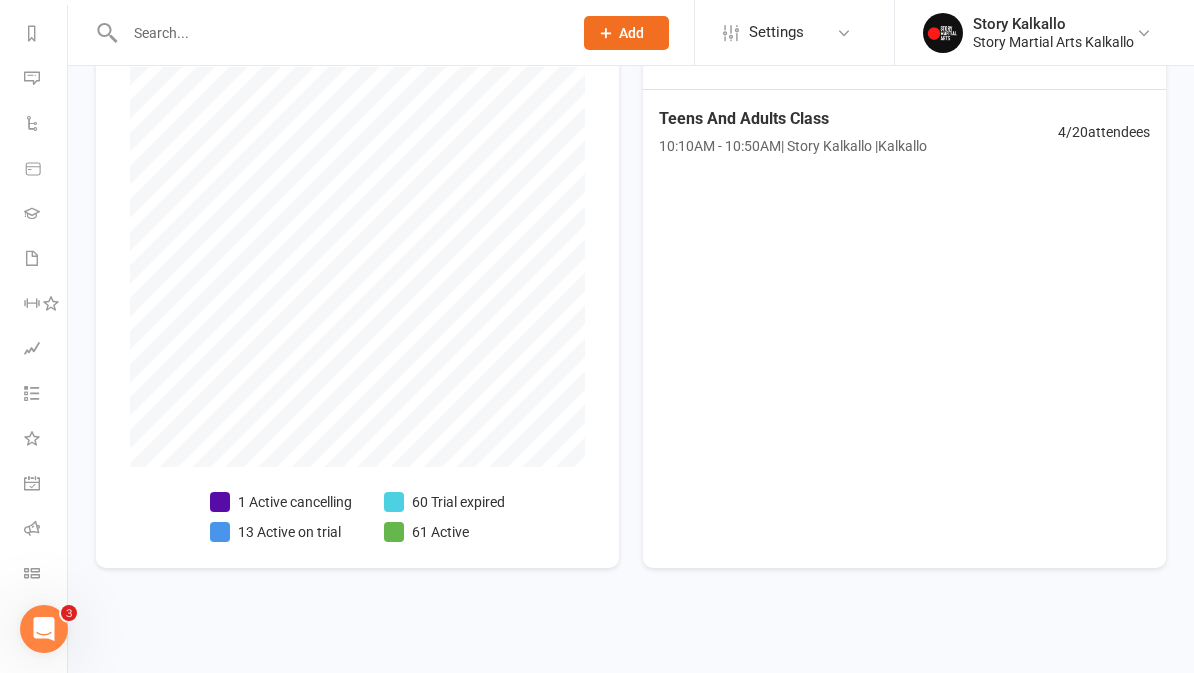 click at bounding box center [32, 528] 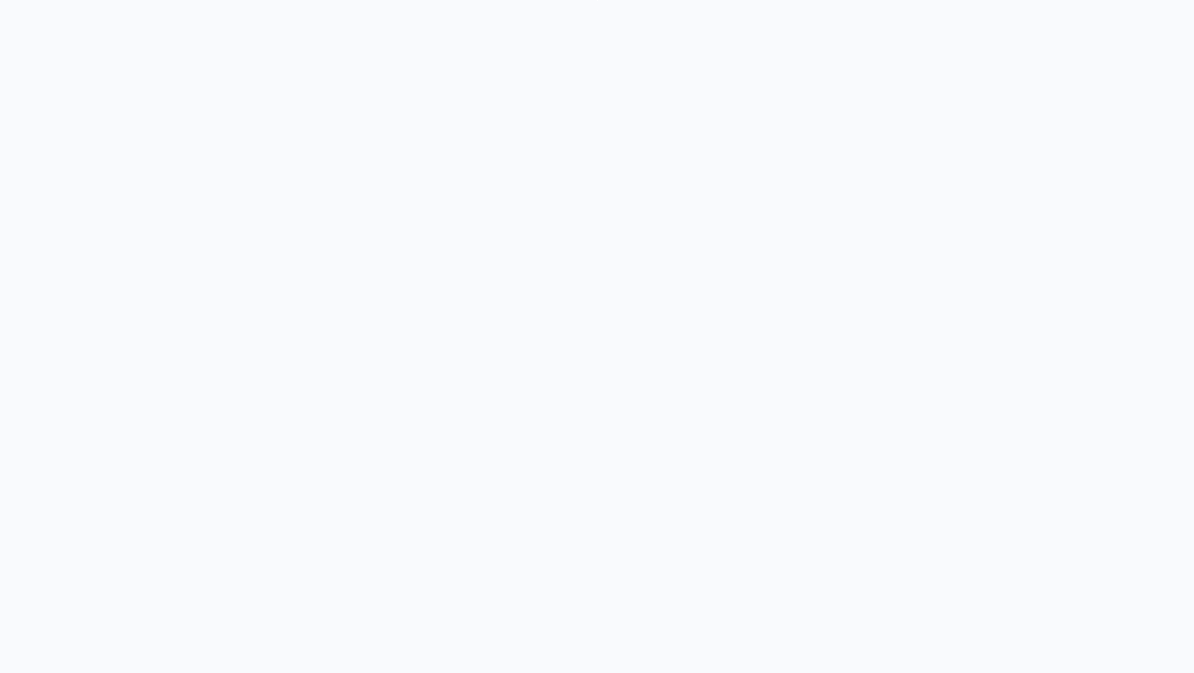 scroll, scrollTop: 0, scrollLeft: 0, axis: both 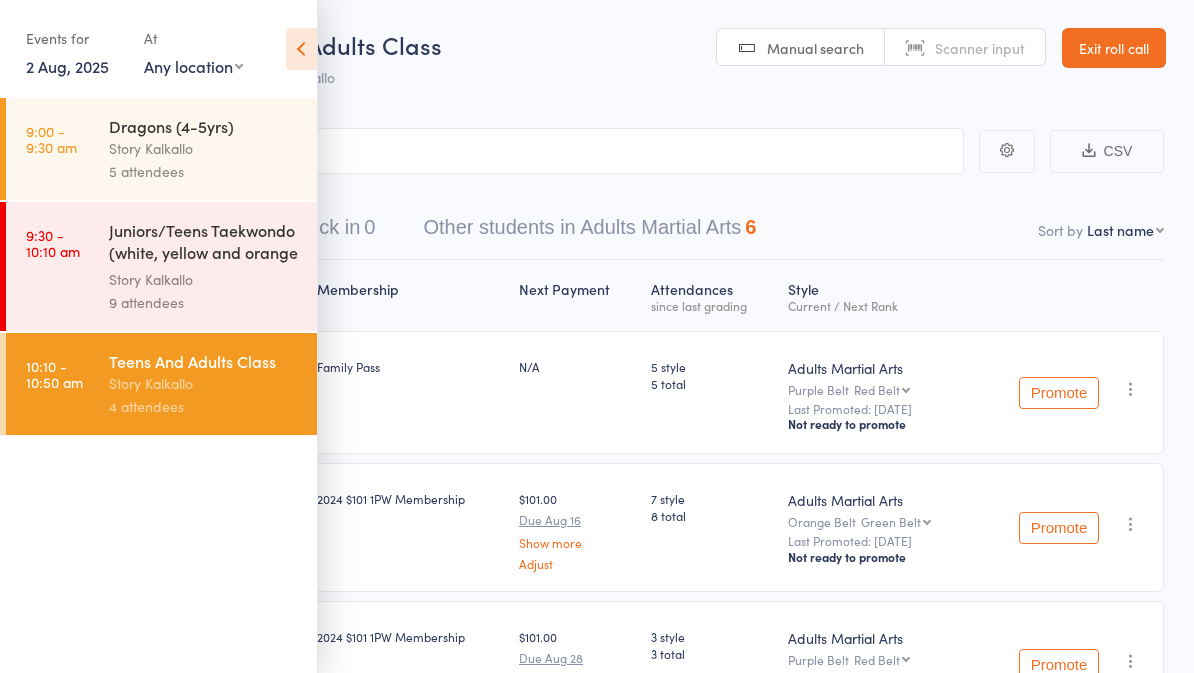 click on "10:10 am Juniors/Teens Taekwondo (white, yellow and orange ... Story [CITY] [COUNTY] 9 attendees" at bounding box center (161, 266) 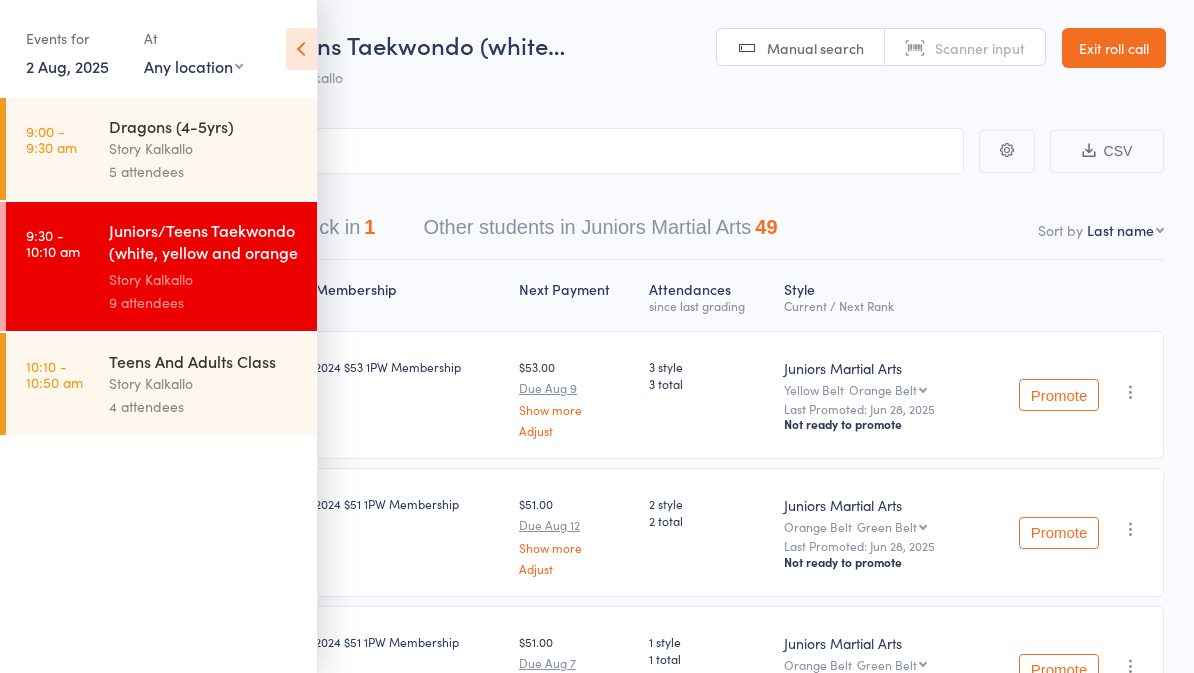 click on "Events for 2 Aug, 2025 2 Aug, 2025
August 2025
Sun Mon Tue Wed Thu Fri Sat
31
27
28
29
30
31
01
02
32
03
04
05
06
07
08
09
33
10
11
12
13
14
15
16
34
17
18
19
20
21
22
23
35
24
25
26
27
28
29
30" at bounding box center [158, 50] 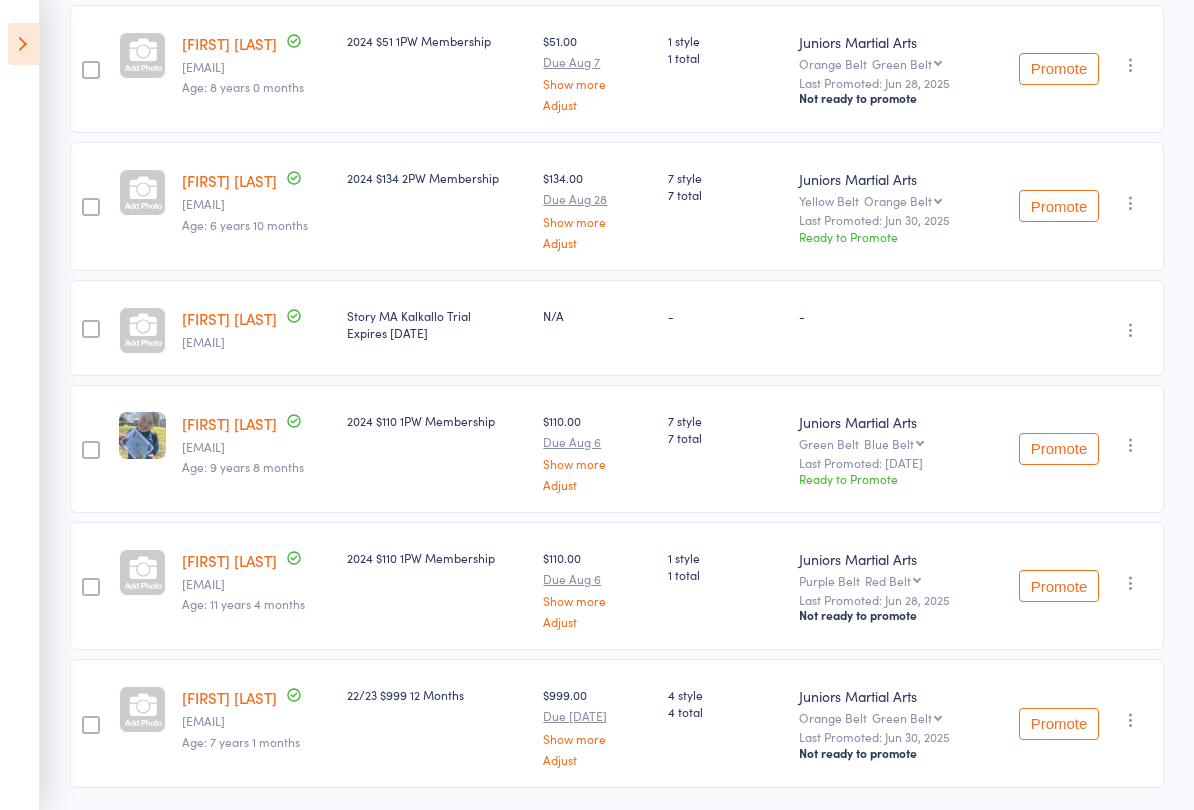 scroll, scrollTop: 603, scrollLeft: 0, axis: vertical 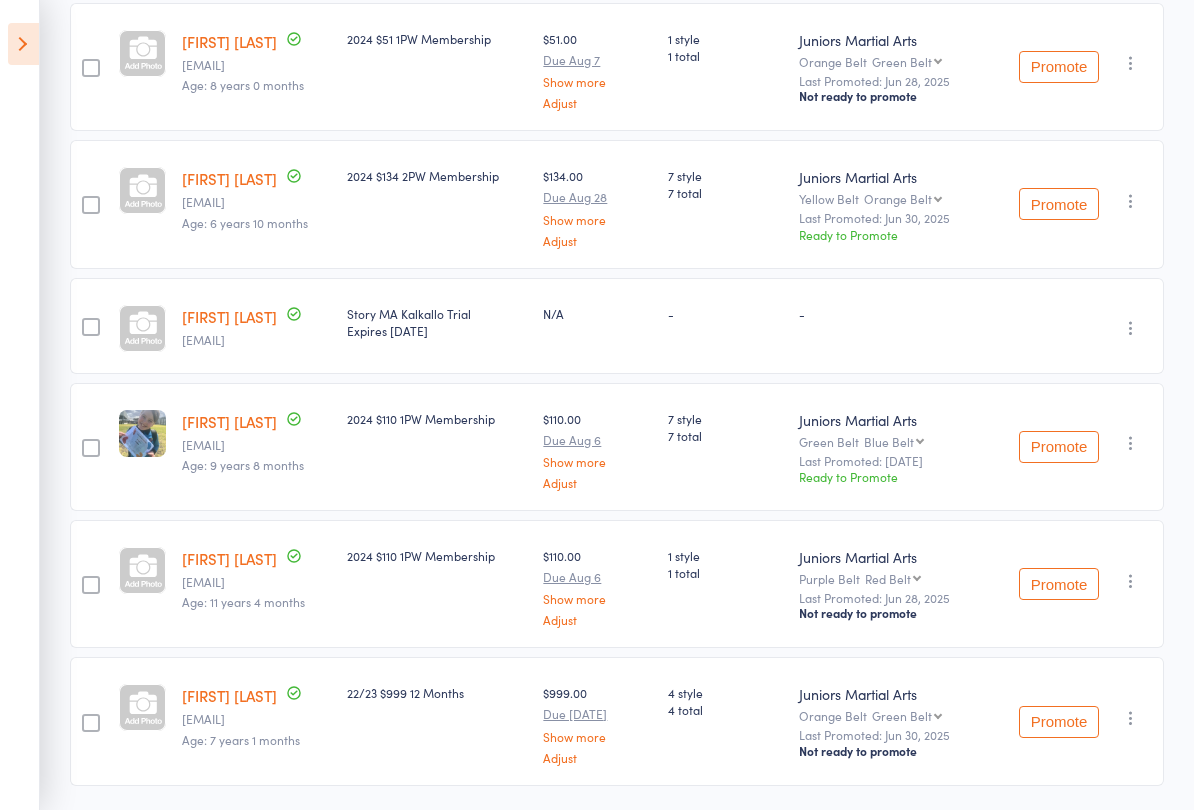 click on "[FIRST] [LAST]    [EMAIL] Age: [AGE]" at bounding box center [257, 721] 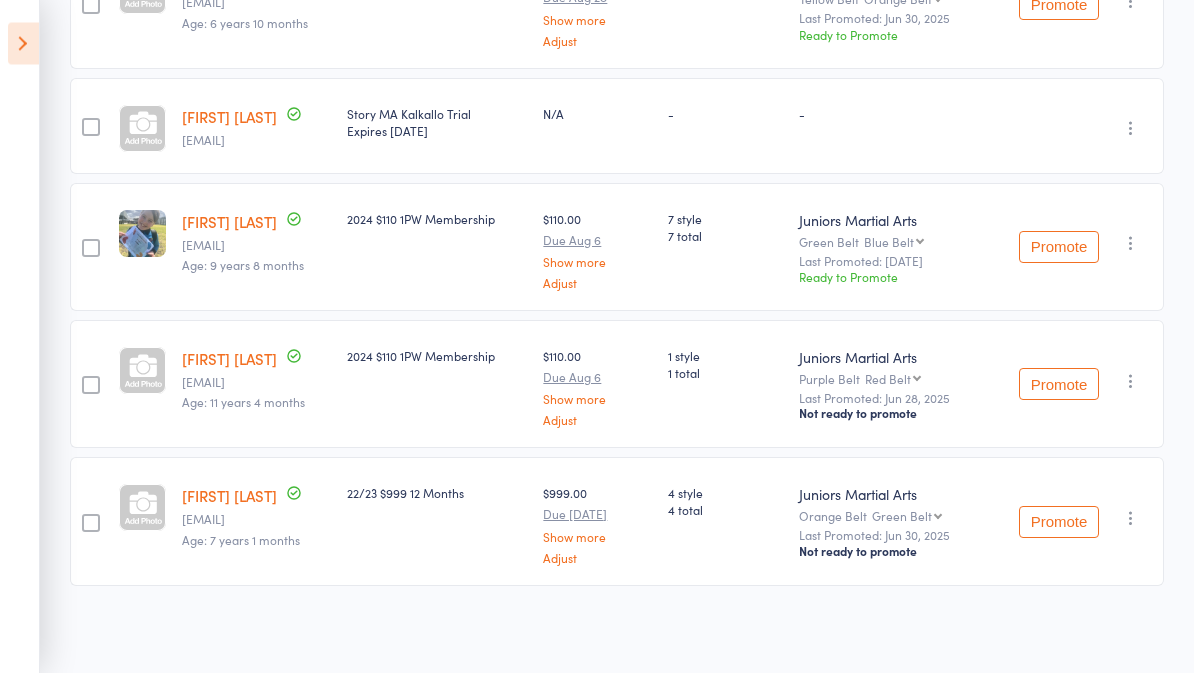 scroll, scrollTop: 805, scrollLeft: 0, axis: vertical 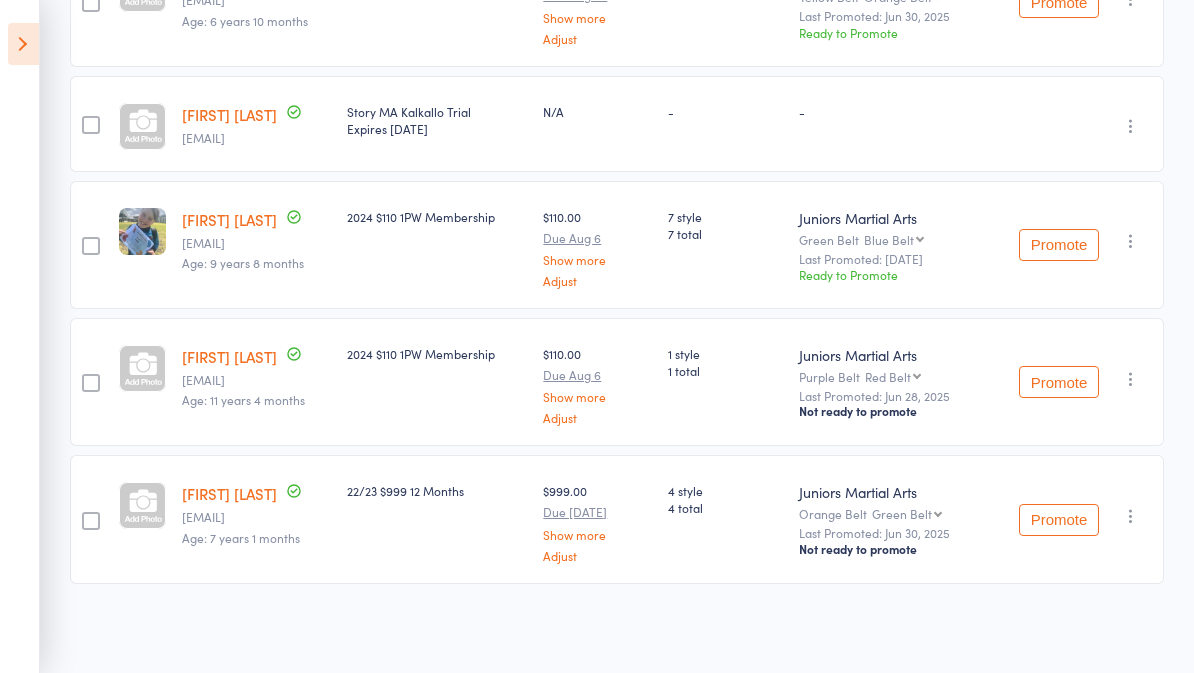 click at bounding box center [23, 44] 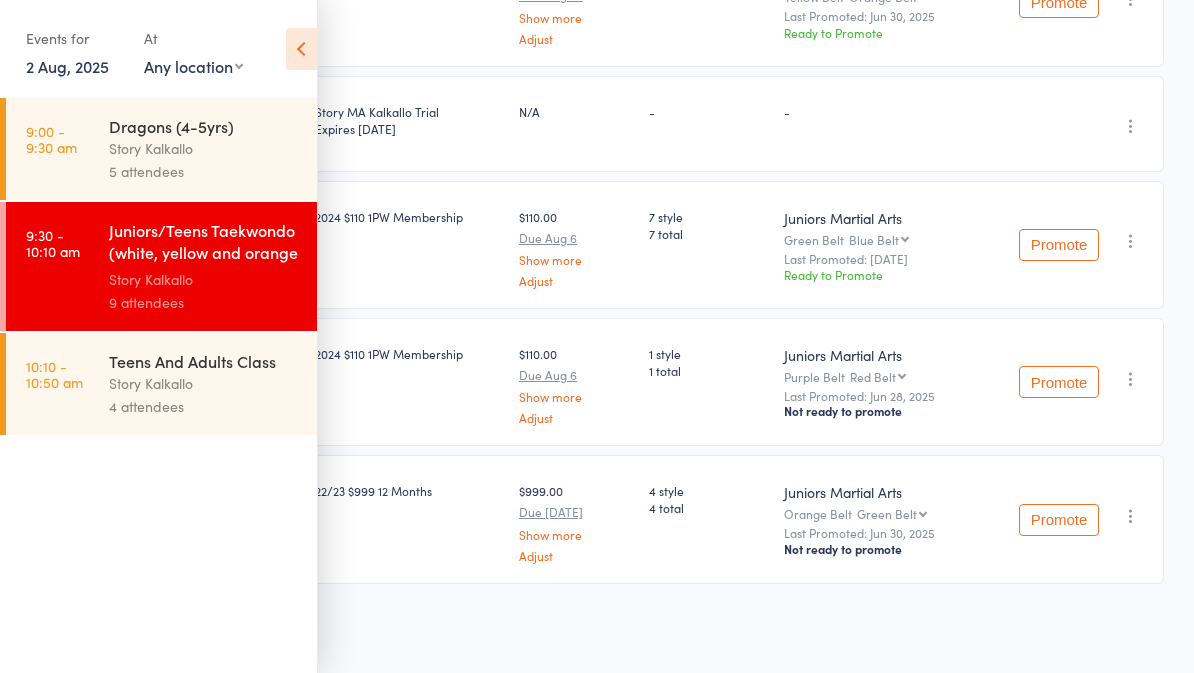 click on "4 attendees" at bounding box center [204, 406] 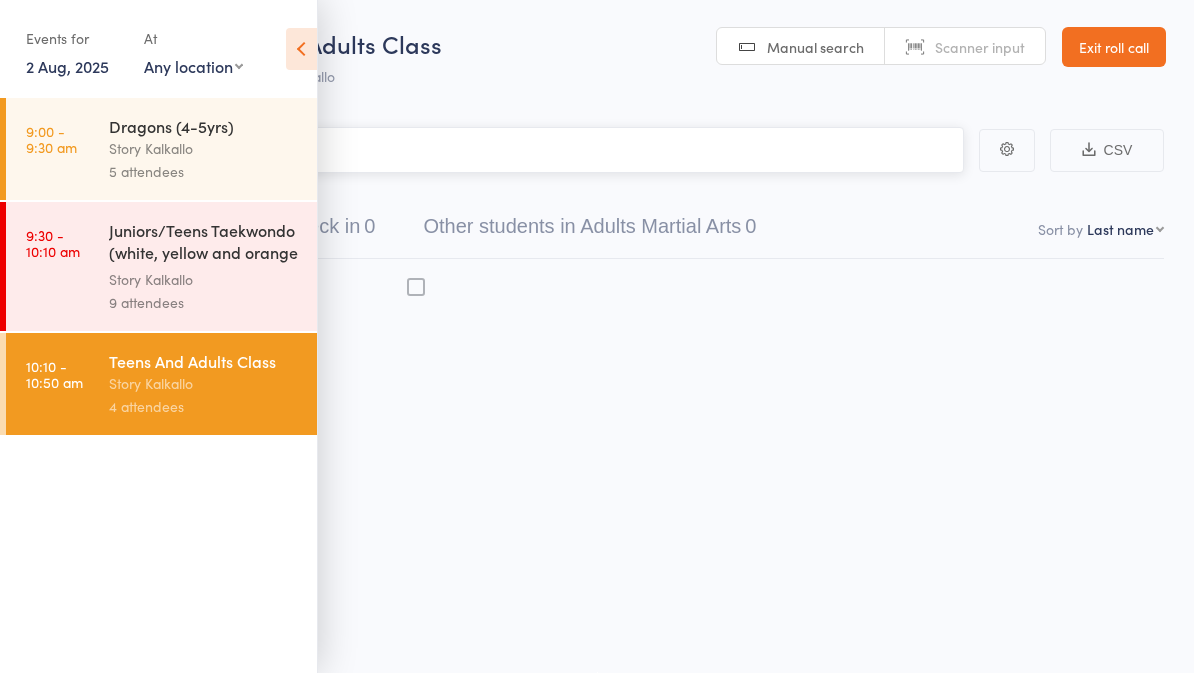 scroll, scrollTop: 14, scrollLeft: 0, axis: vertical 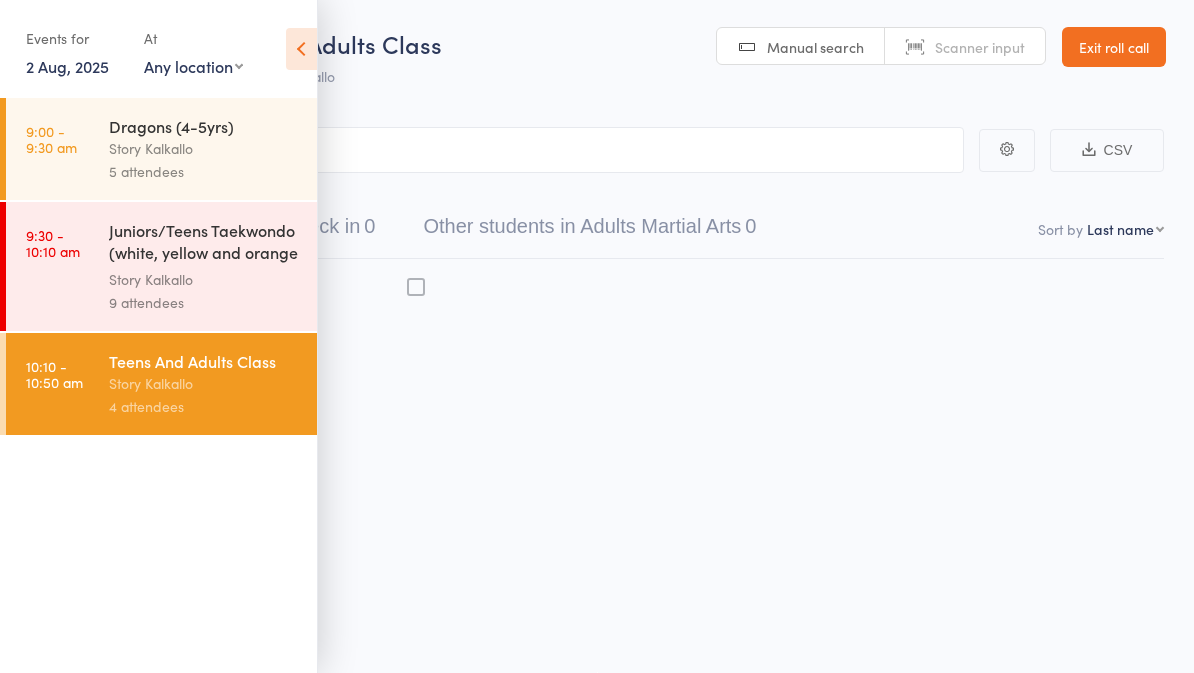 click on "Juniors/Teens Taekwondo (white, yellow and orange ..." at bounding box center [204, 243] 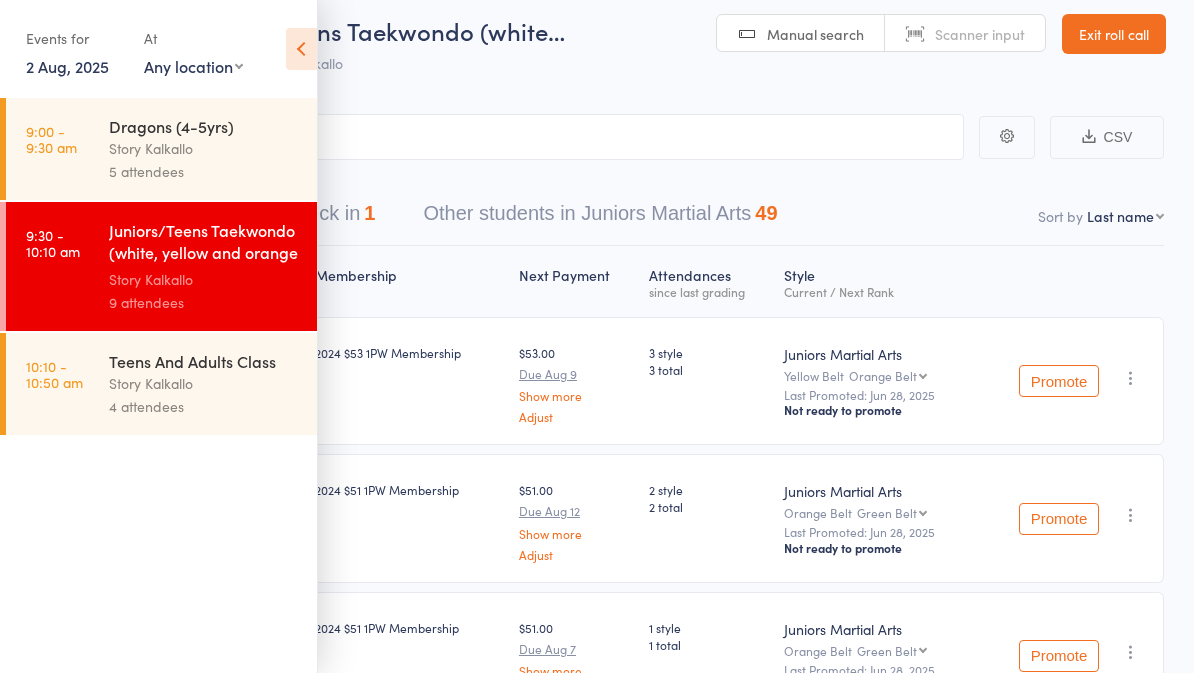click at bounding box center [301, 49] 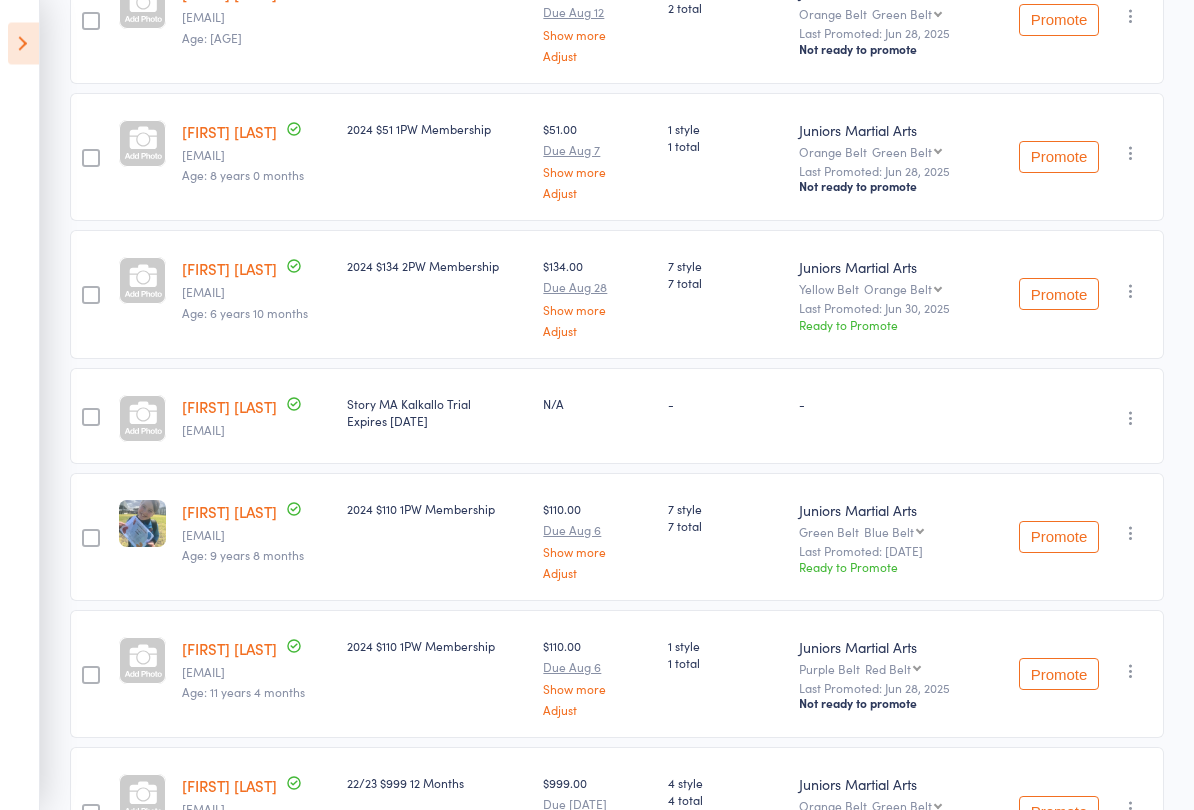 click on "[FIRST] [LAST]" at bounding box center (229, 407) 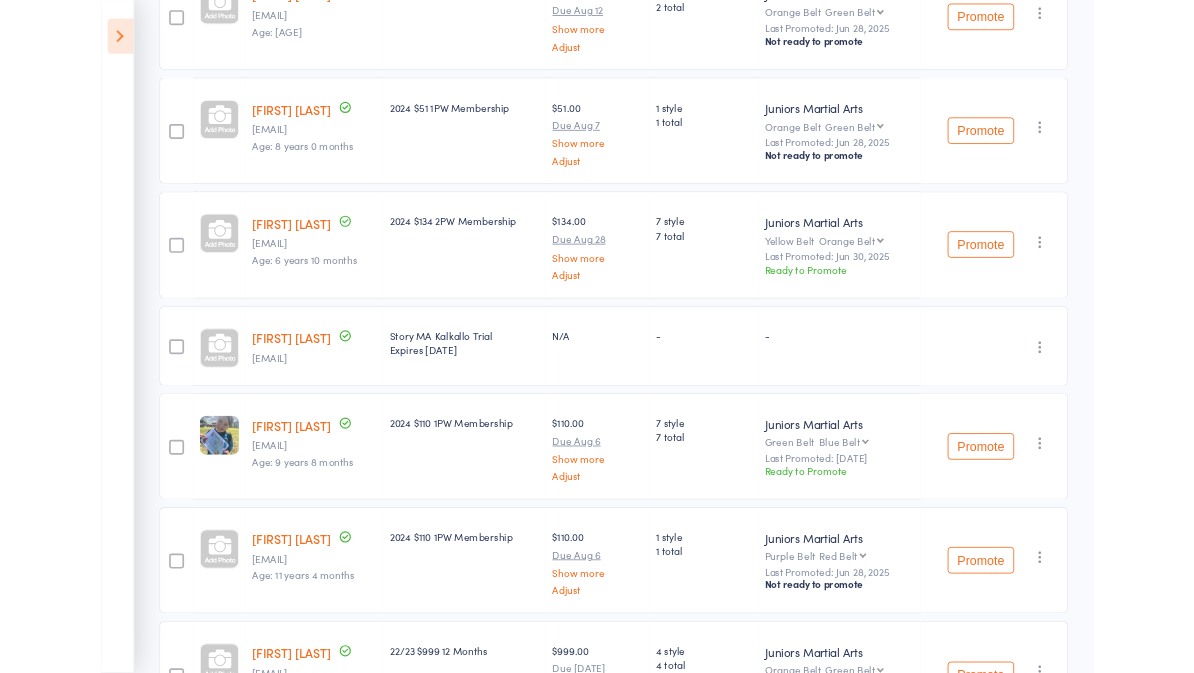 scroll, scrollTop: 569, scrollLeft: 0, axis: vertical 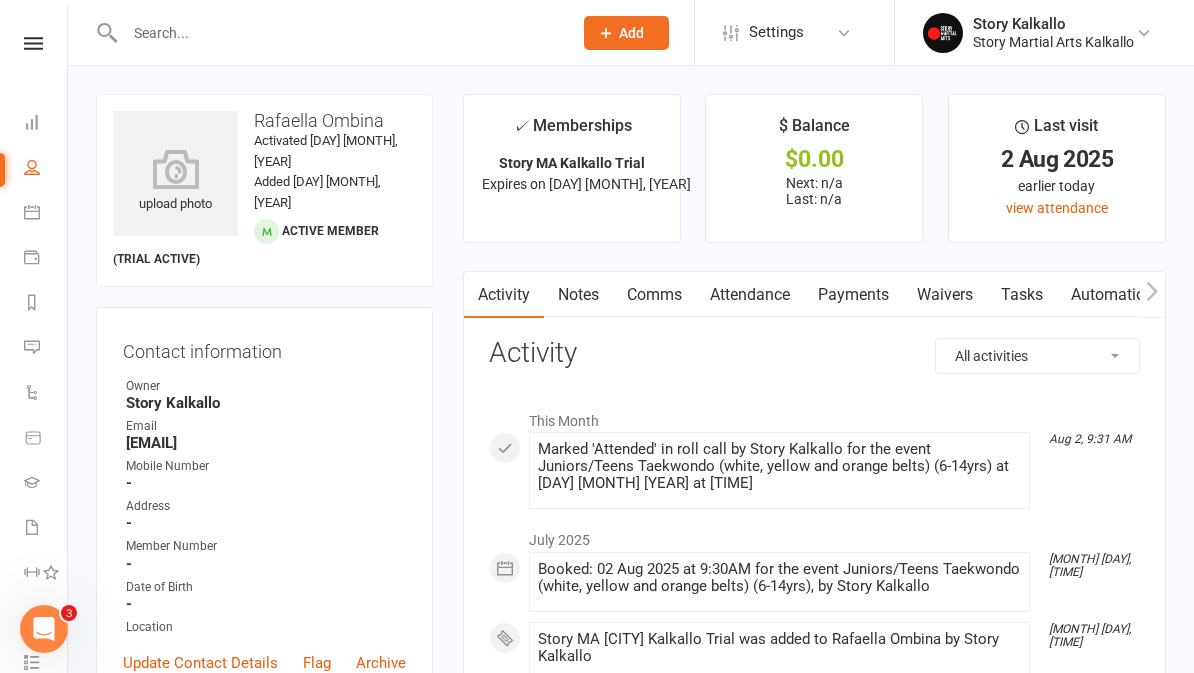 click on "Waivers" at bounding box center (945, 295) 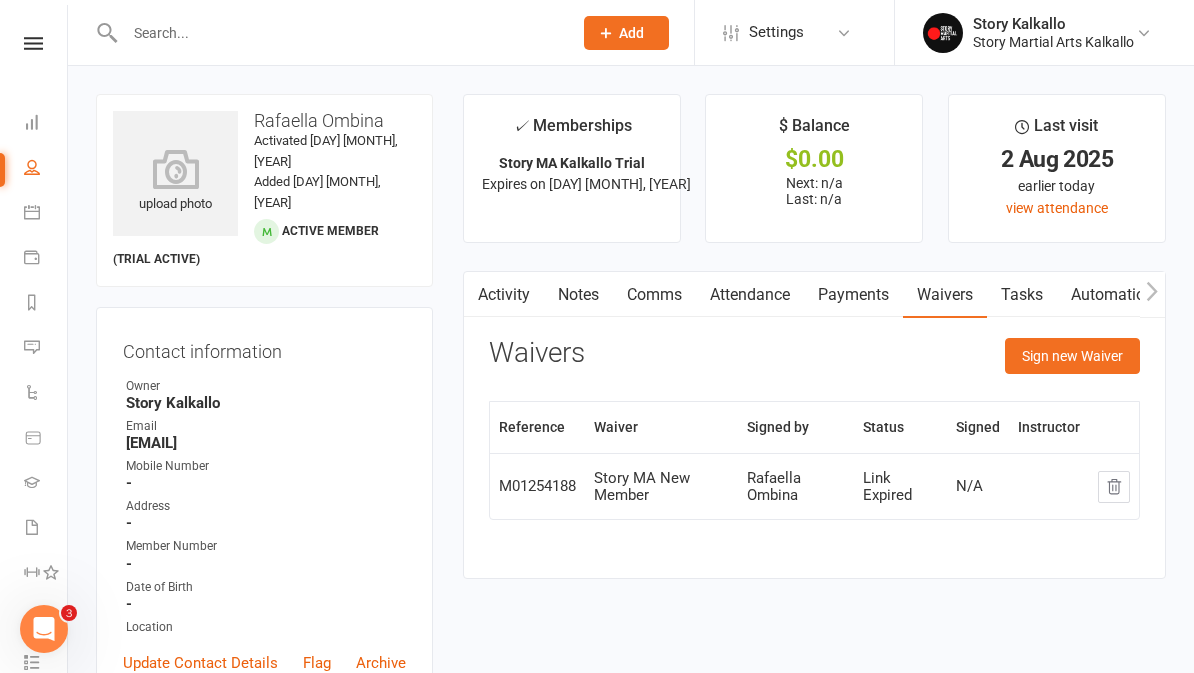 click on "Sign new Waiver" at bounding box center [1072, 356] 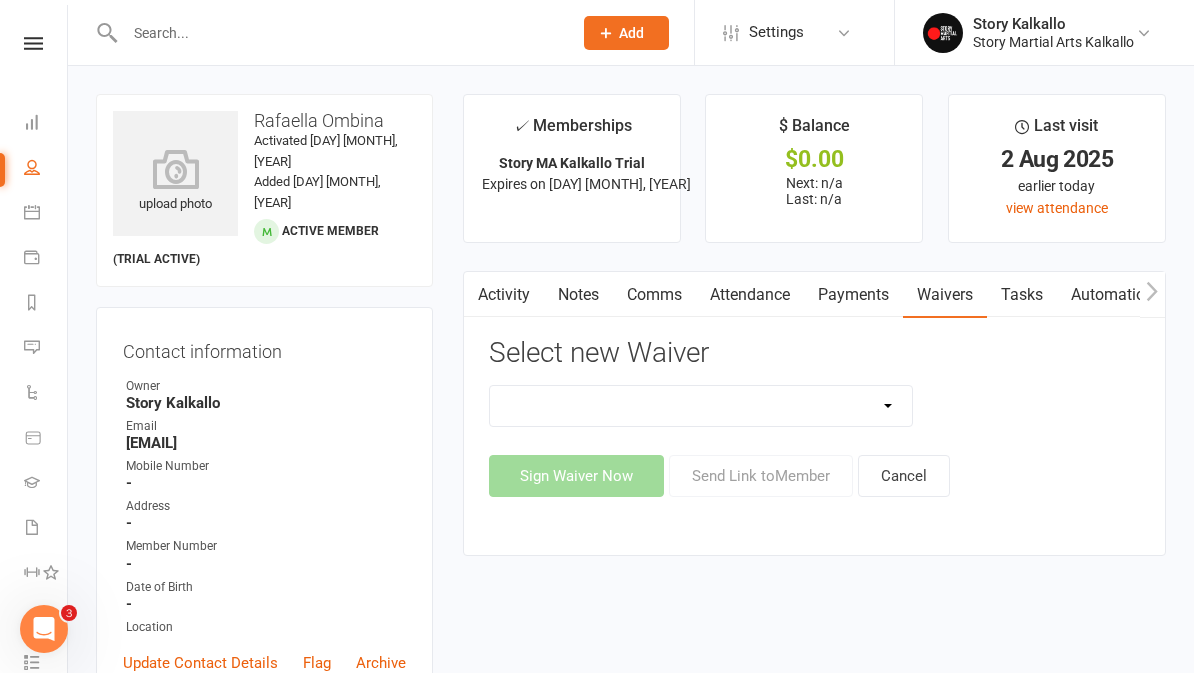 click on "Return Member offer Waiver Story MA New Member Story Martial Arts Kalkallo Paid Trial Story Martial Arts Wallan Paid Trial The Story Centre New Prospect Update Bank Details Waiver" at bounding box center (701, 406) 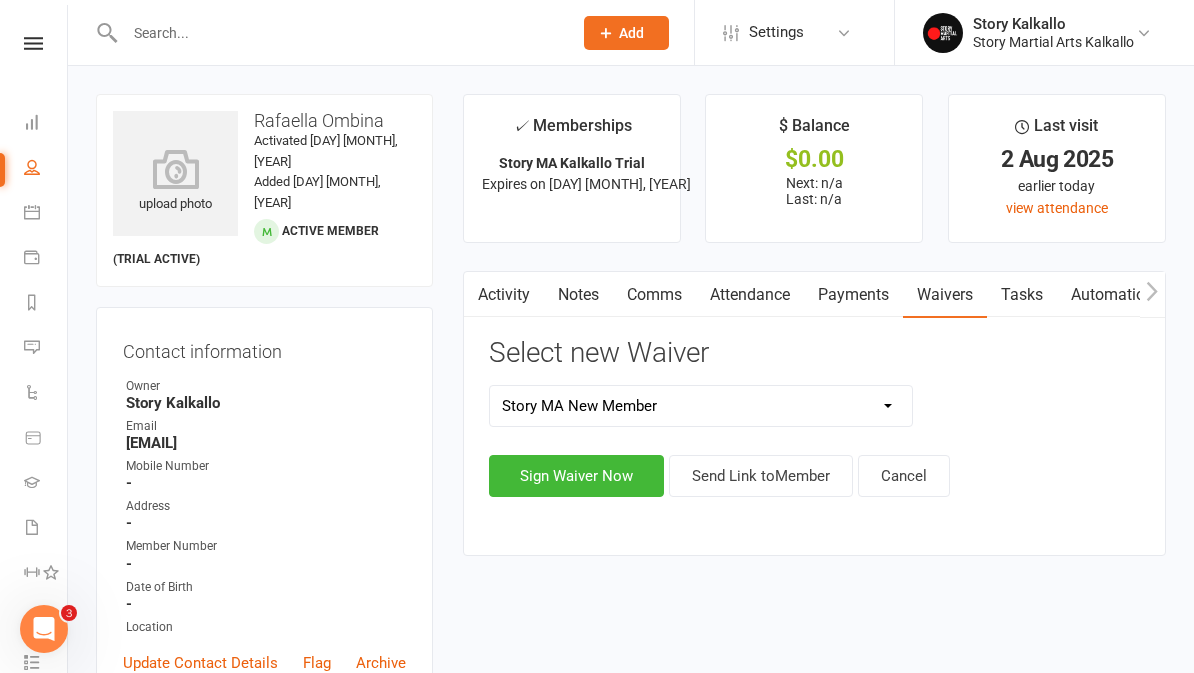 click on "Send Link to  Member" at bounding box center (761, 476) 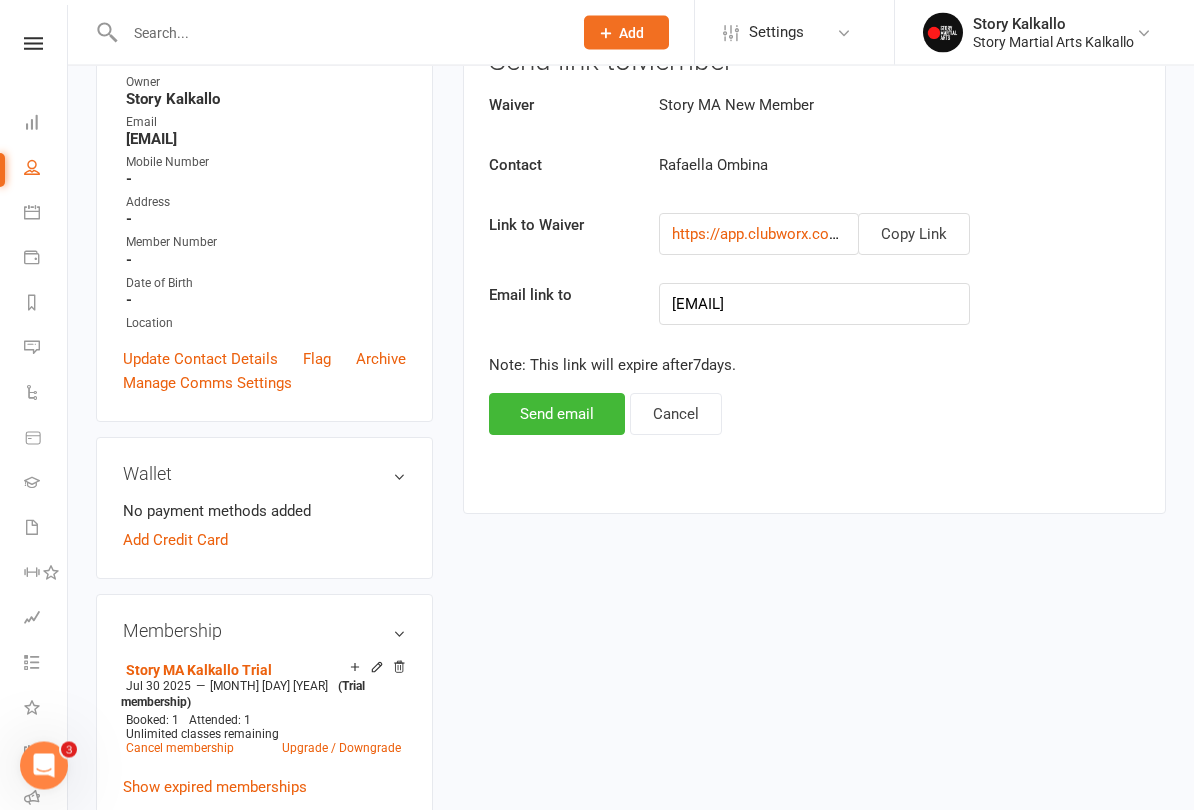 click on "Send email" at bounding box center [557, 415] 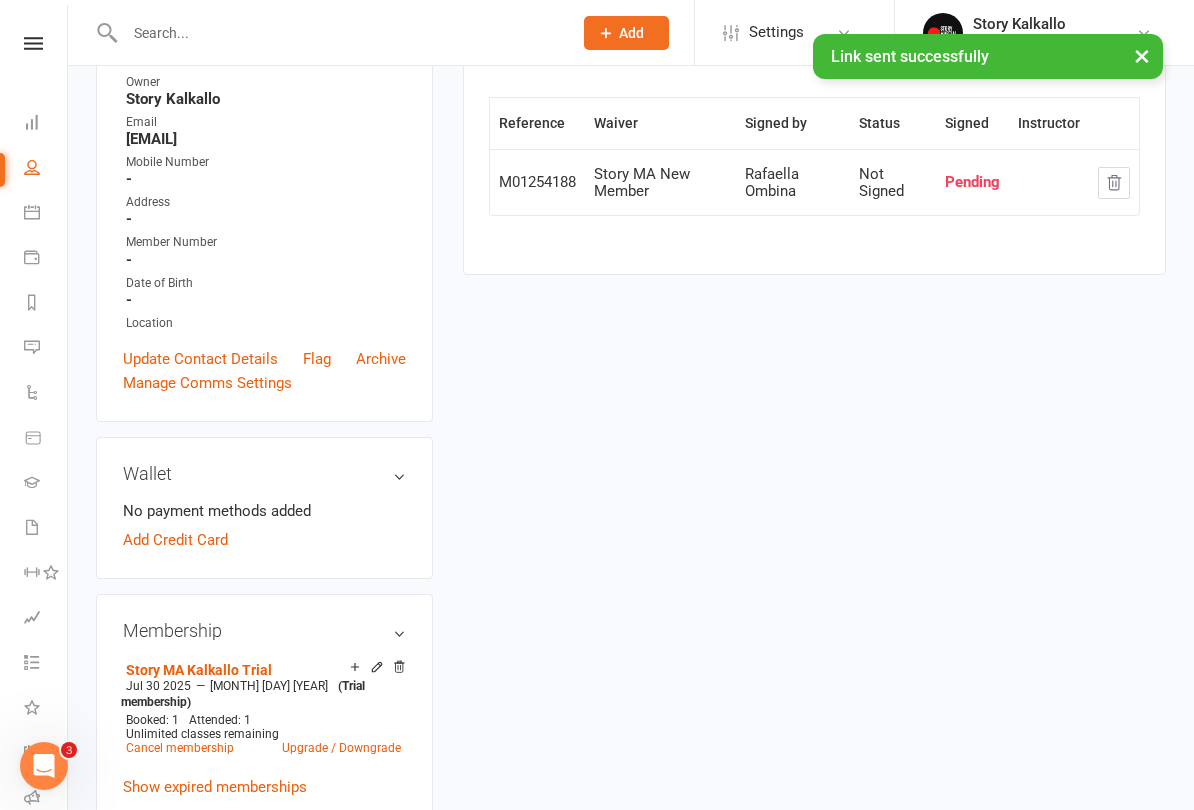 scroll, scrollTop: 303, scrollLeft: 0, axis: vertical 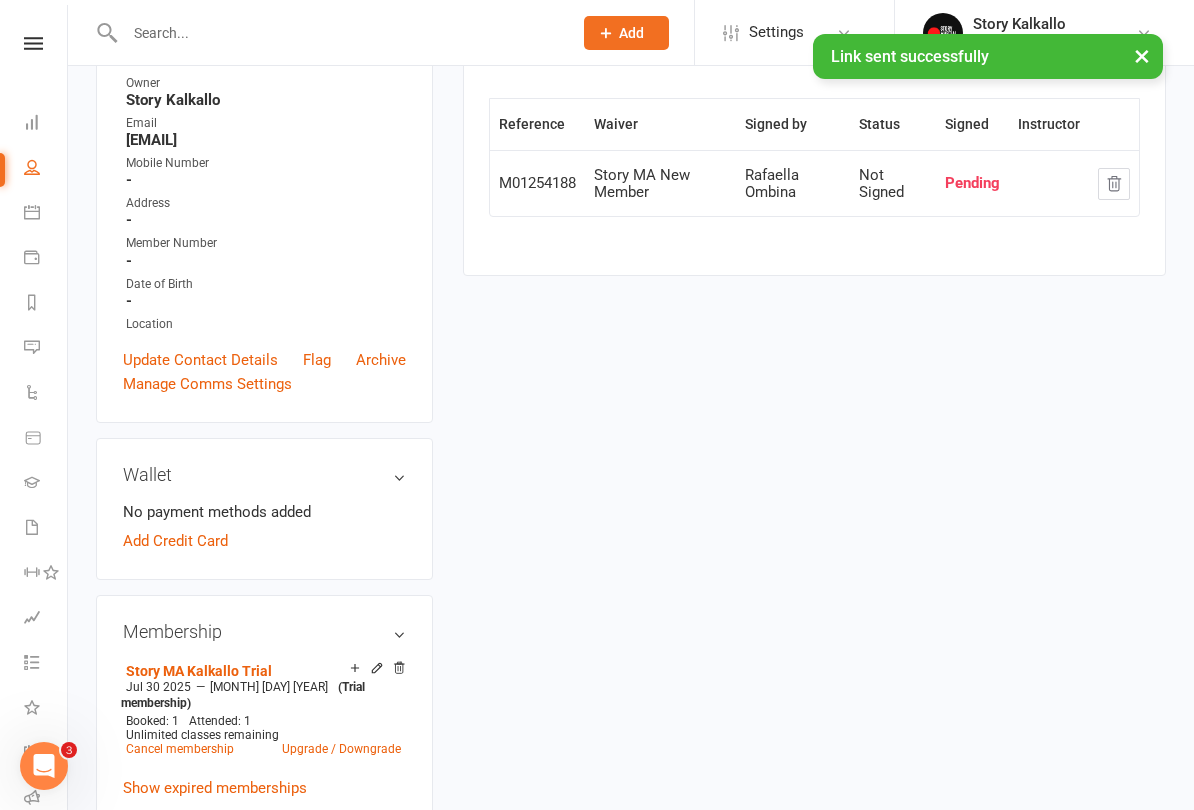click at bounding box center [32, 122] 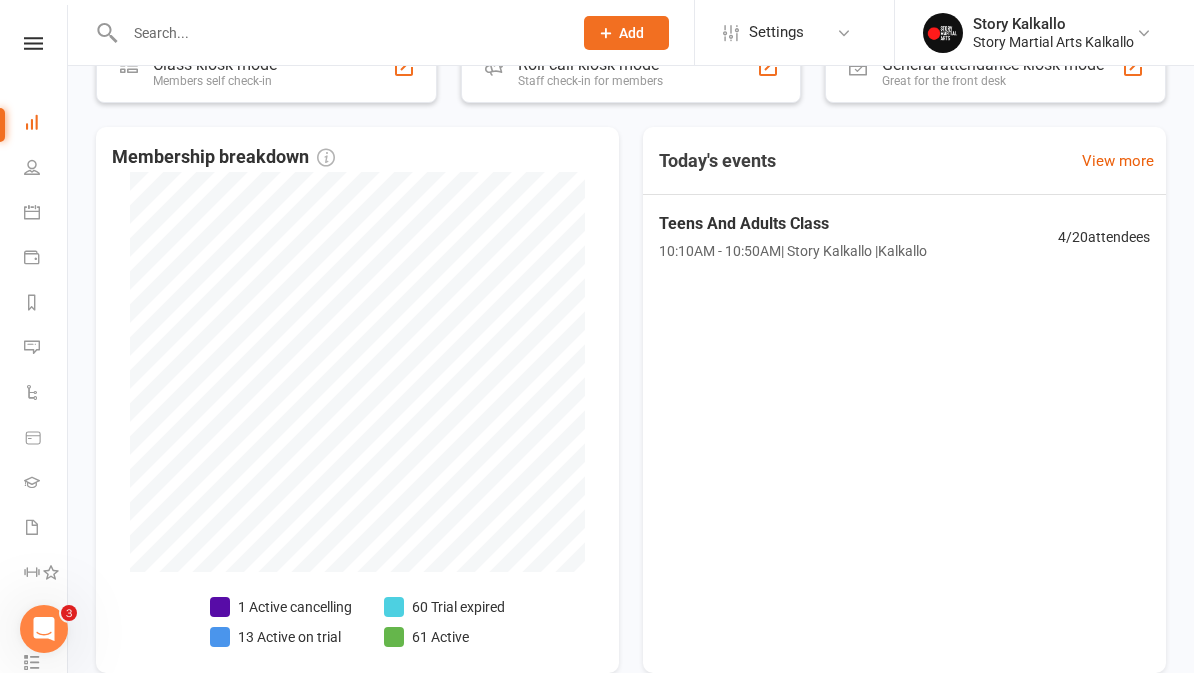 scroll, scrollTop: 949, scrollLeft: 0, axis: vertical 